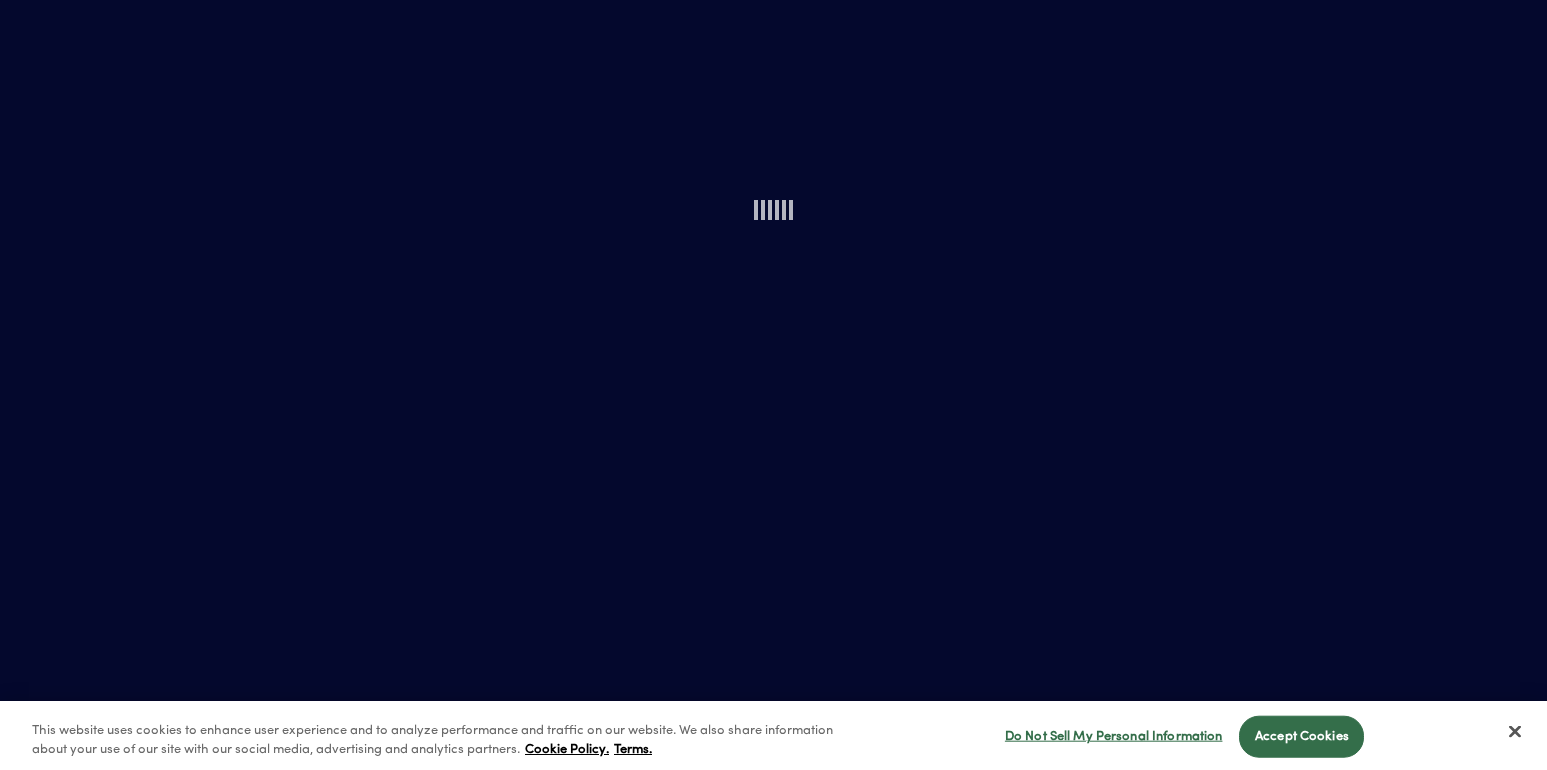 scroll, scrollTop: 0, scrollLeft: 0, axis: both 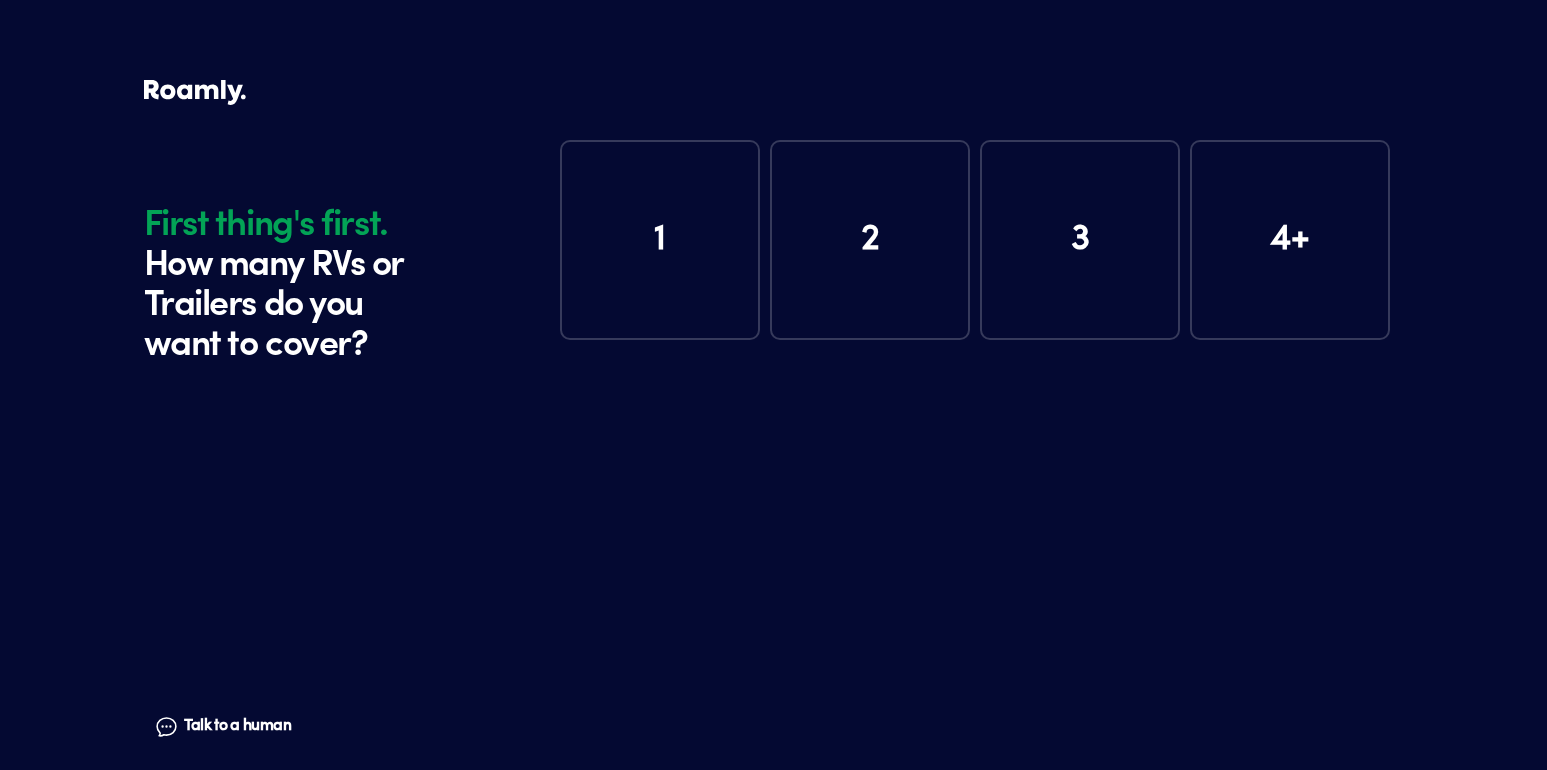 click on "2" at bounding box center (870, 240) 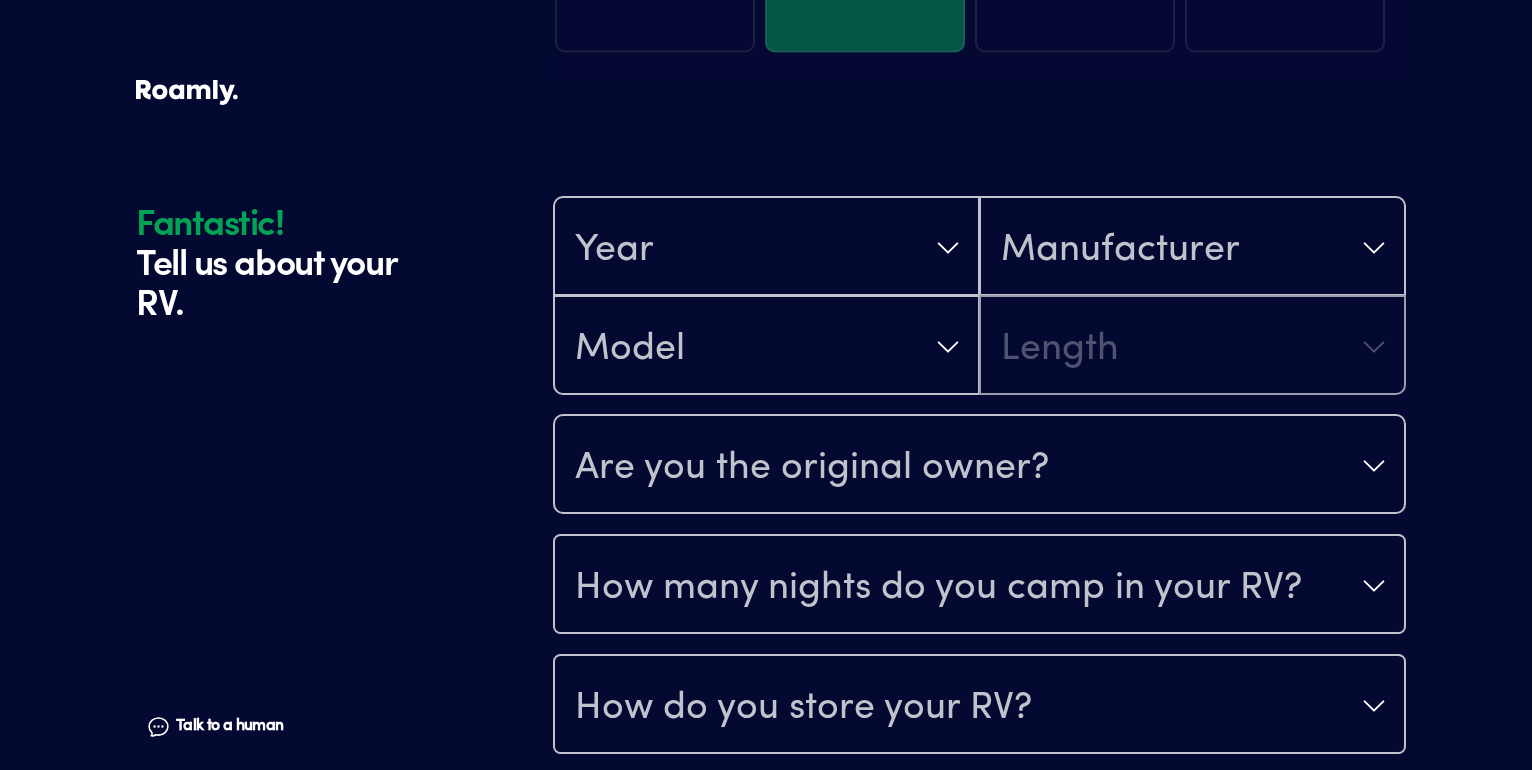 scroll, scrollTop: 390, scrollLeft: 0, axis: vertical 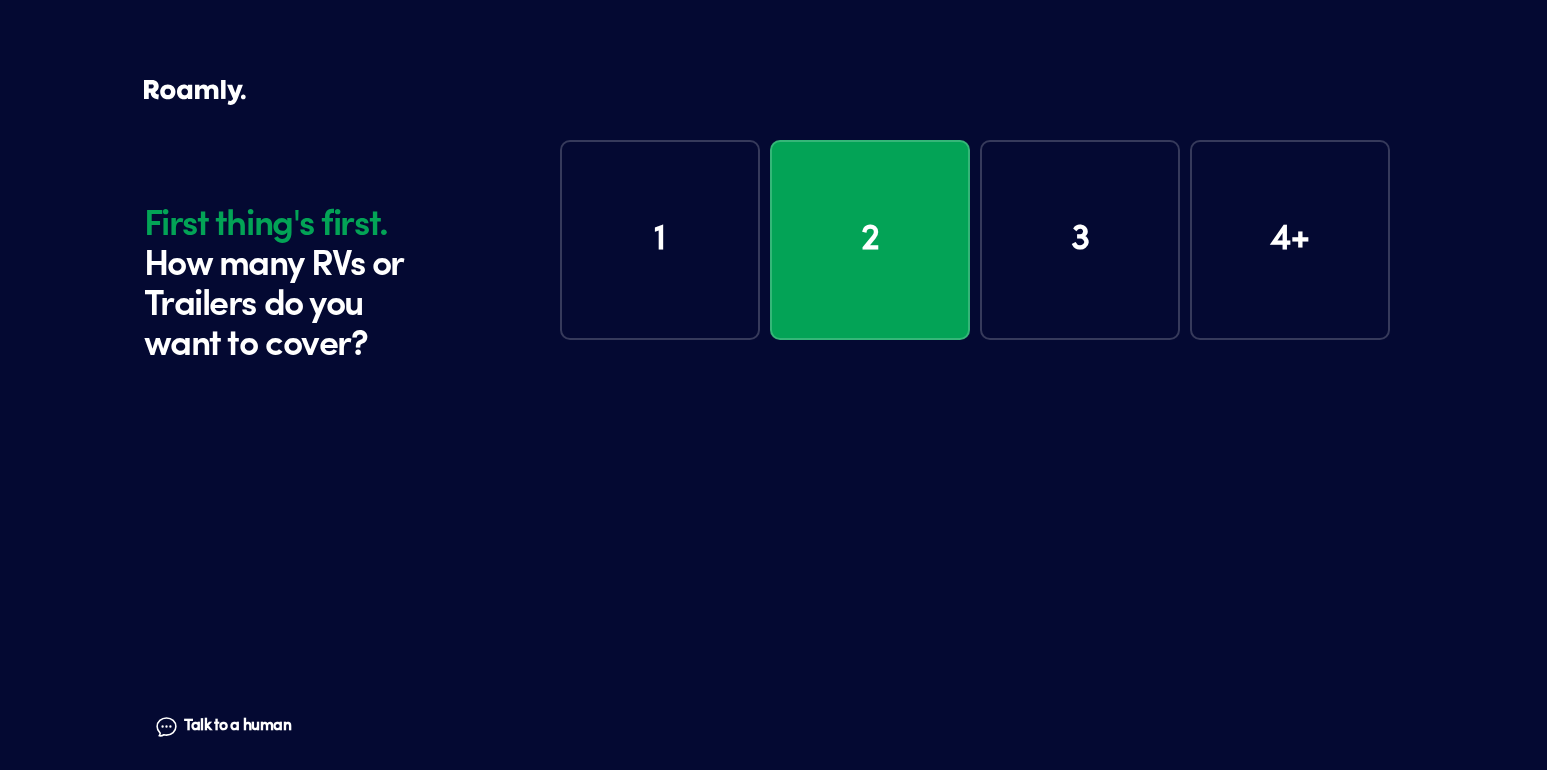 click on "1" at bounding box center [660, 240] 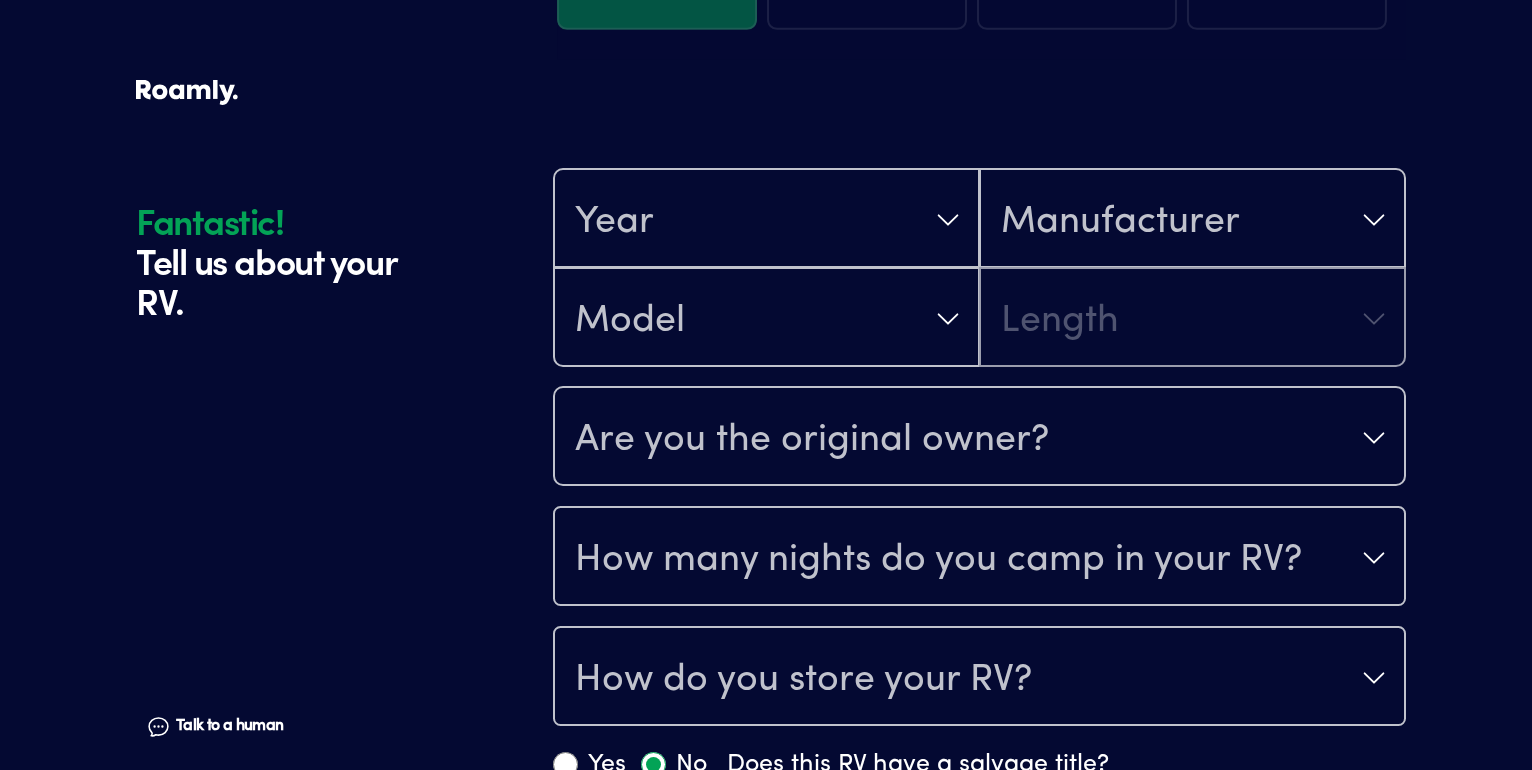 scroll, scrollTop: 390, scrollLeft: 0, axis: vertical 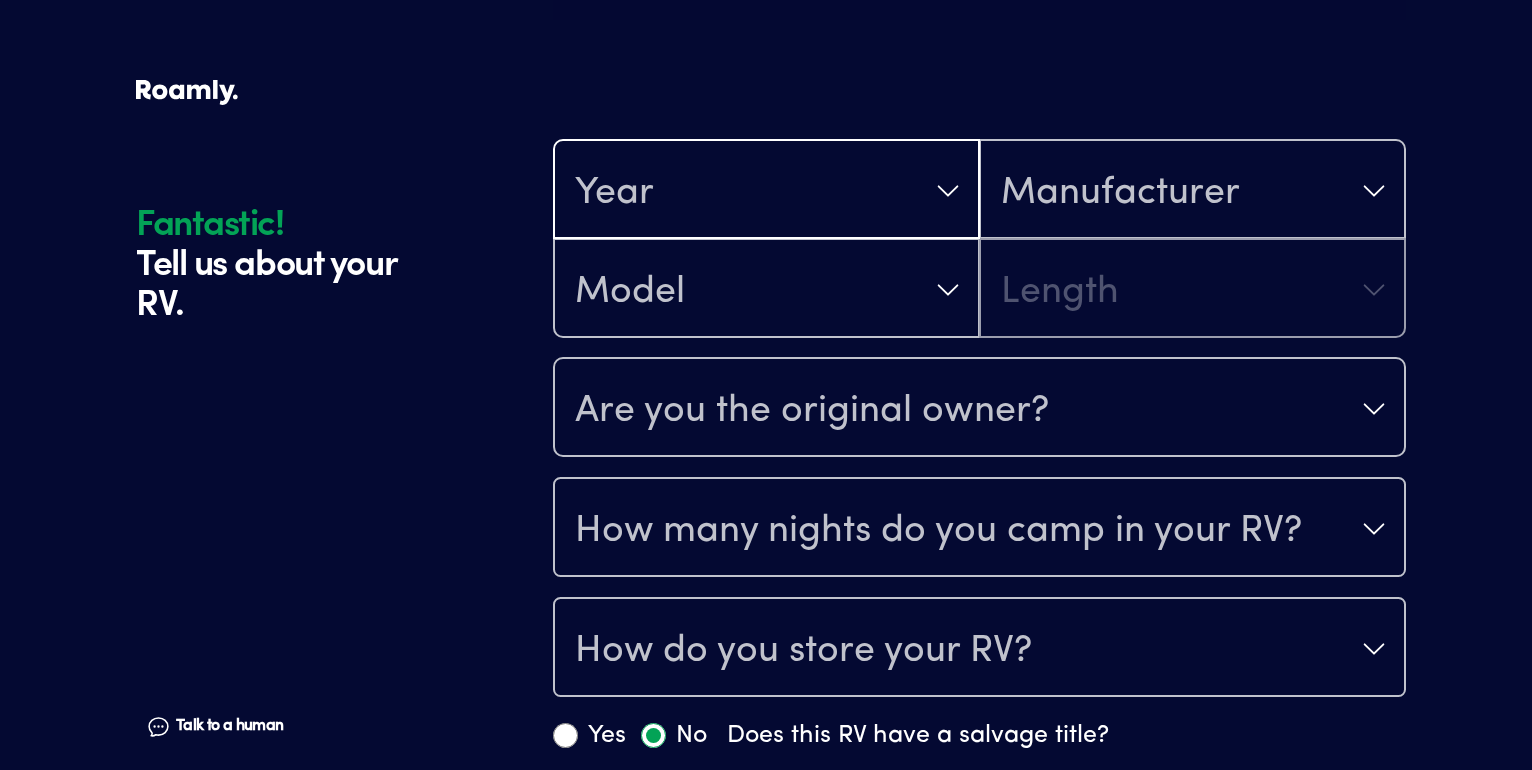 click on "Year" at bounding box center [614, 193] 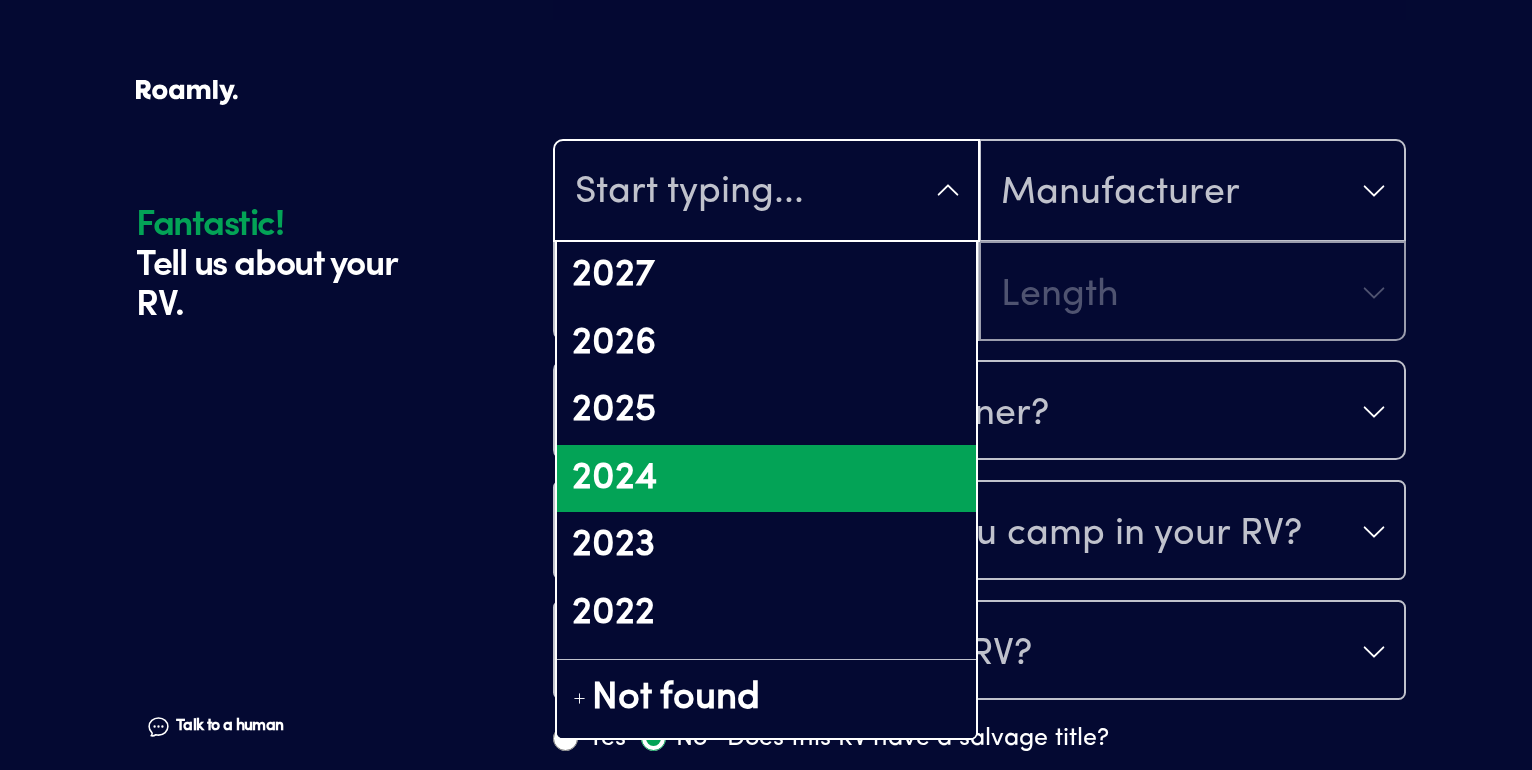 click on "2024" at bounding box center (766, 479) 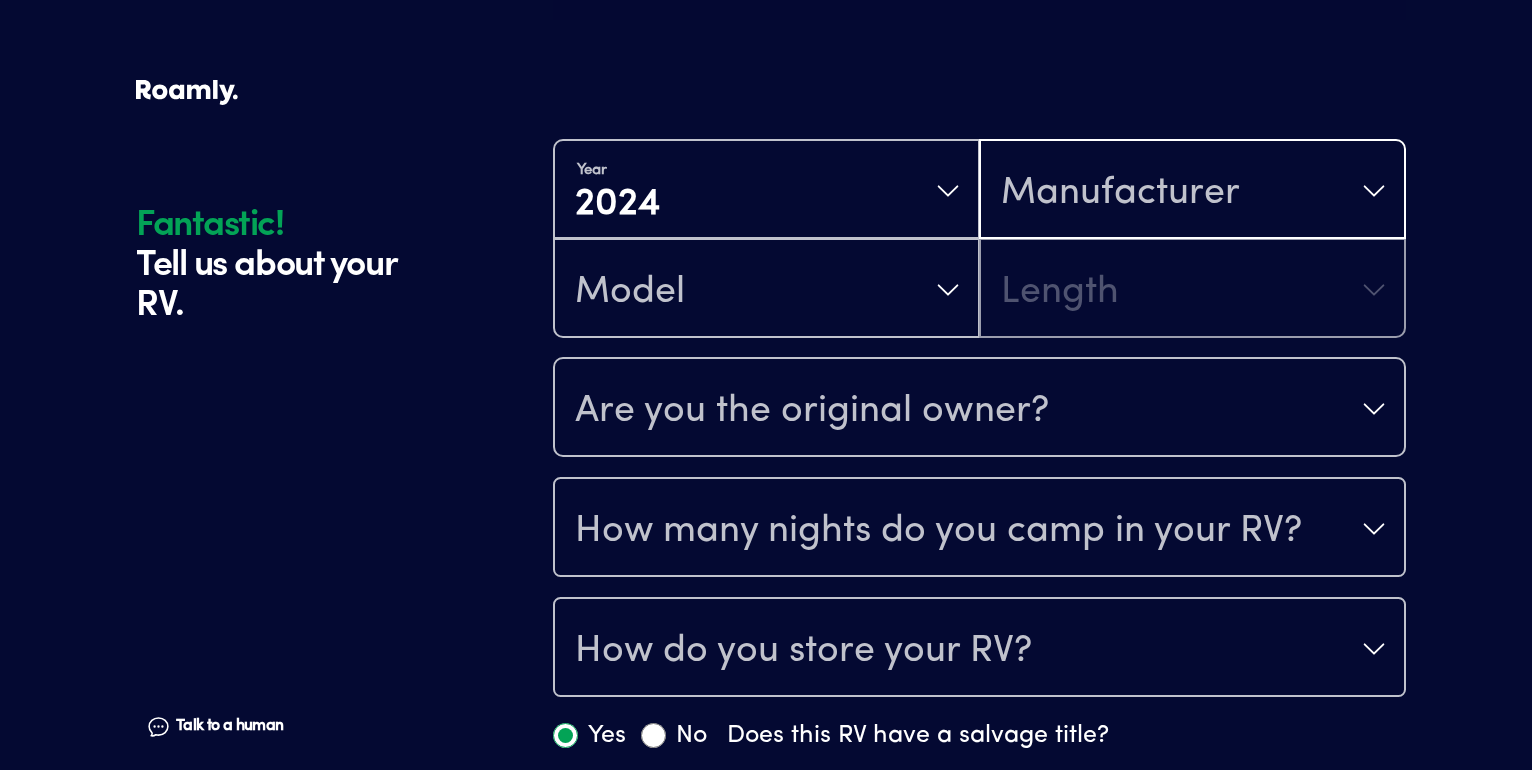 click on "Manufacturer" at bounding box center (1120, 193) 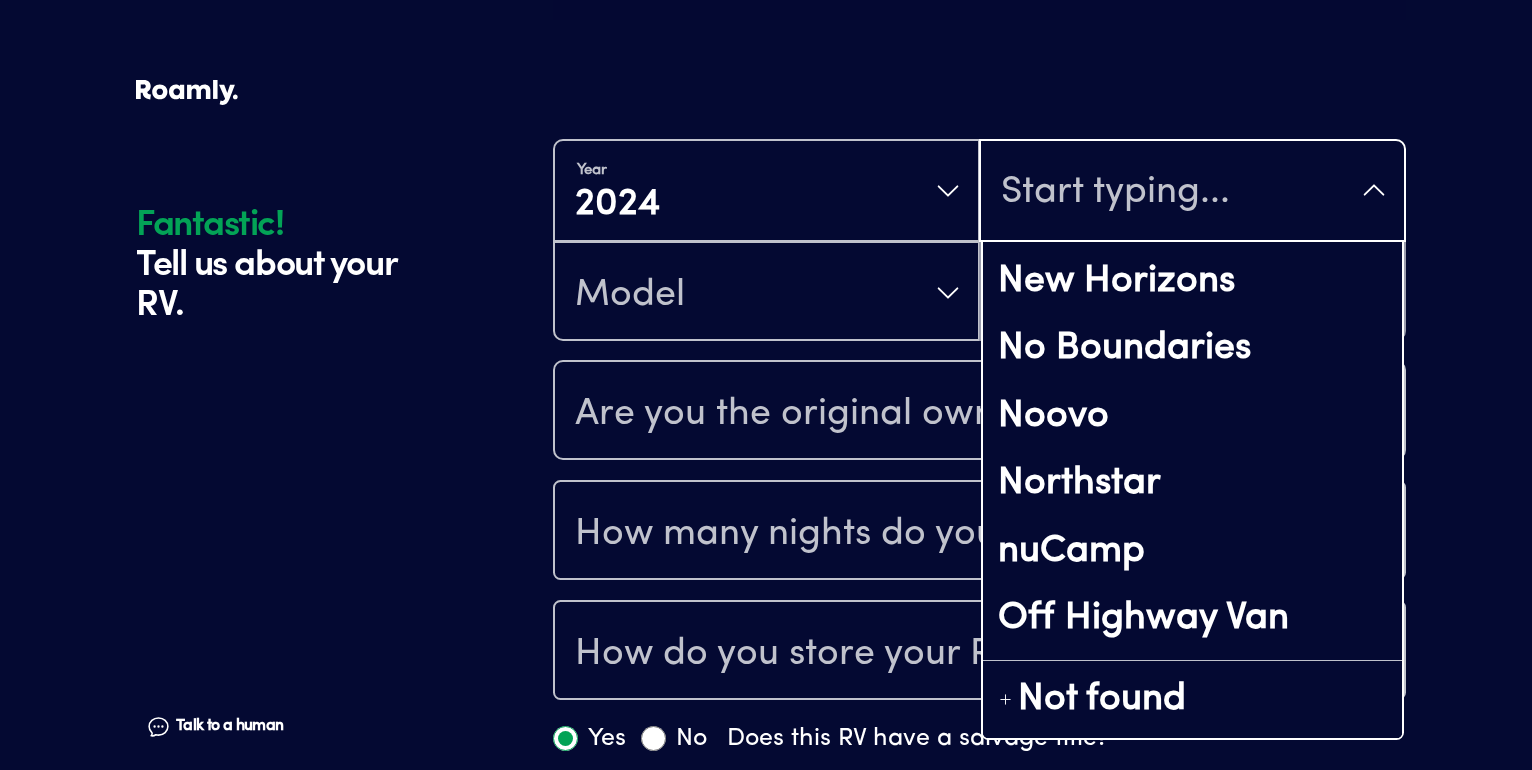 scroll, scrollTop: 5818, scrollLeft: 0, axis: vertical 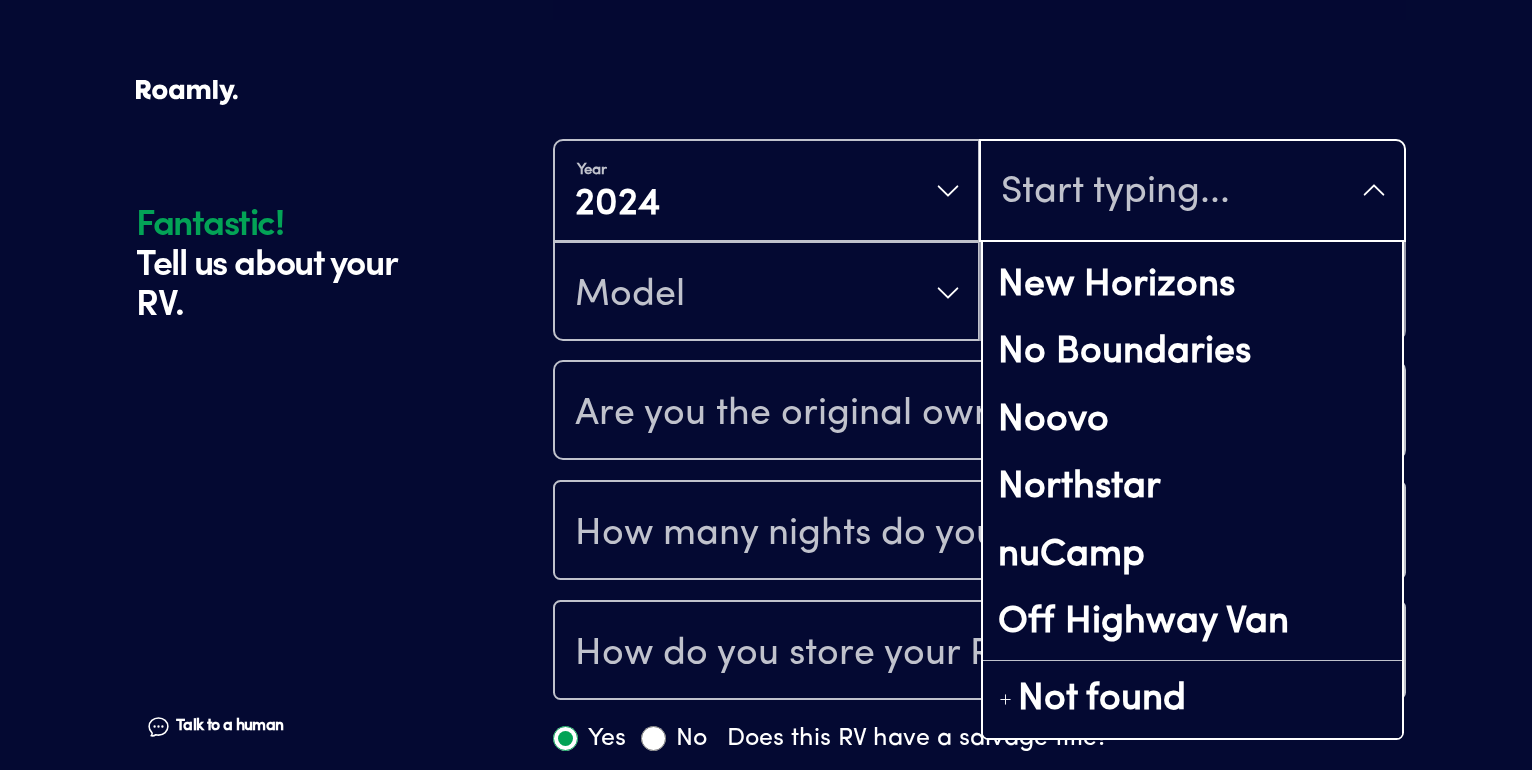 click at bounding box center (1192, 192) 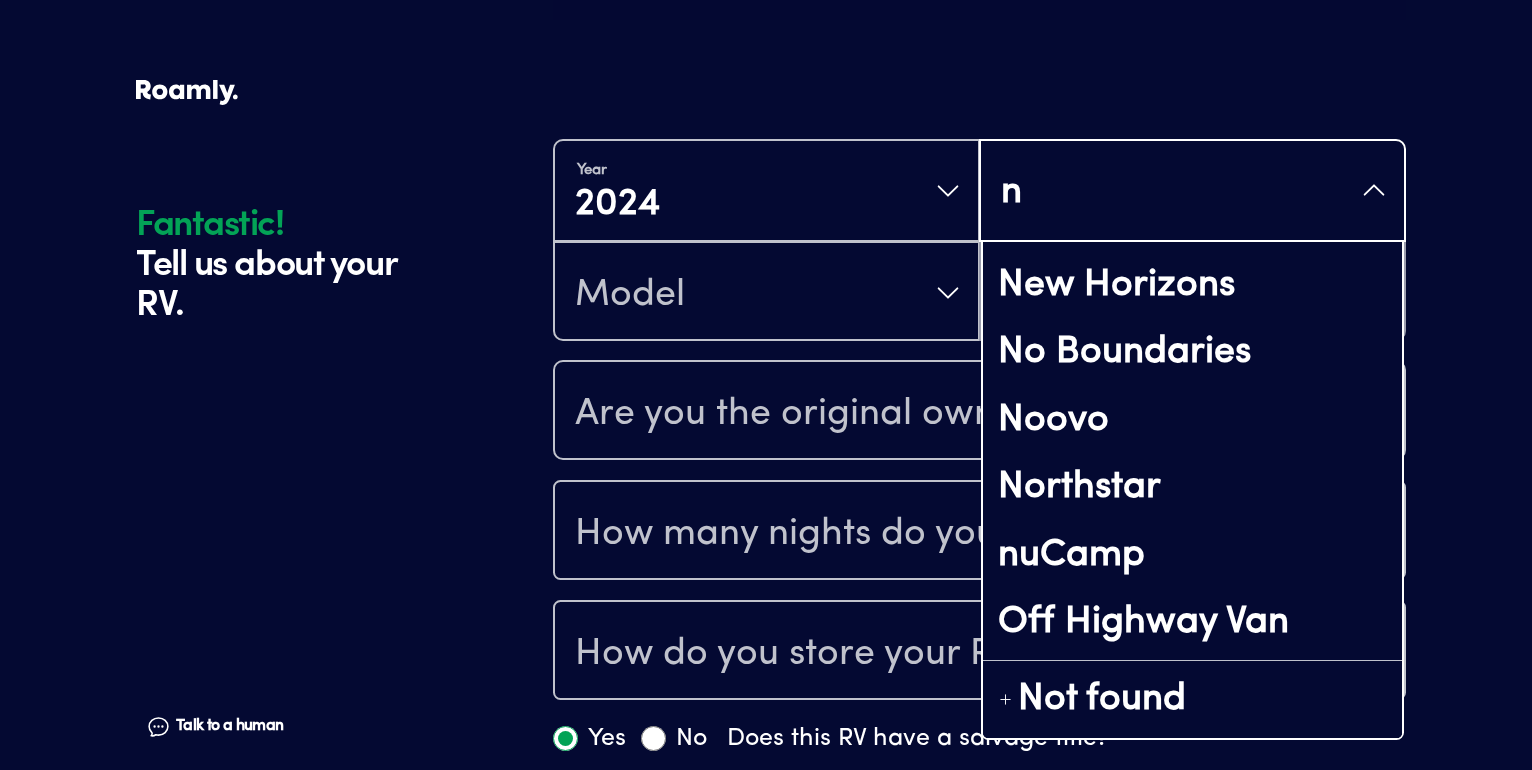 scroll, scrollTop: 0, scrollLeft: 0, axis: both 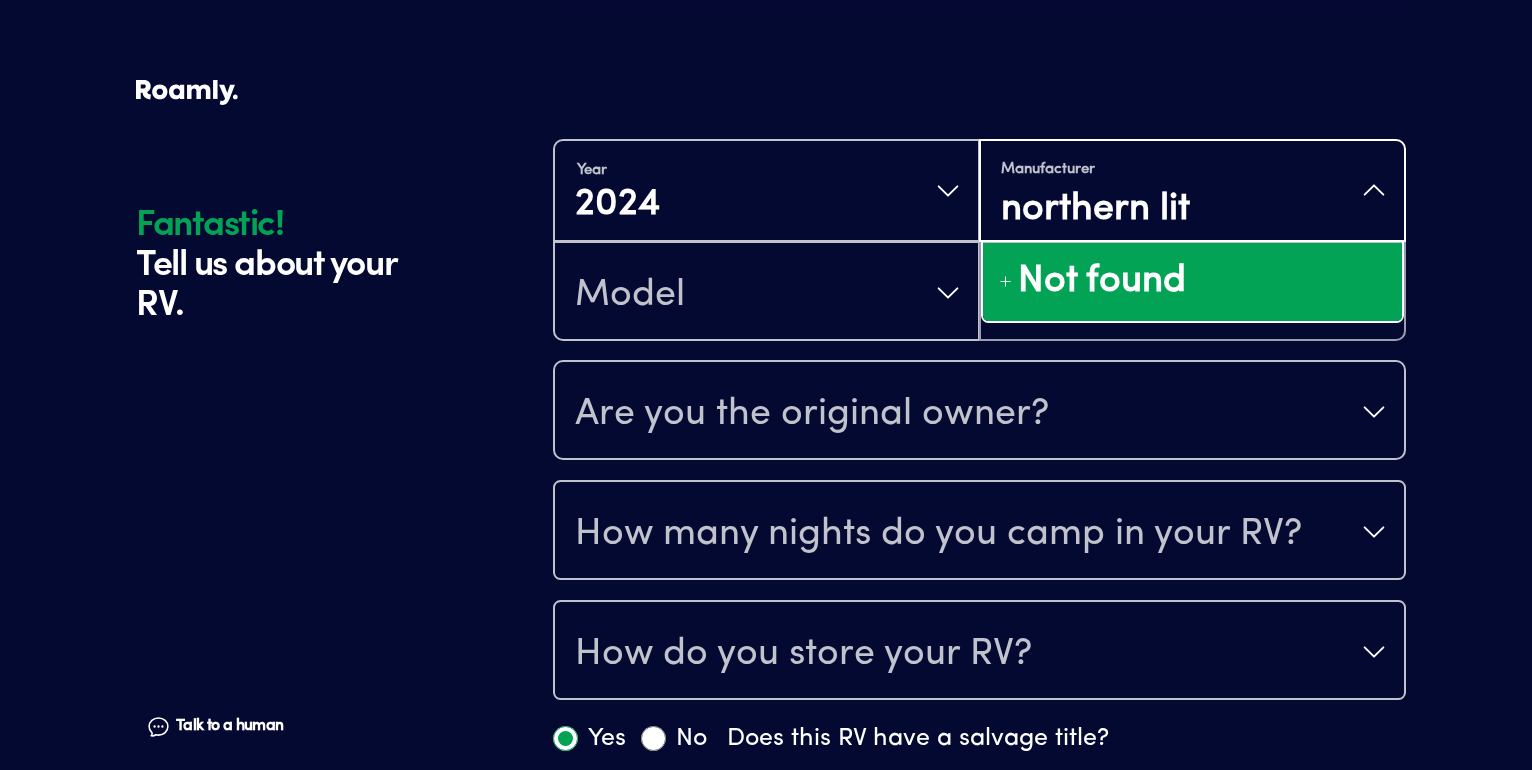 type on "northern lite" 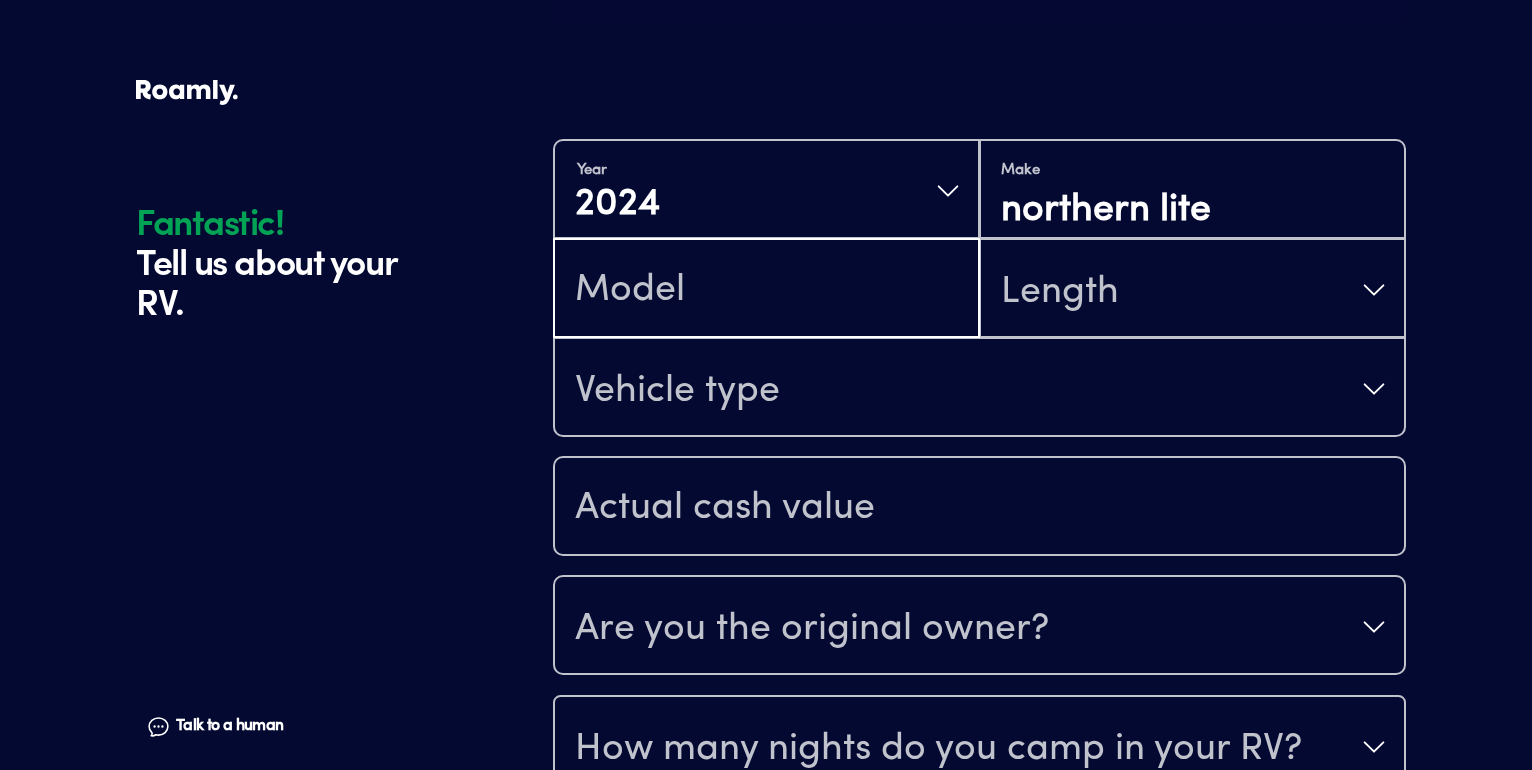 click at bounding box center [766, 290] 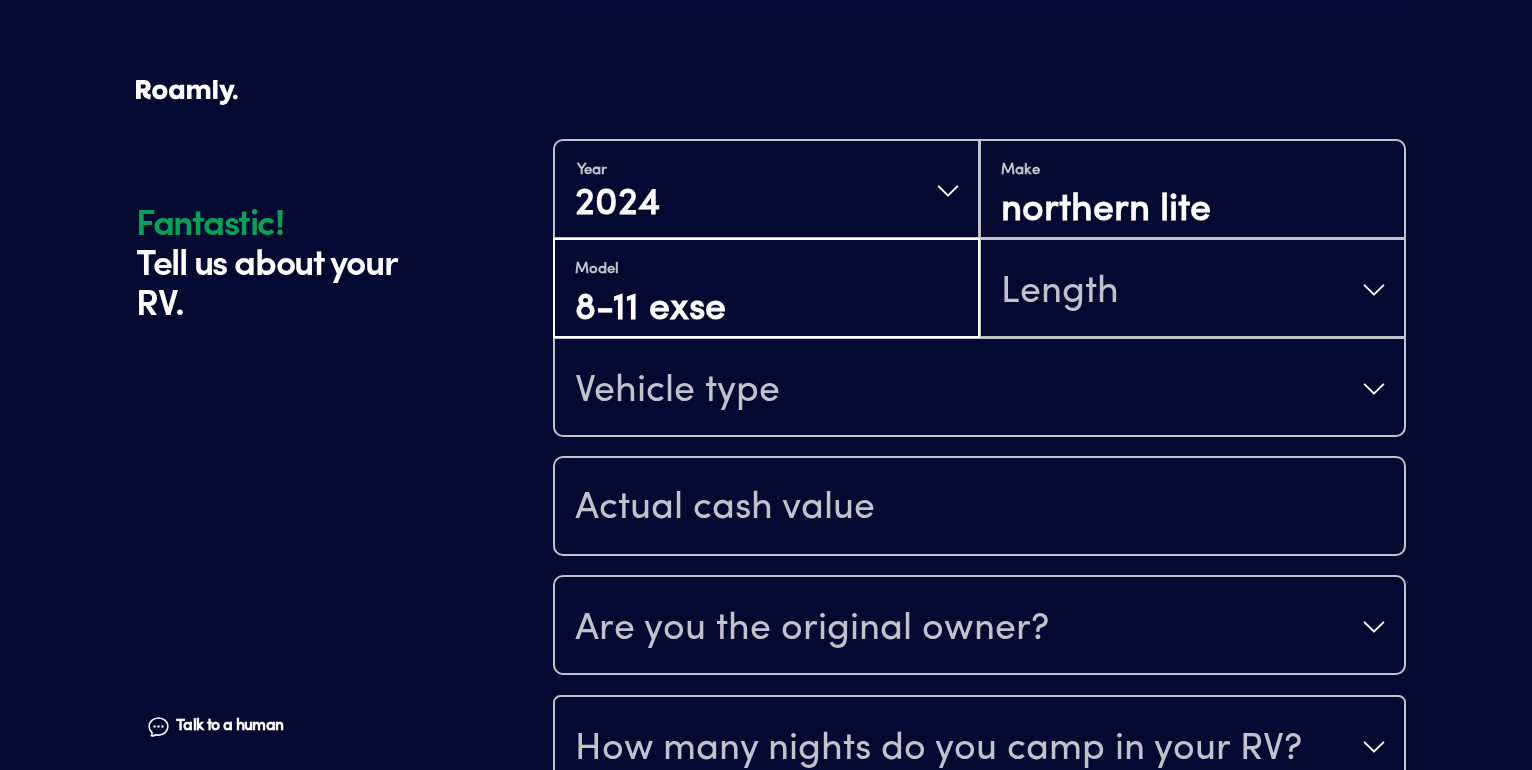 type on "8-11 ease" 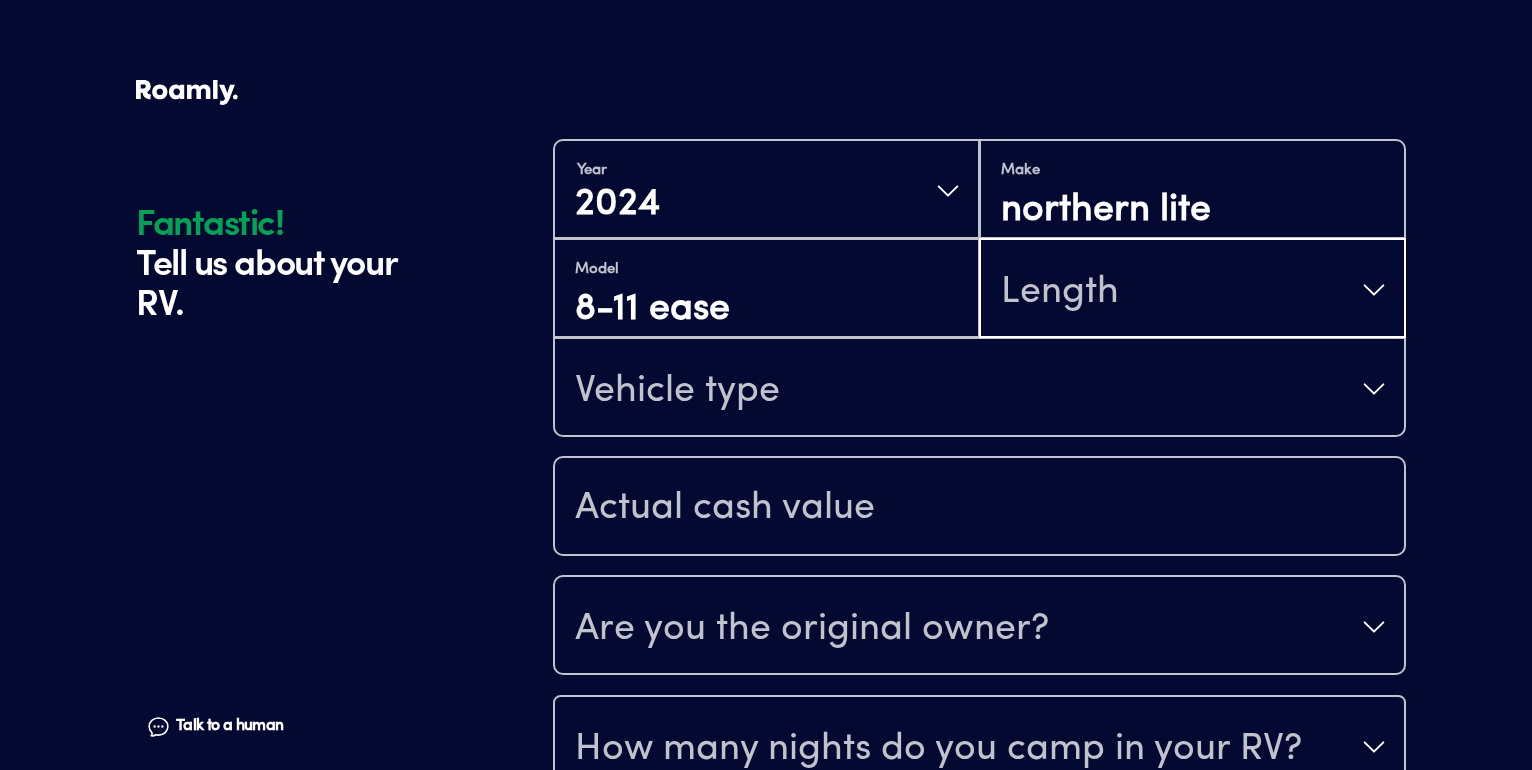 drag, startPoint x: 778, startPoint y: 270, endPoint x: 1057, endPoint y: 309, distance: 281.71262 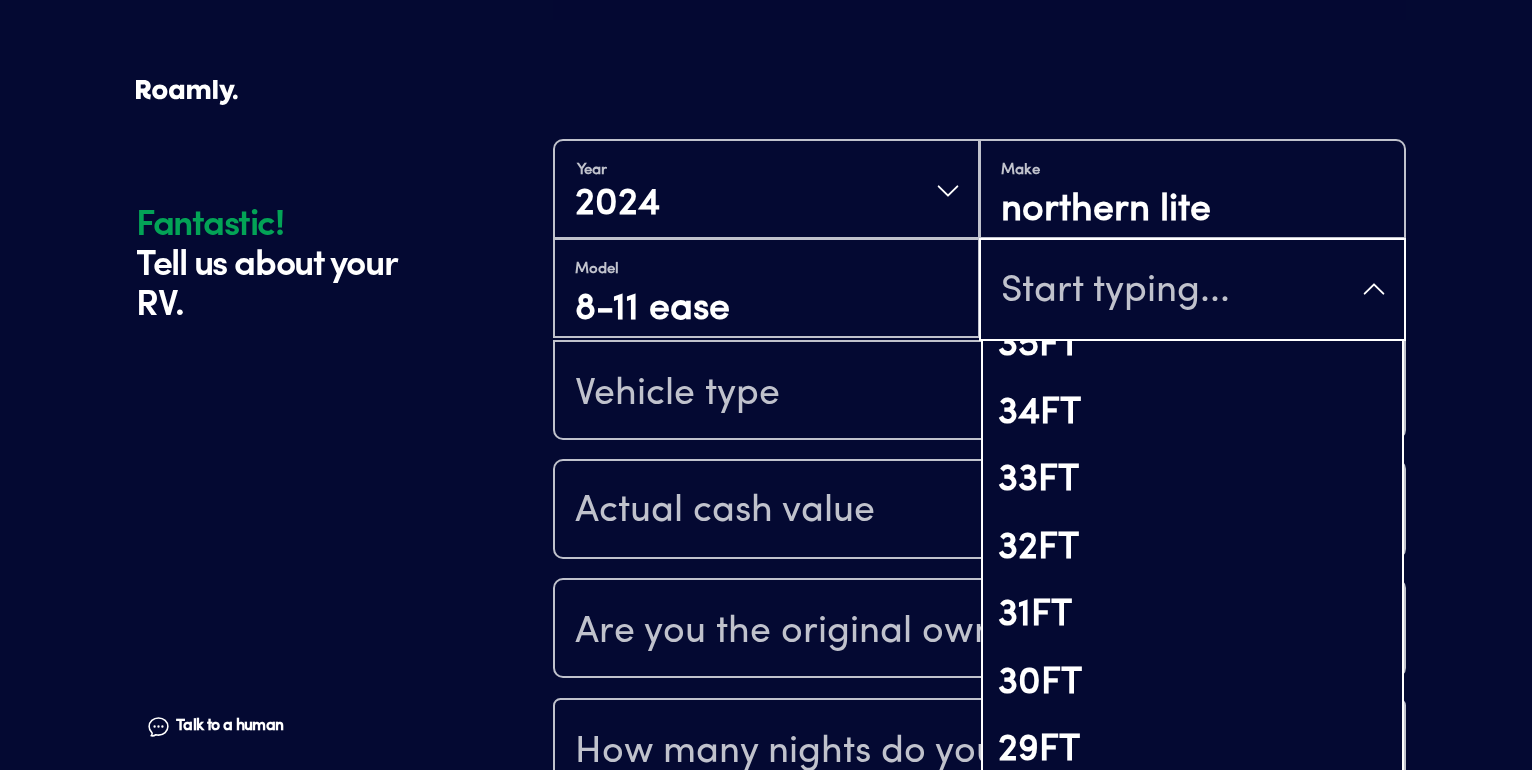 scroll, scrollTop: 704, scrollLeft: 0, axis: vertical 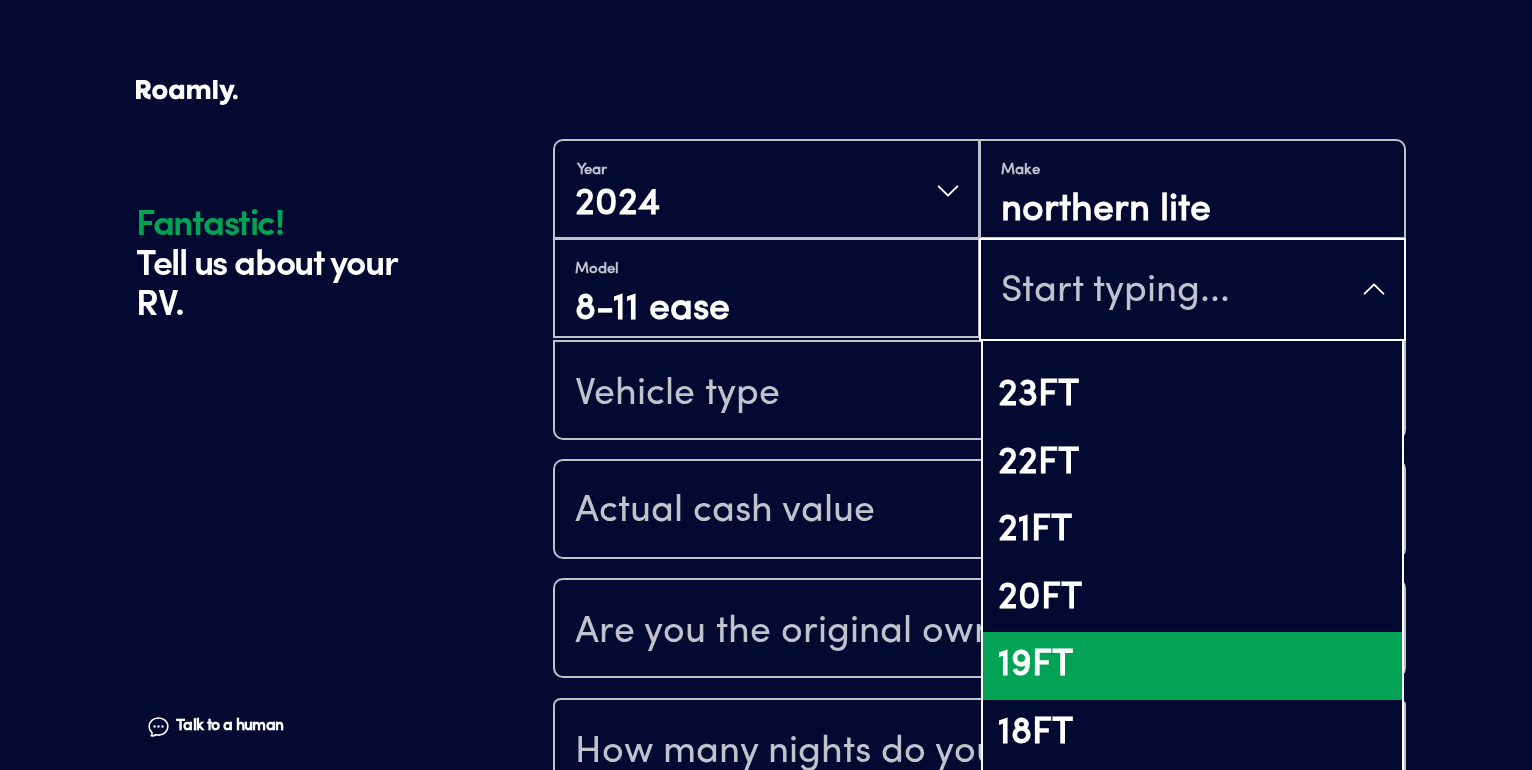 click on "19FT" at bounding box center [1192, 666] 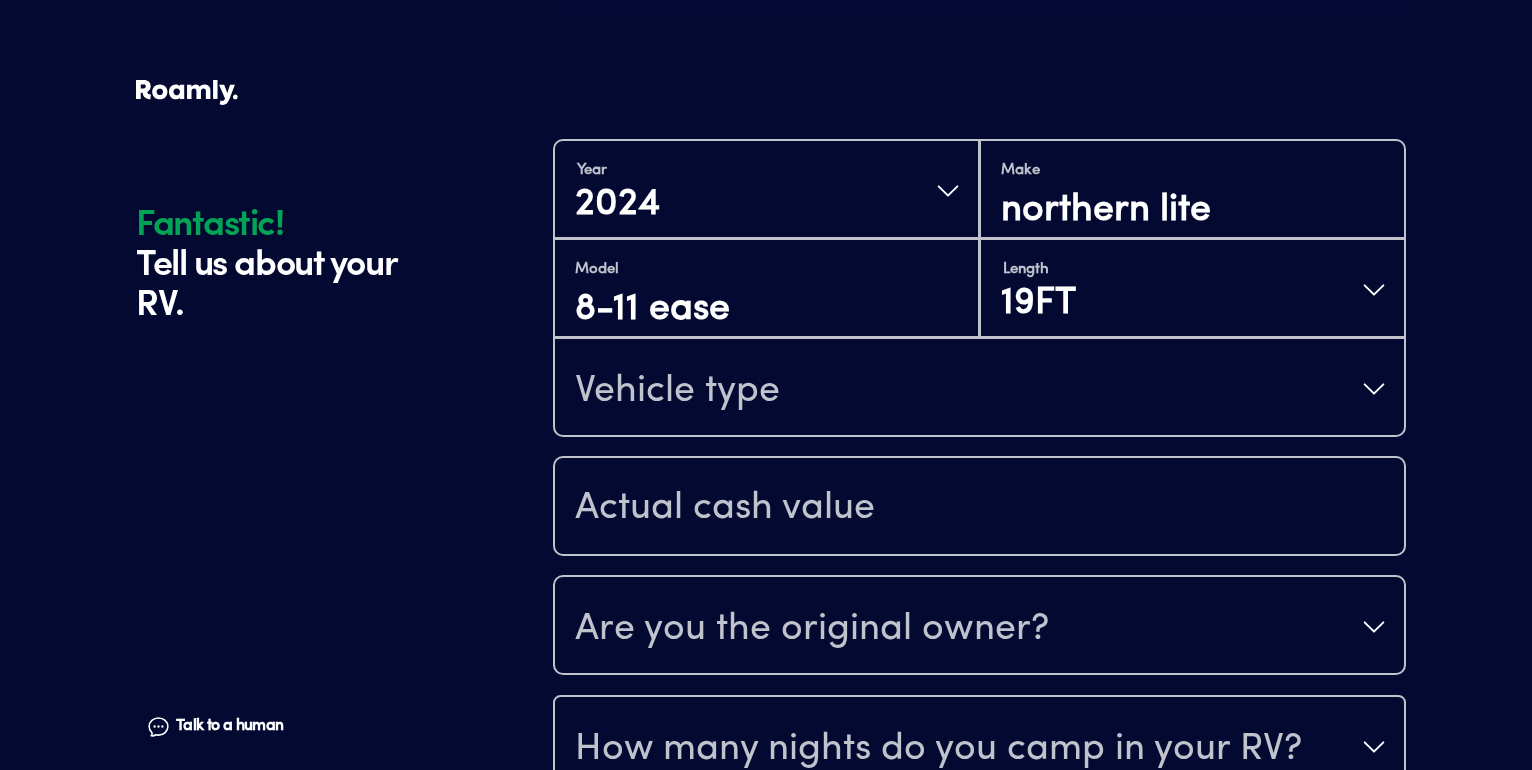 click on "Vehicle type" at bounding box center (677, 391) 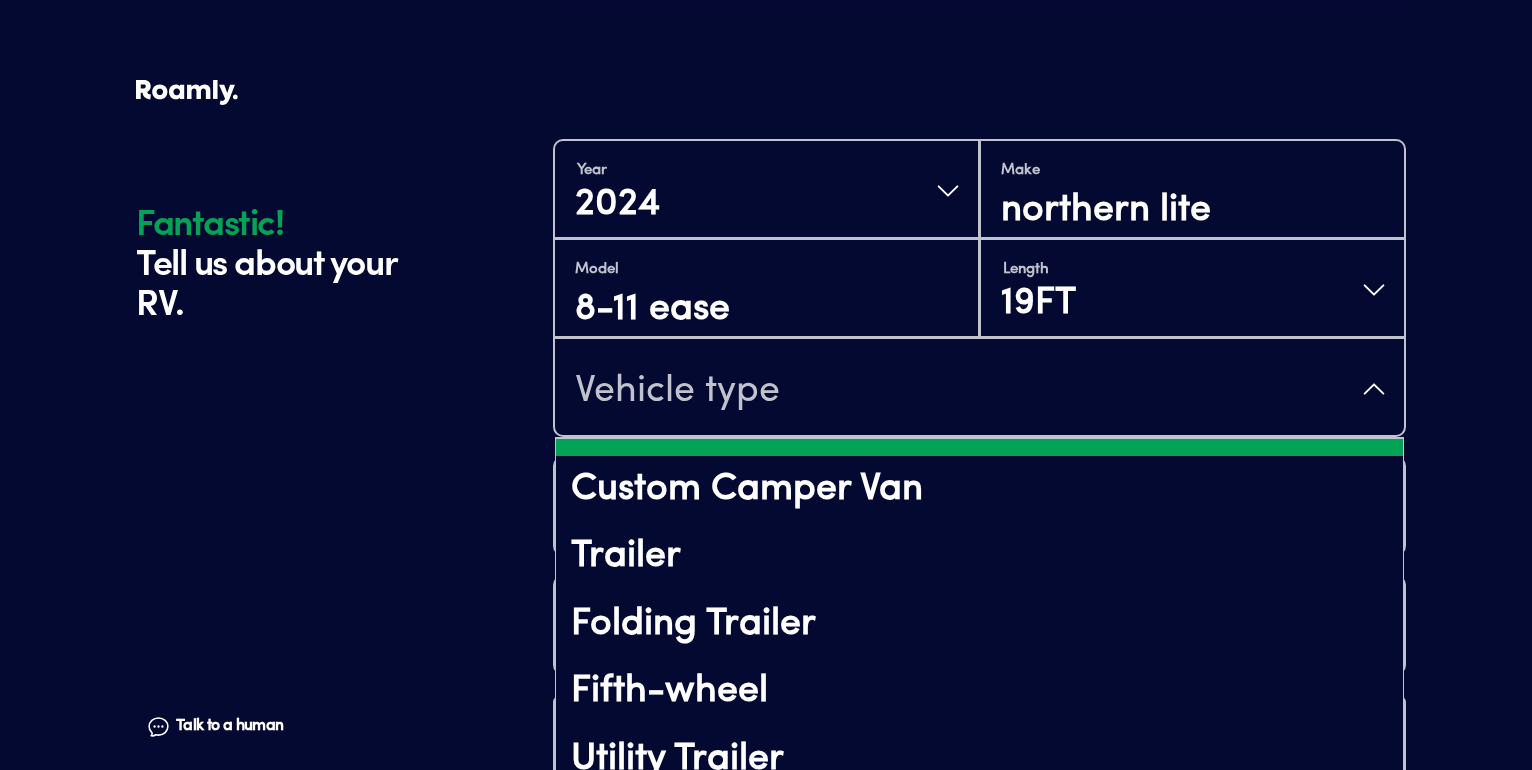scroll, scrollTop: 0, scrollLeft: 0, axis: both 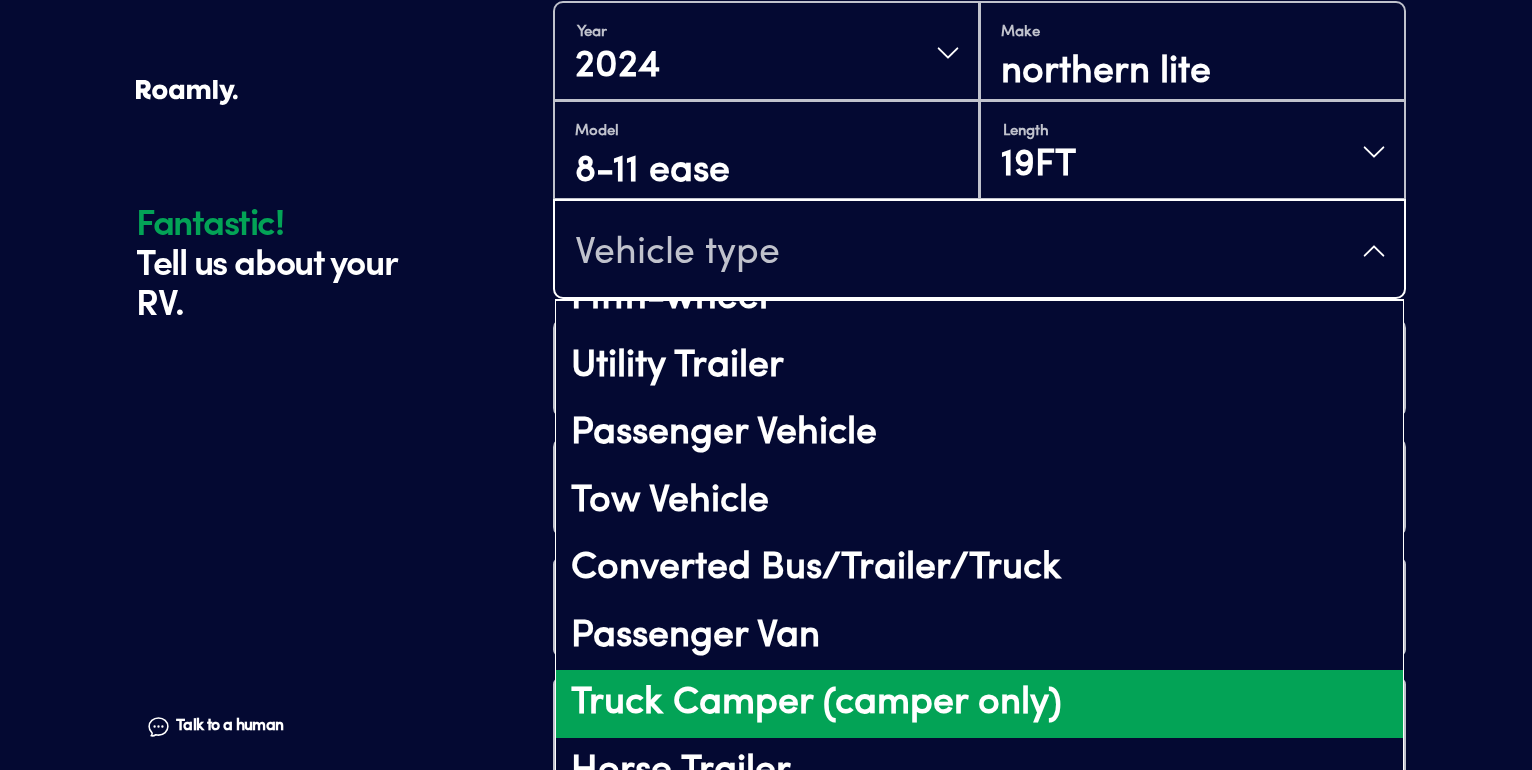 click on "Truck Camper (camper only)" at bounding box center [979, 704] 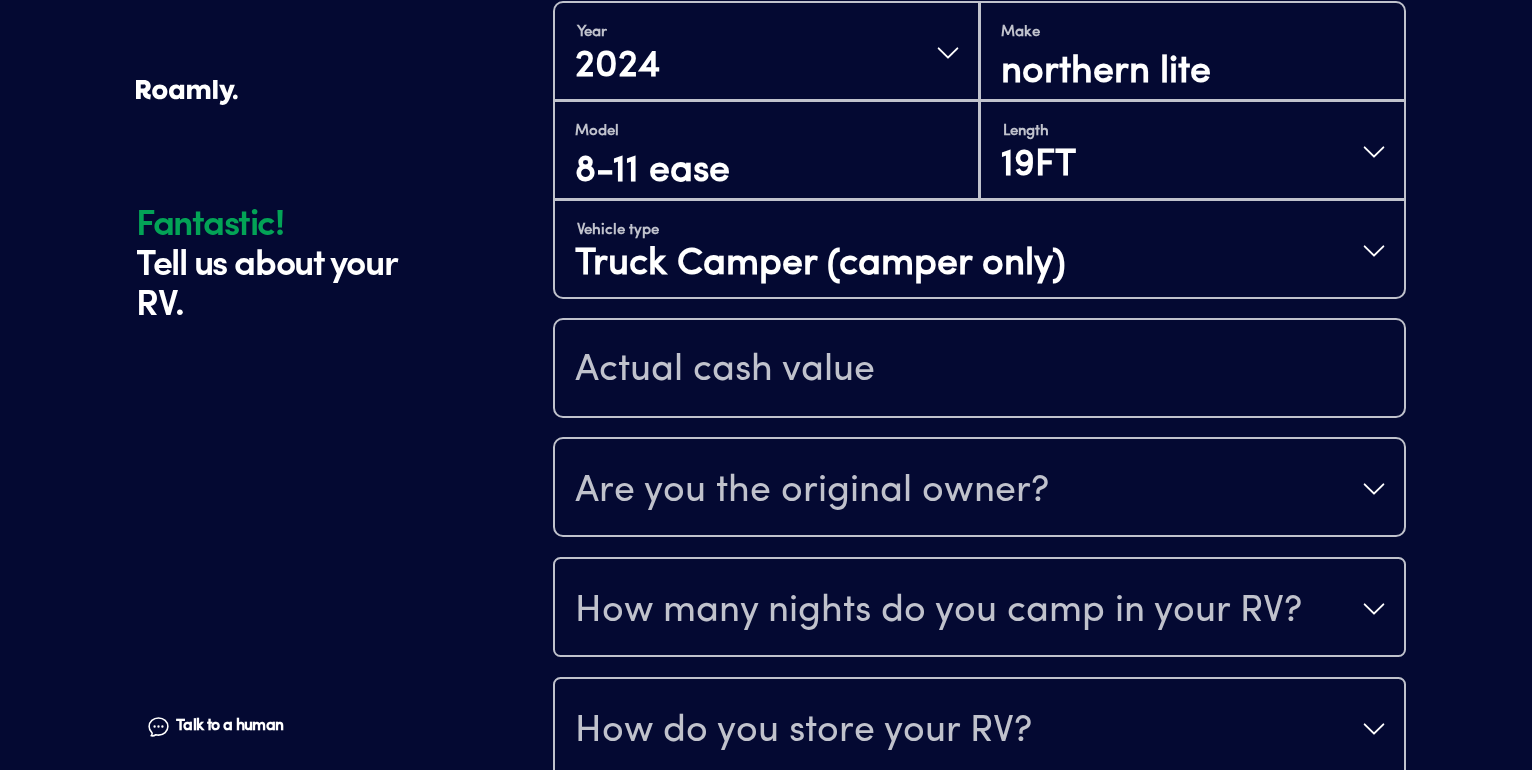 click on "Are you the original owner?" at bounding box center (979, 489) 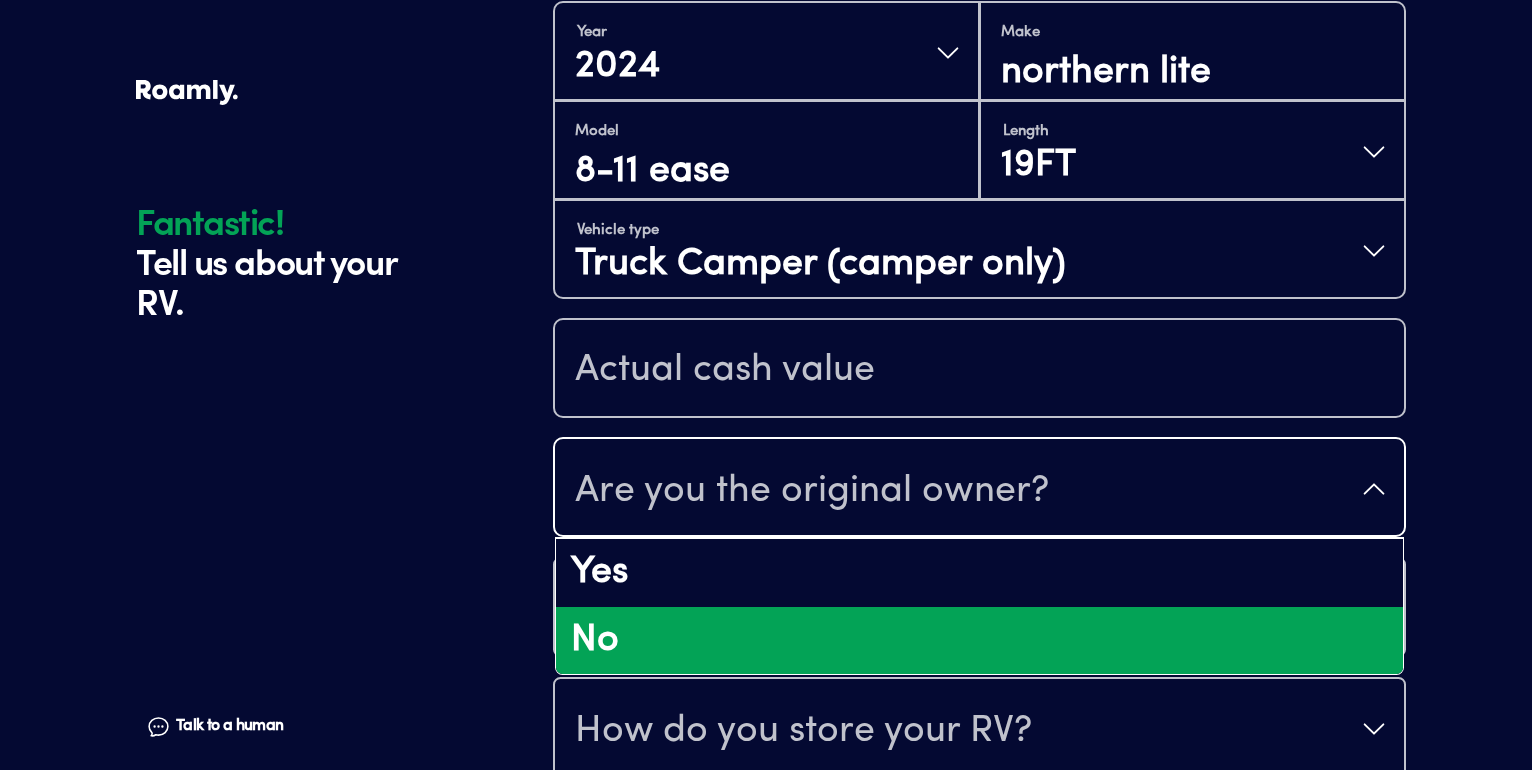 click on "No" at bounding box center (979, 641) 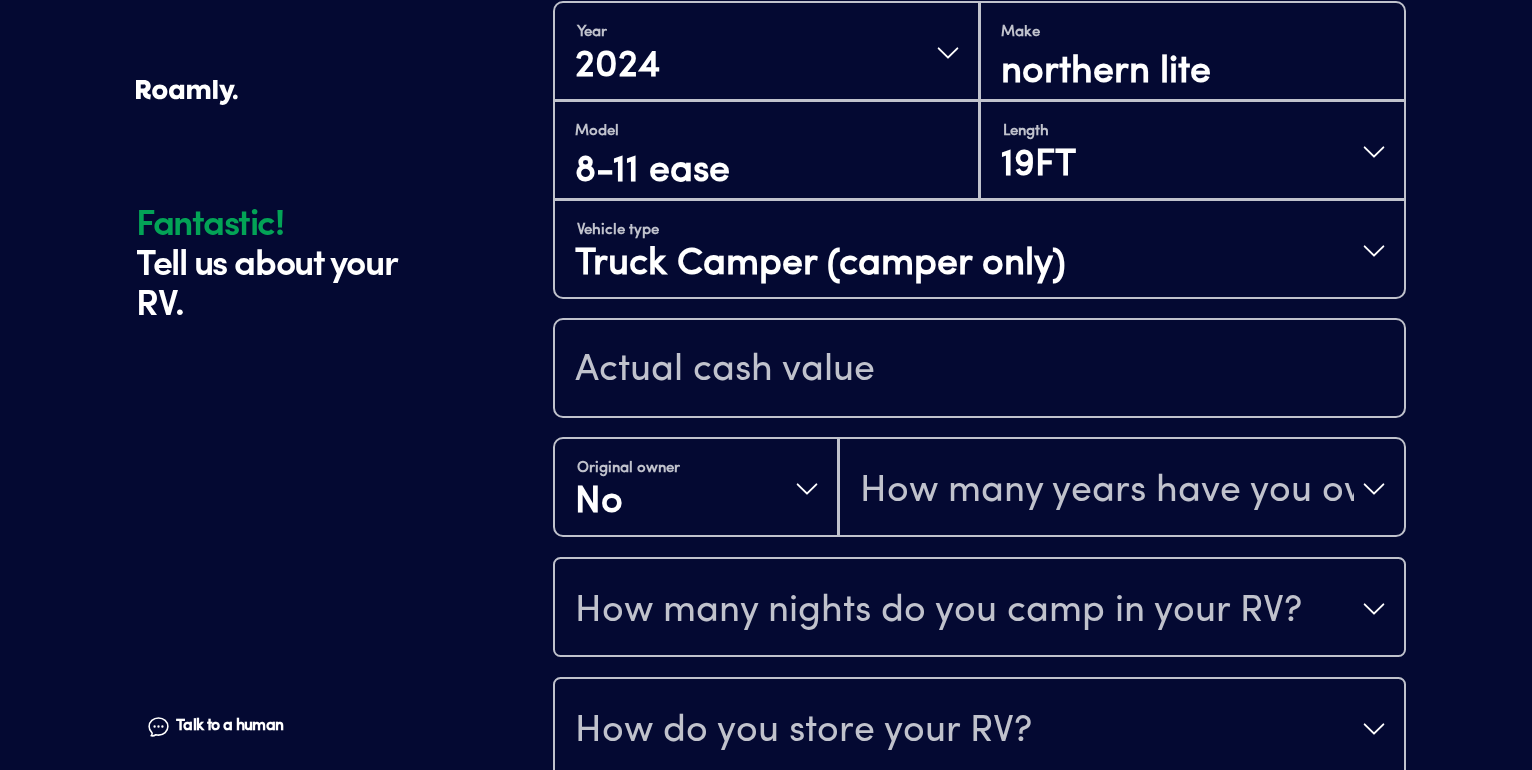 click on "How many nights do you camp in your RV?" at bounding box center (938, 611) 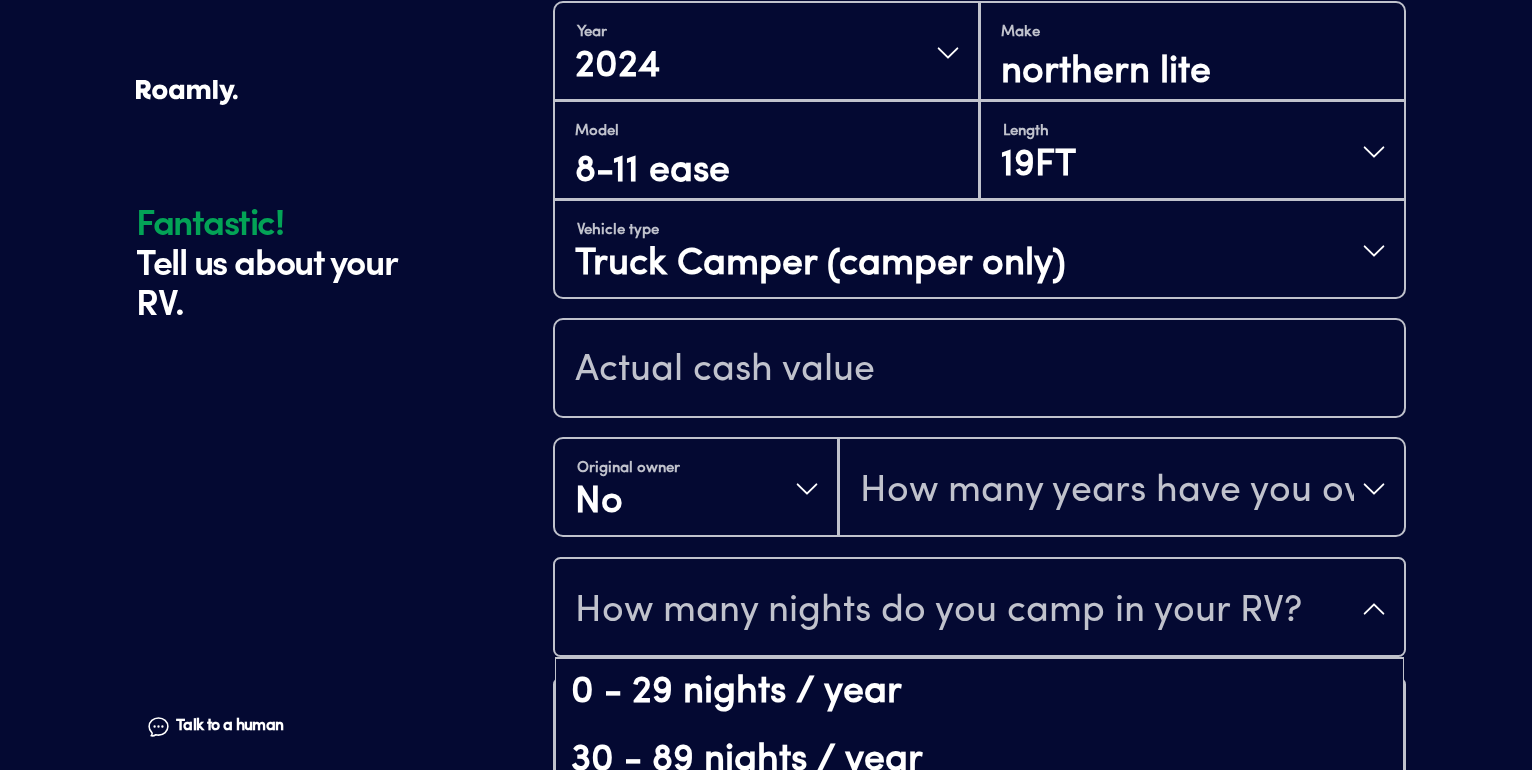 scroll, scrollTop: 33, scrollLeft: 0, axis: vertical 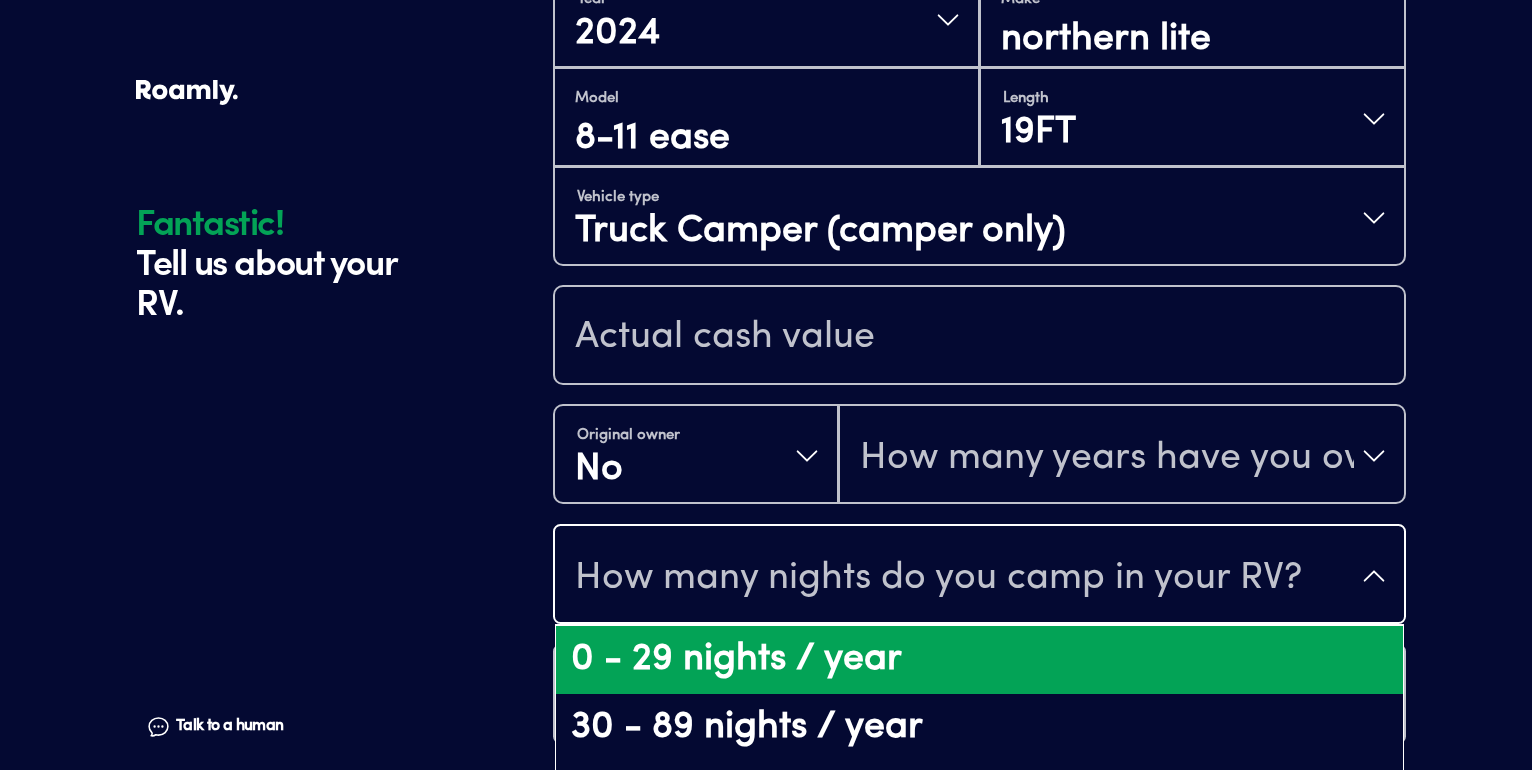 click on "0 - 29 nights / year" at bounding box center [979, 660] 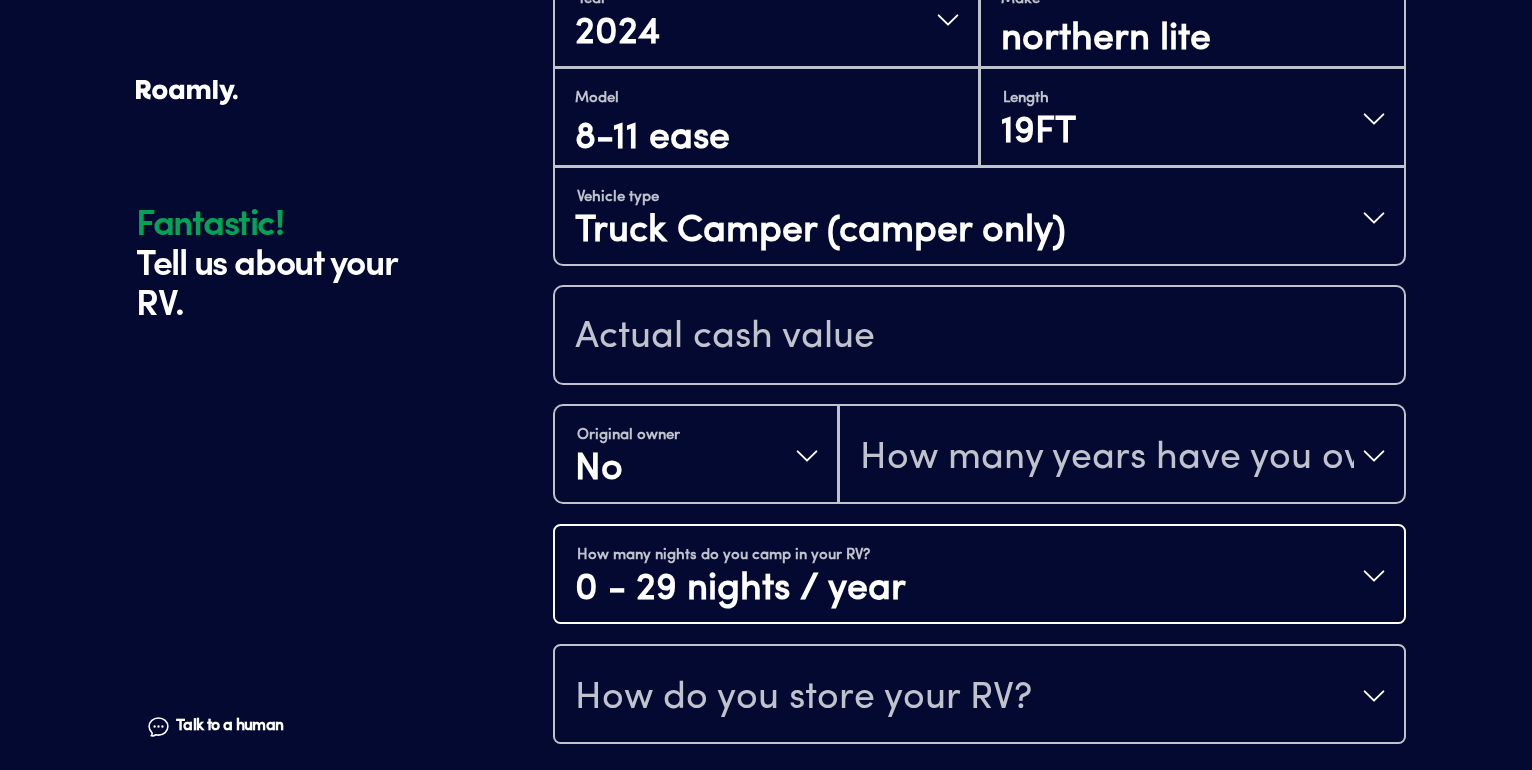 scroll, scrollTop: 0, scrollLeft: 0, axis: both 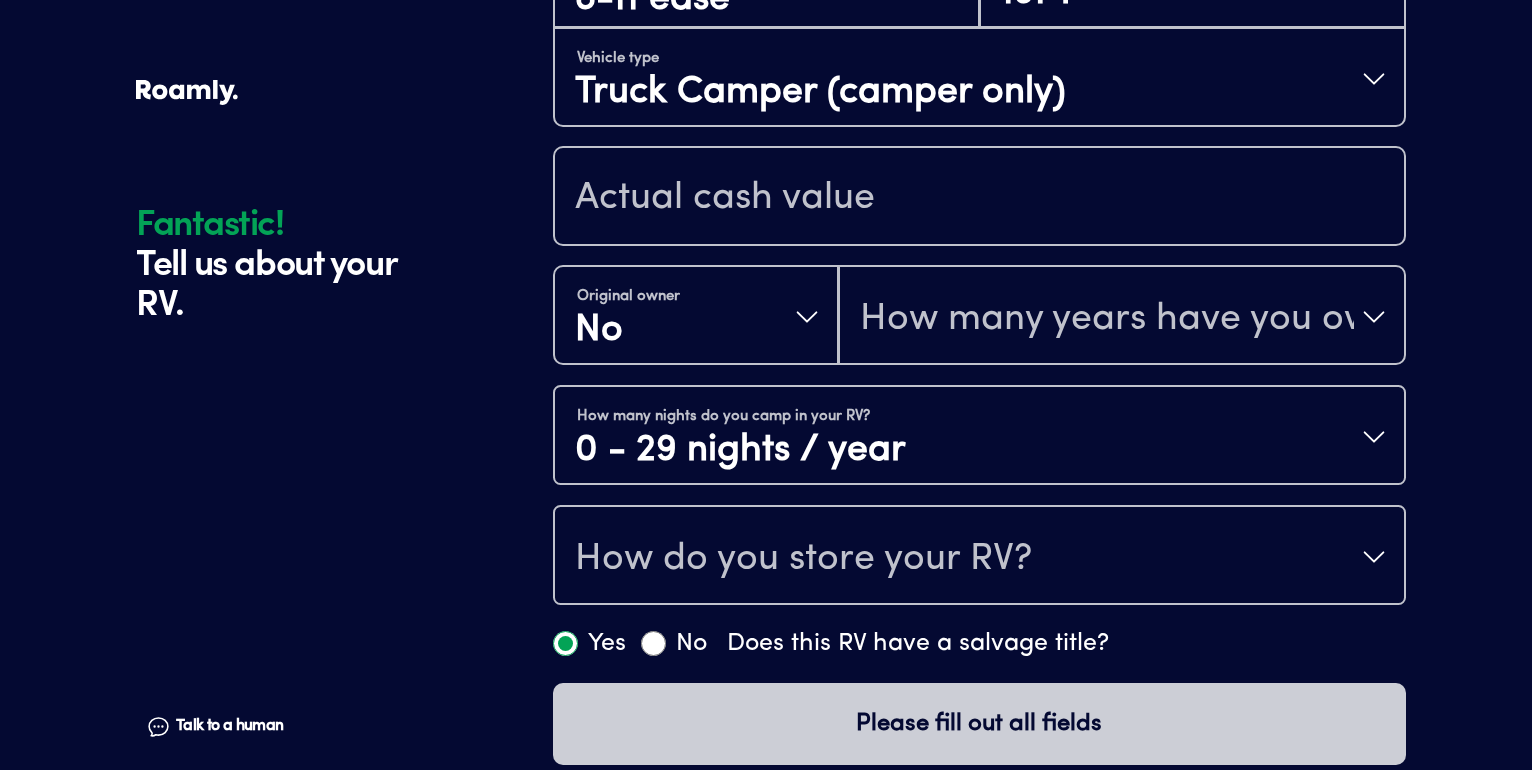 click on "How do you store your RV?" at bounding box center (803, 559) 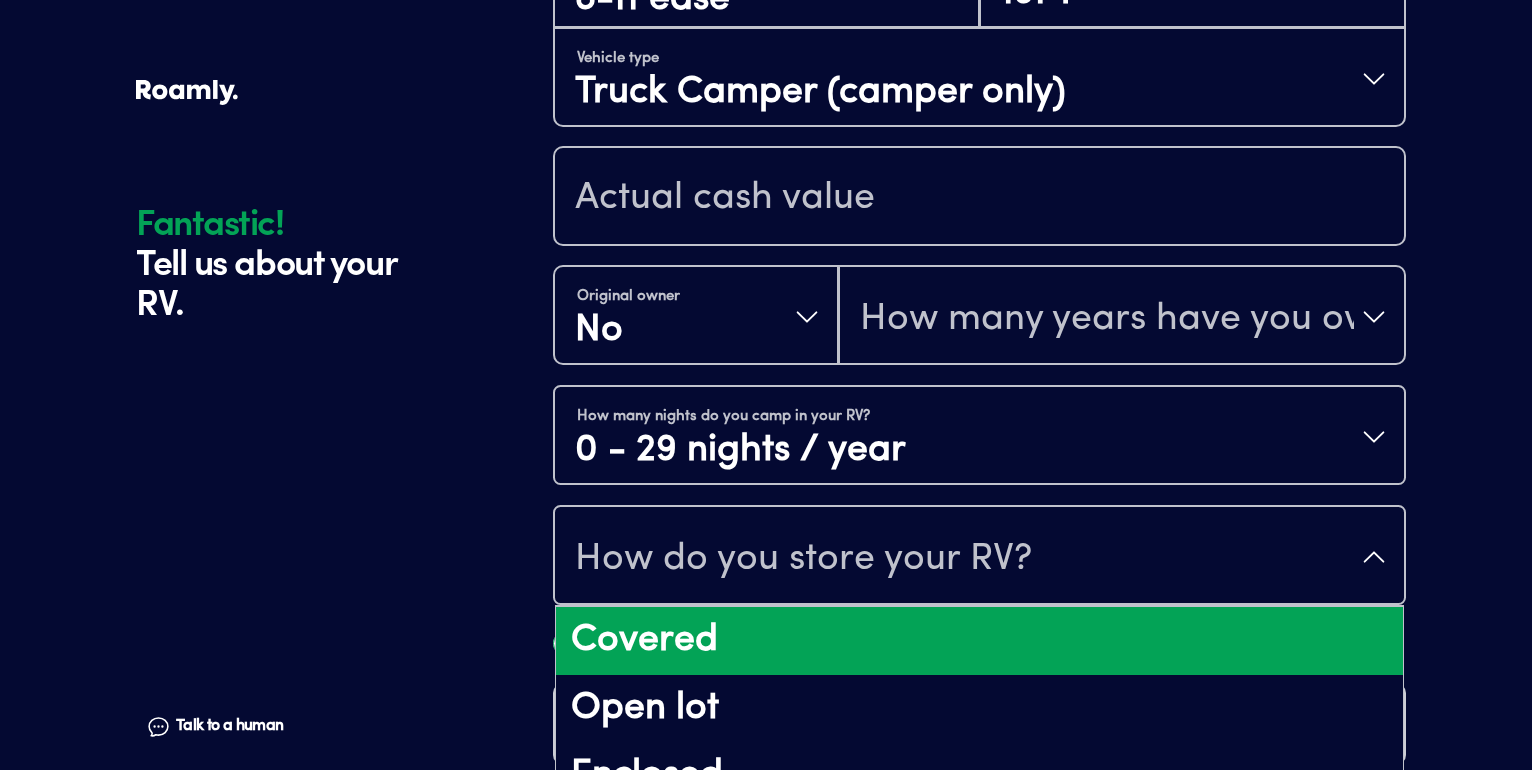 scroll, scrollTop: 25, scrollLeft: 0, axis: vertical 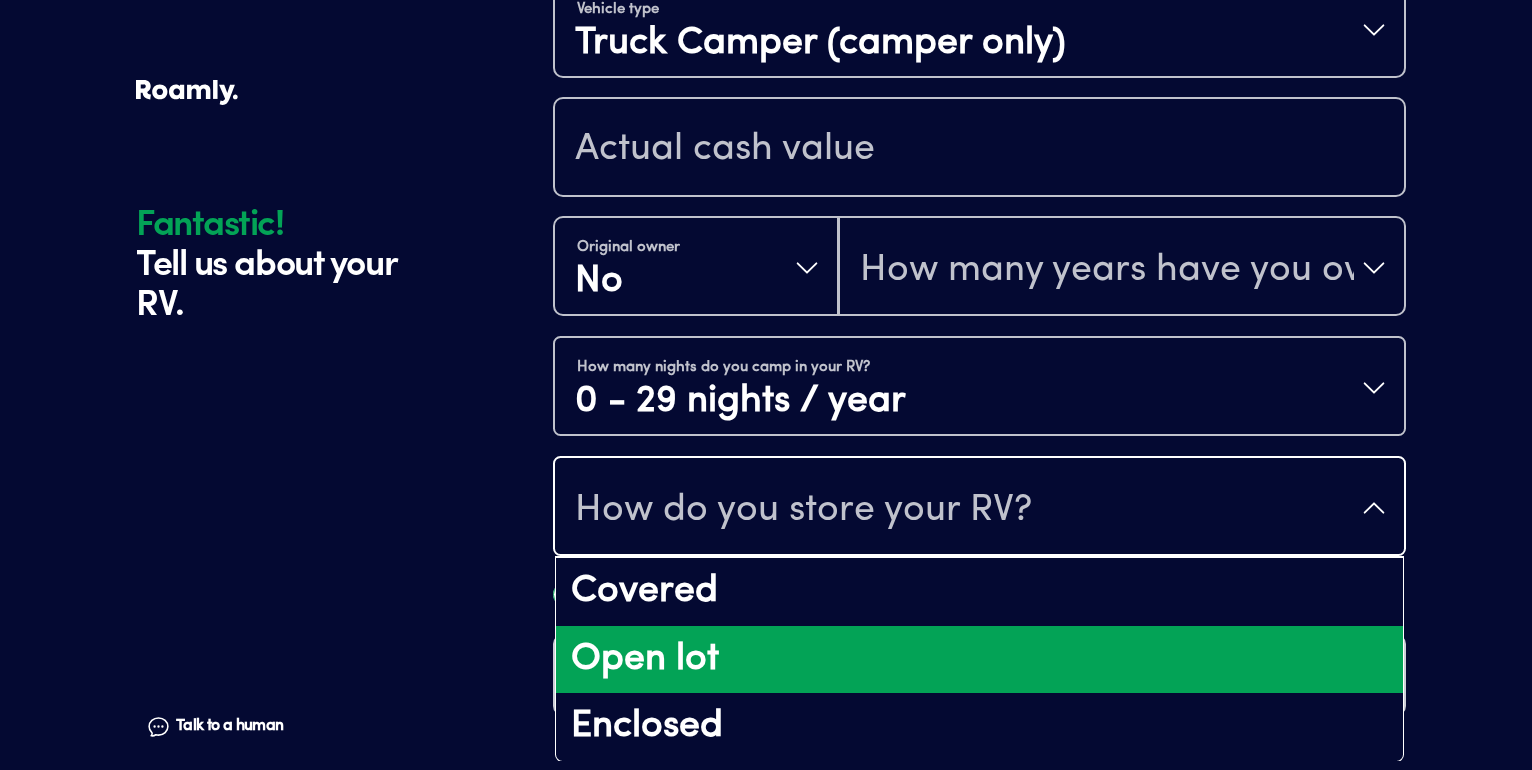 click on "Open lot" at bounding box center (979, 660) 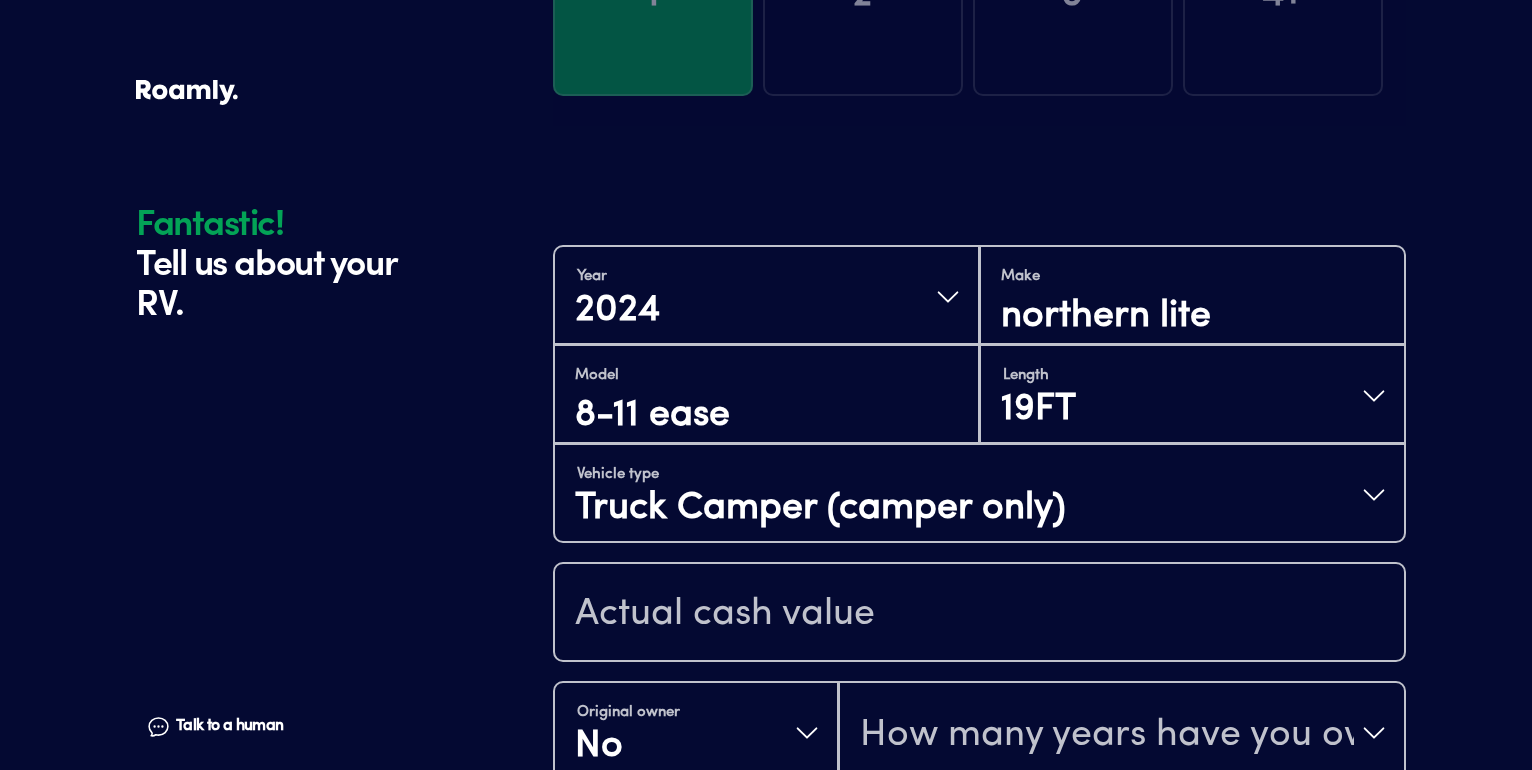 scroll, scrollTop: 445, scrollLeft: 0, axis: vertical 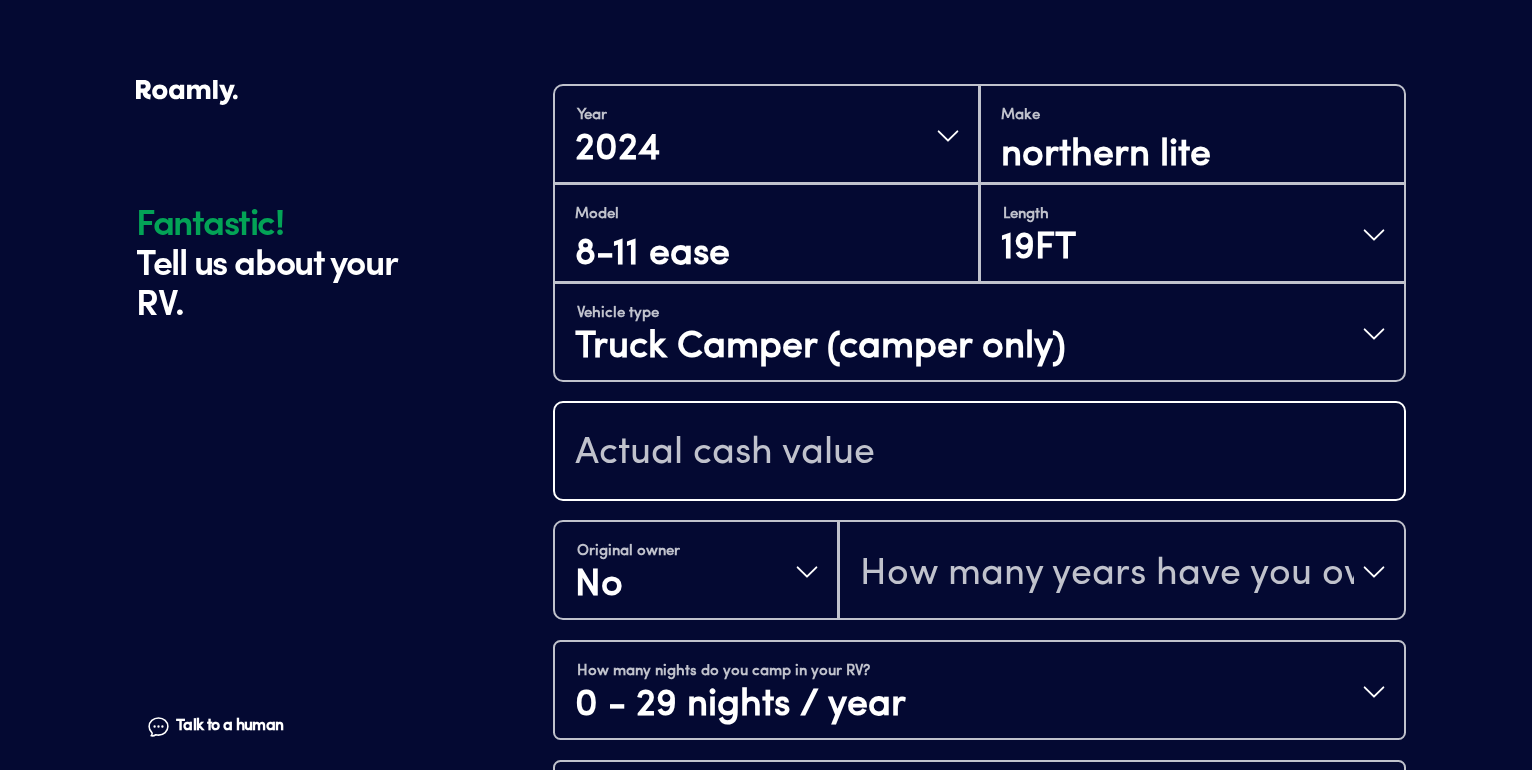 click at bounding box center [979, 453] 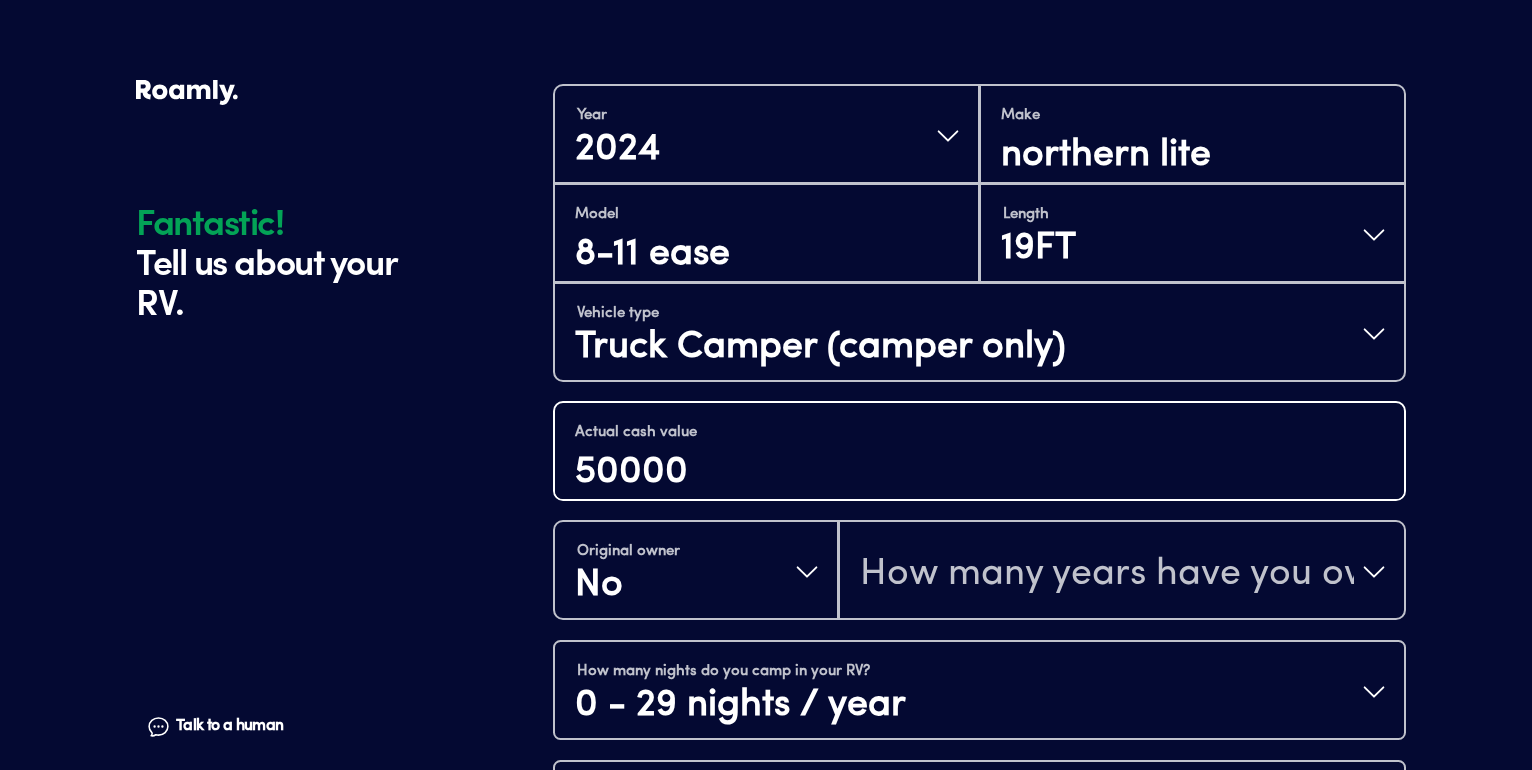 type on "50000" 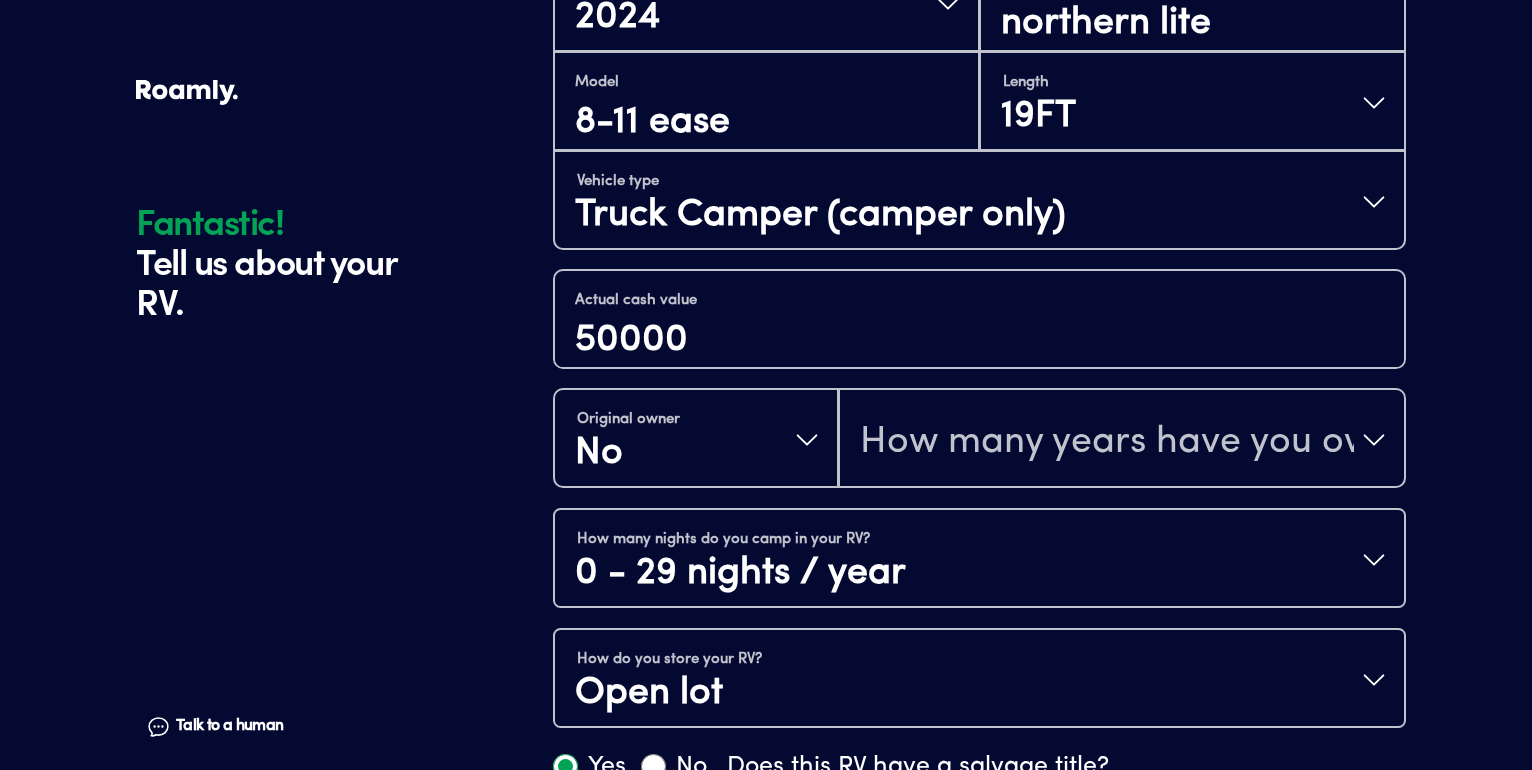 scroll, scrollTop: 724, scrollLeft: 0, axis: vertical 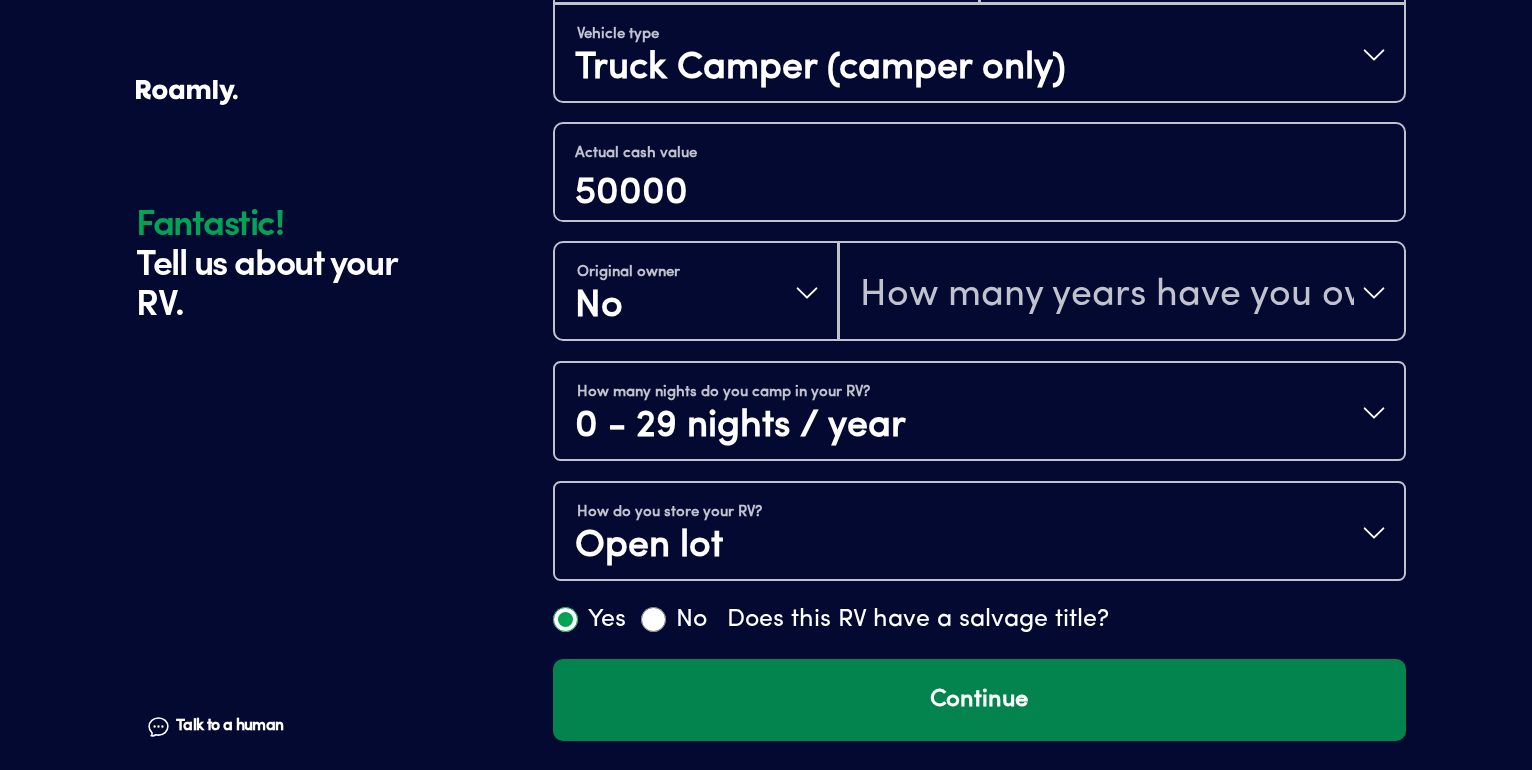click on "Continue" at bounding box center [979, 700] 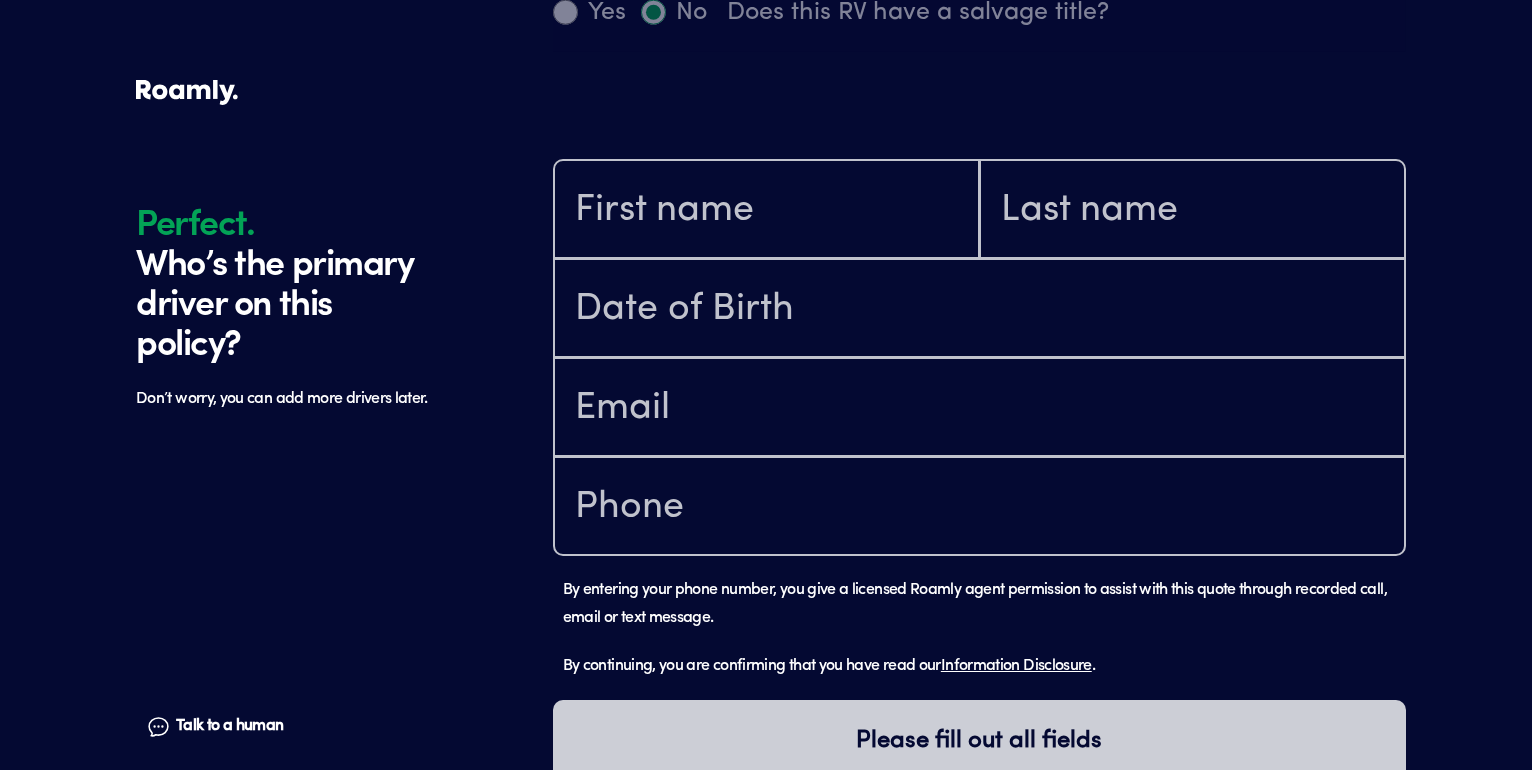 scroll, scrollTop: 1402, scrollLeft: 0, axis: vertical 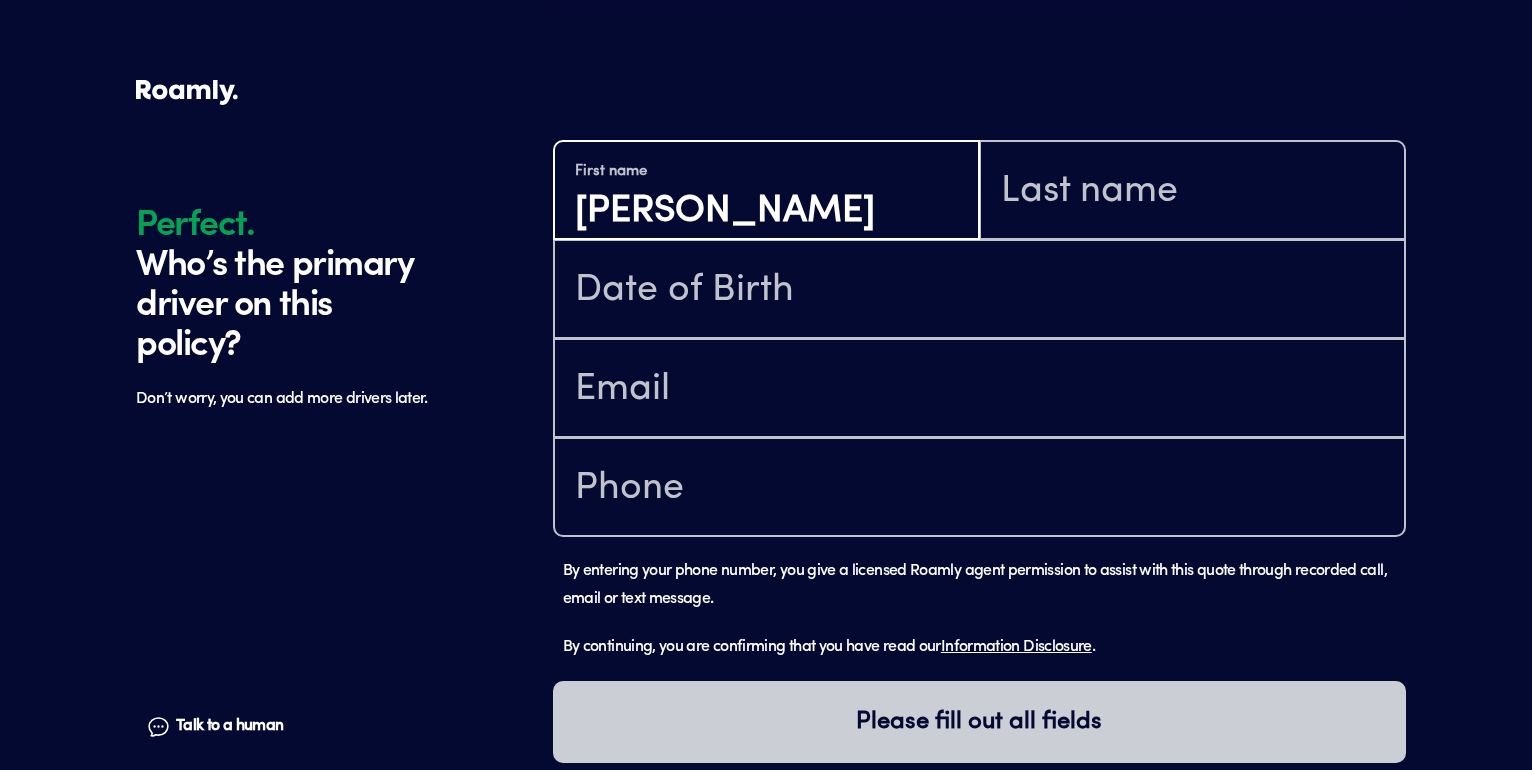 type on "[PERSON_NAME]" 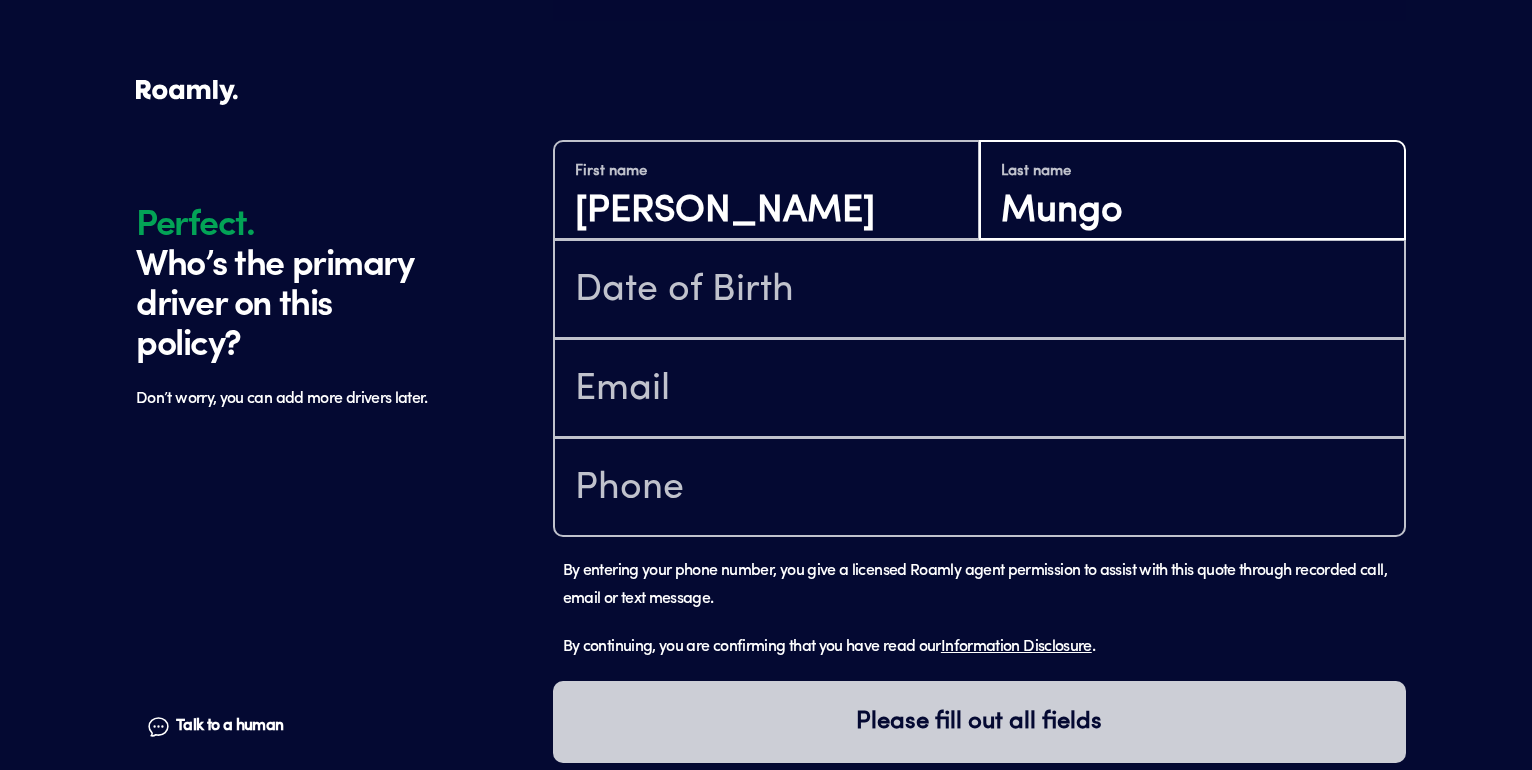 type on "Mungo" 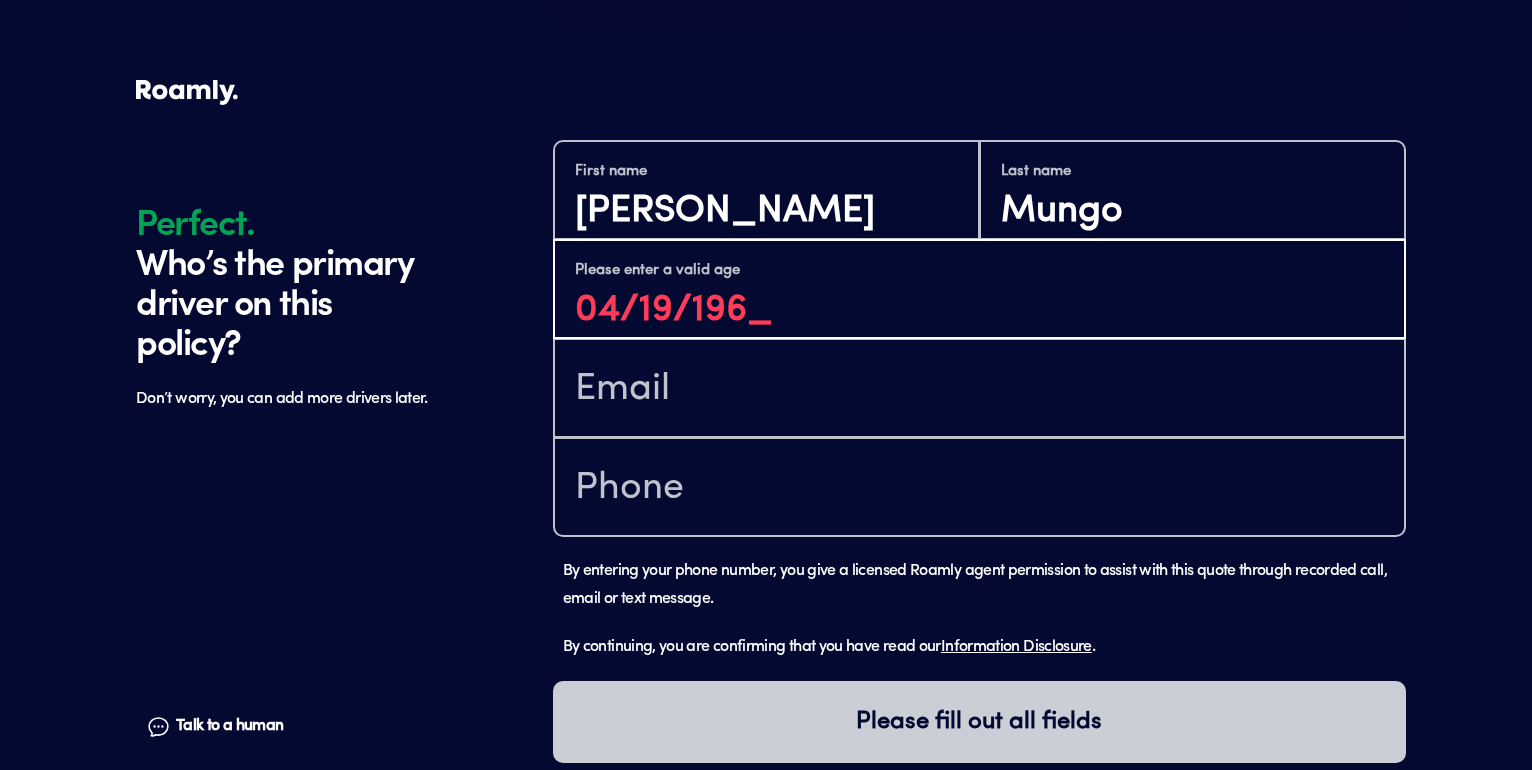 type on "[DATE]" 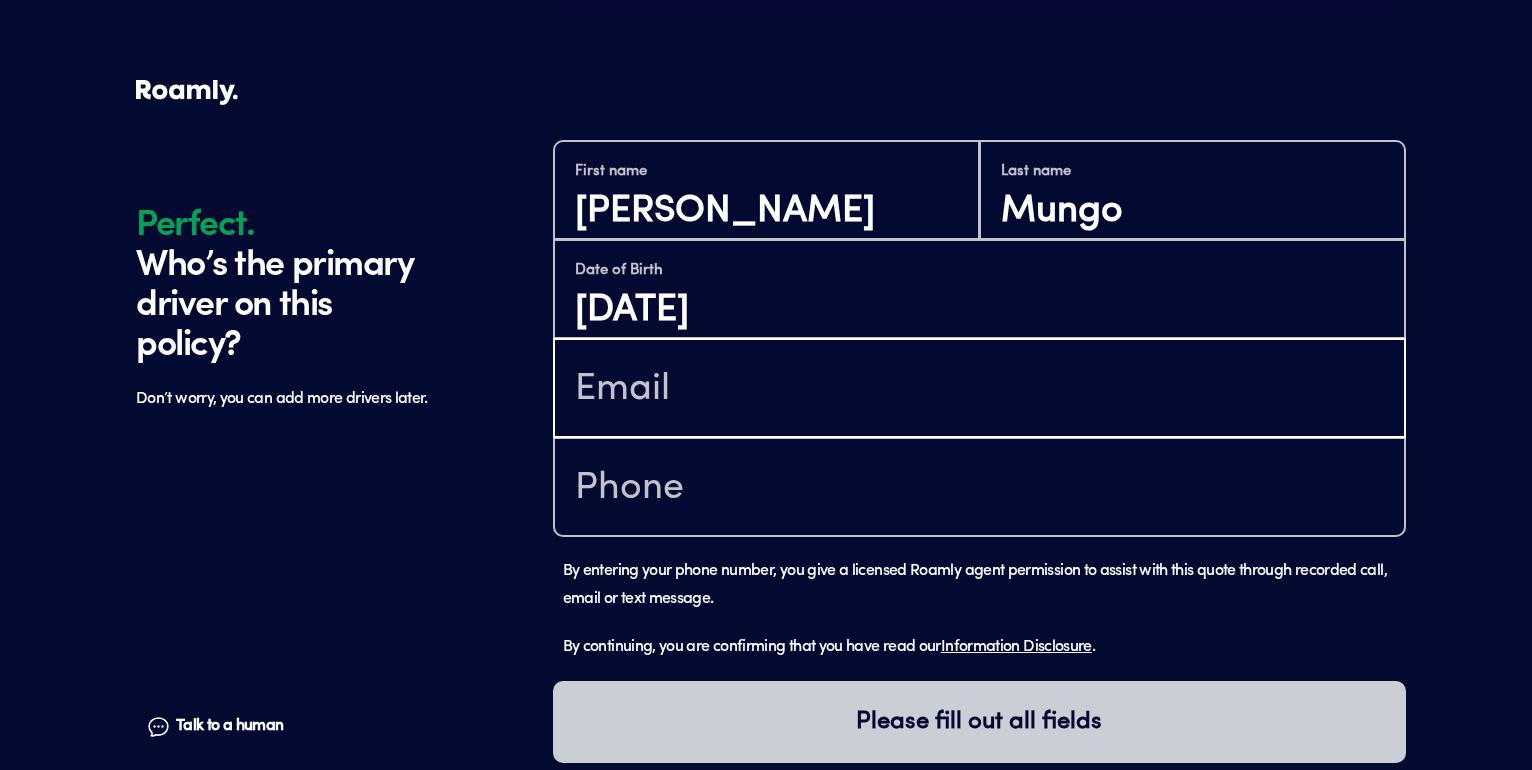 type on "[EMAIL_ADDRESS][DOMAIN_NAME]" 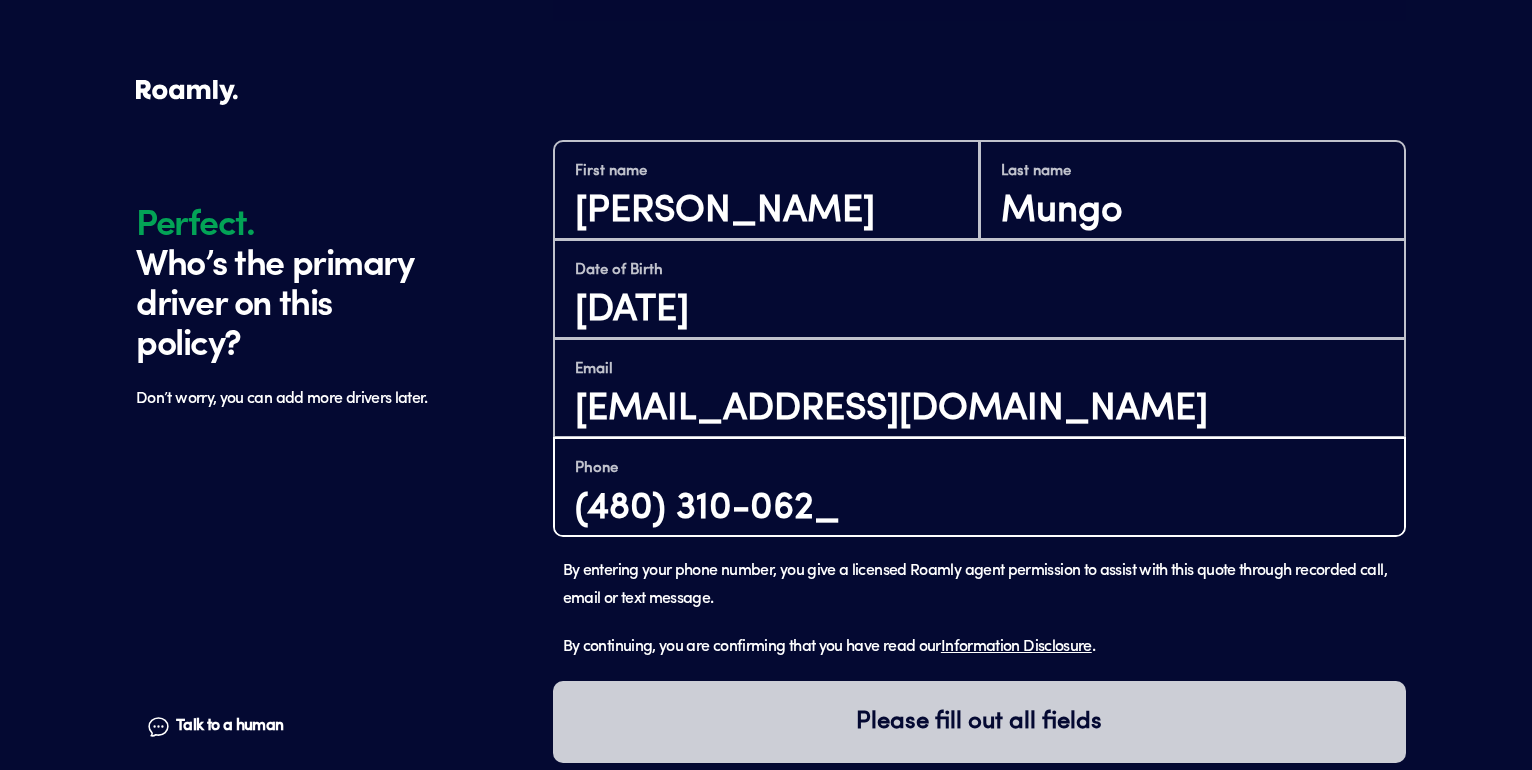 type on "[PHONE_NUMBER]" 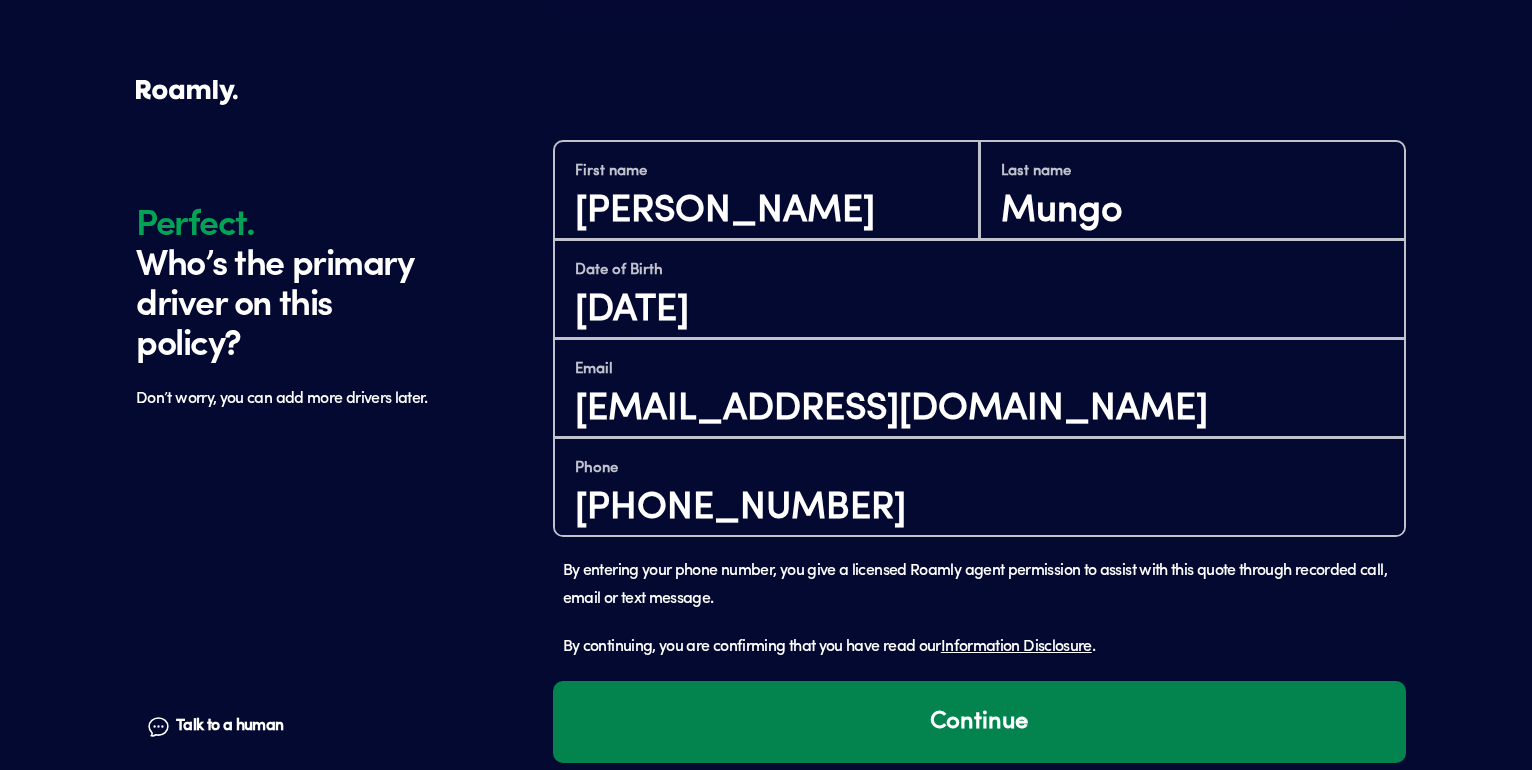 click on "Continue" at bounding box center (979, 722) 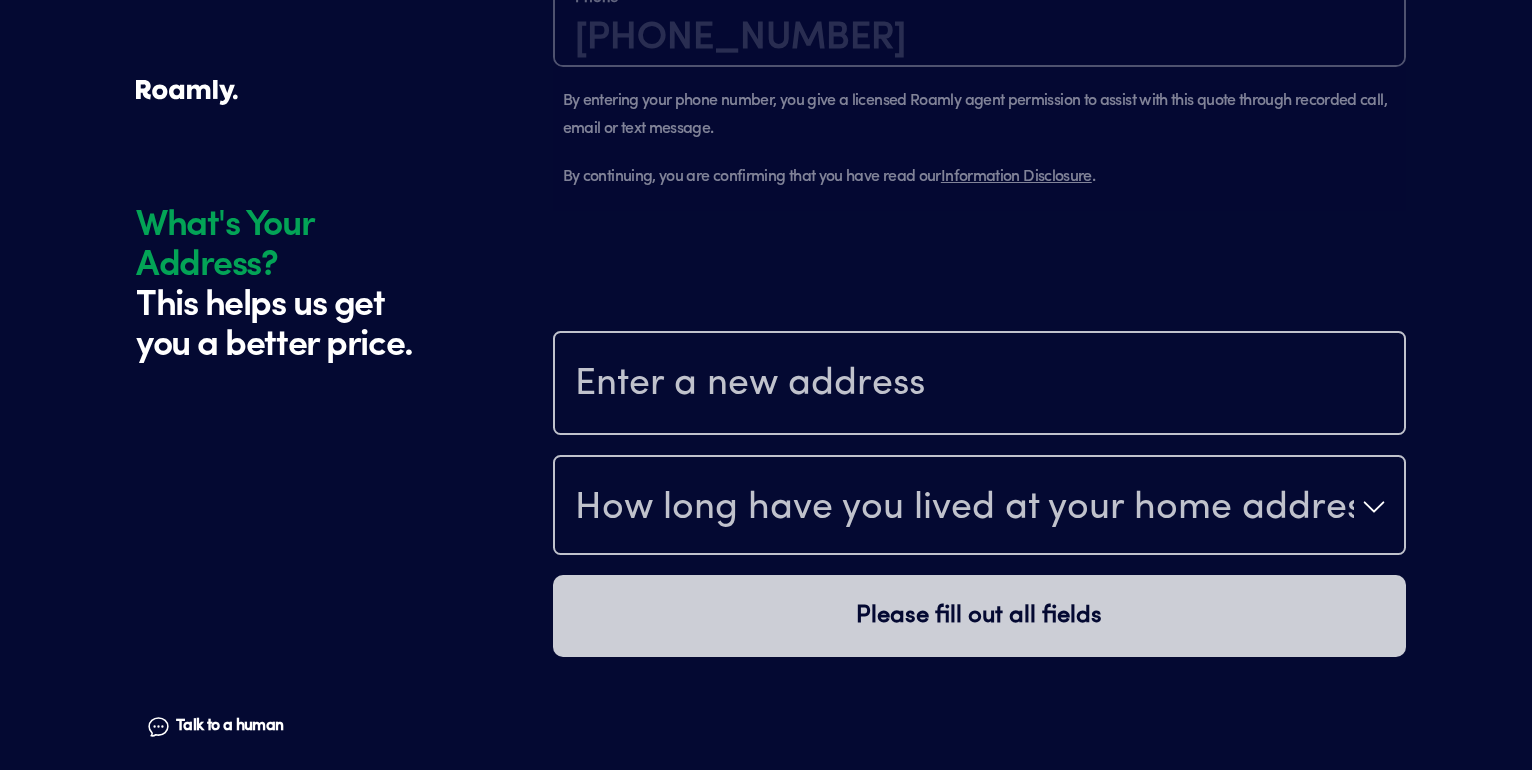 scroll, scrollTop: 1762, scrollLeft: 0, axis: vertical 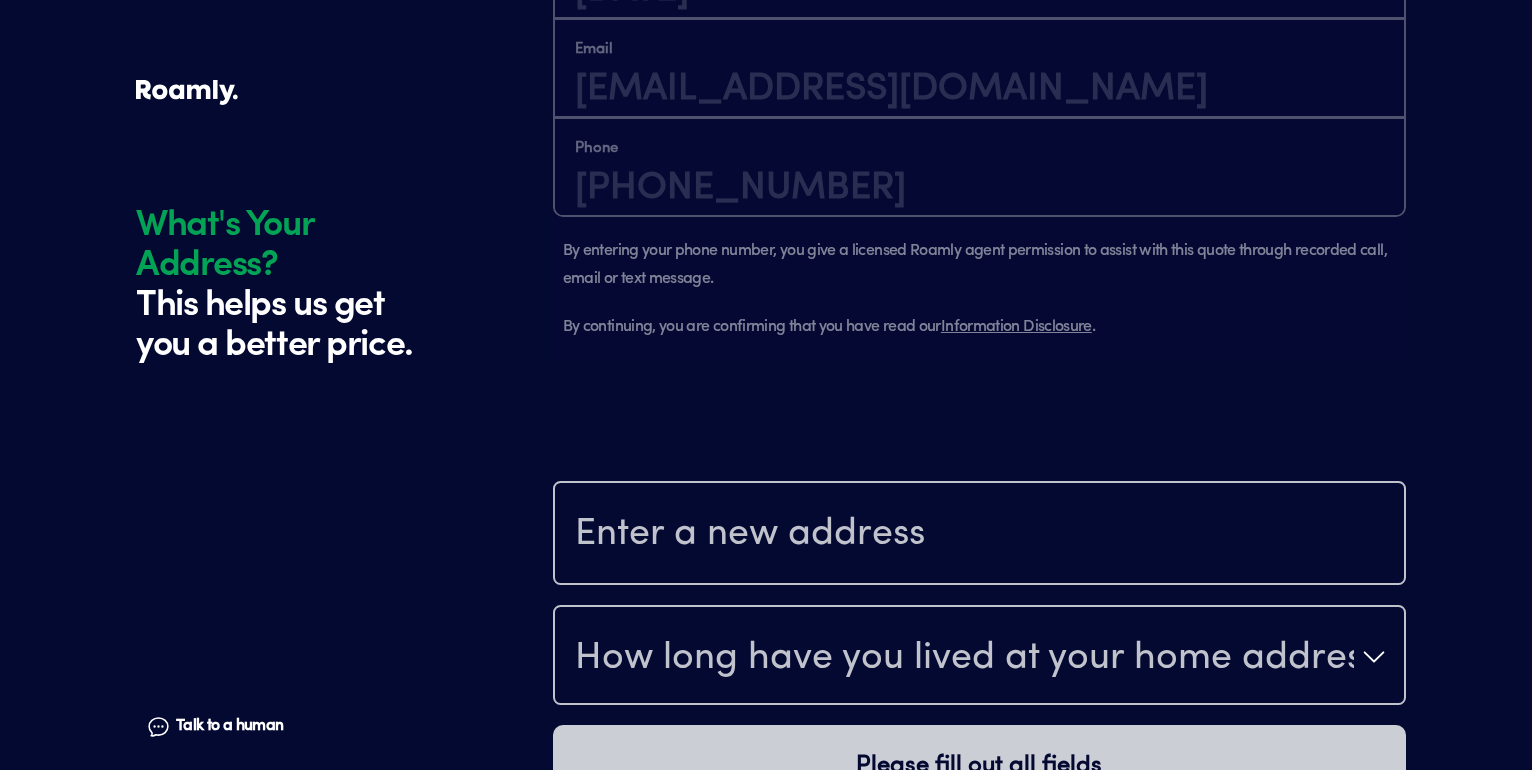 click at bounding box center (979, 535) 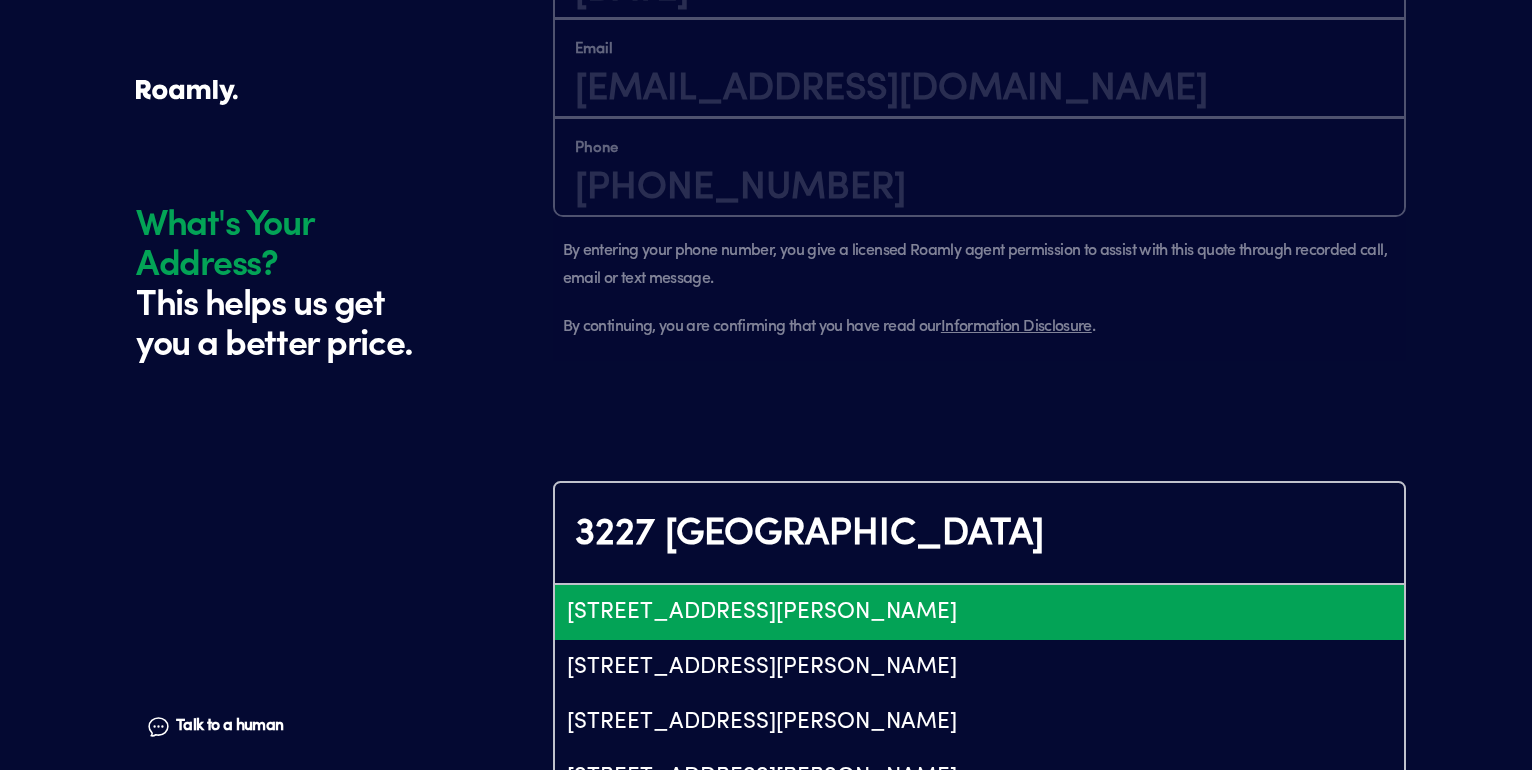 click on "[STREET_ADDRESS][PERSON_NAME]" at bounding box center (979, 612) 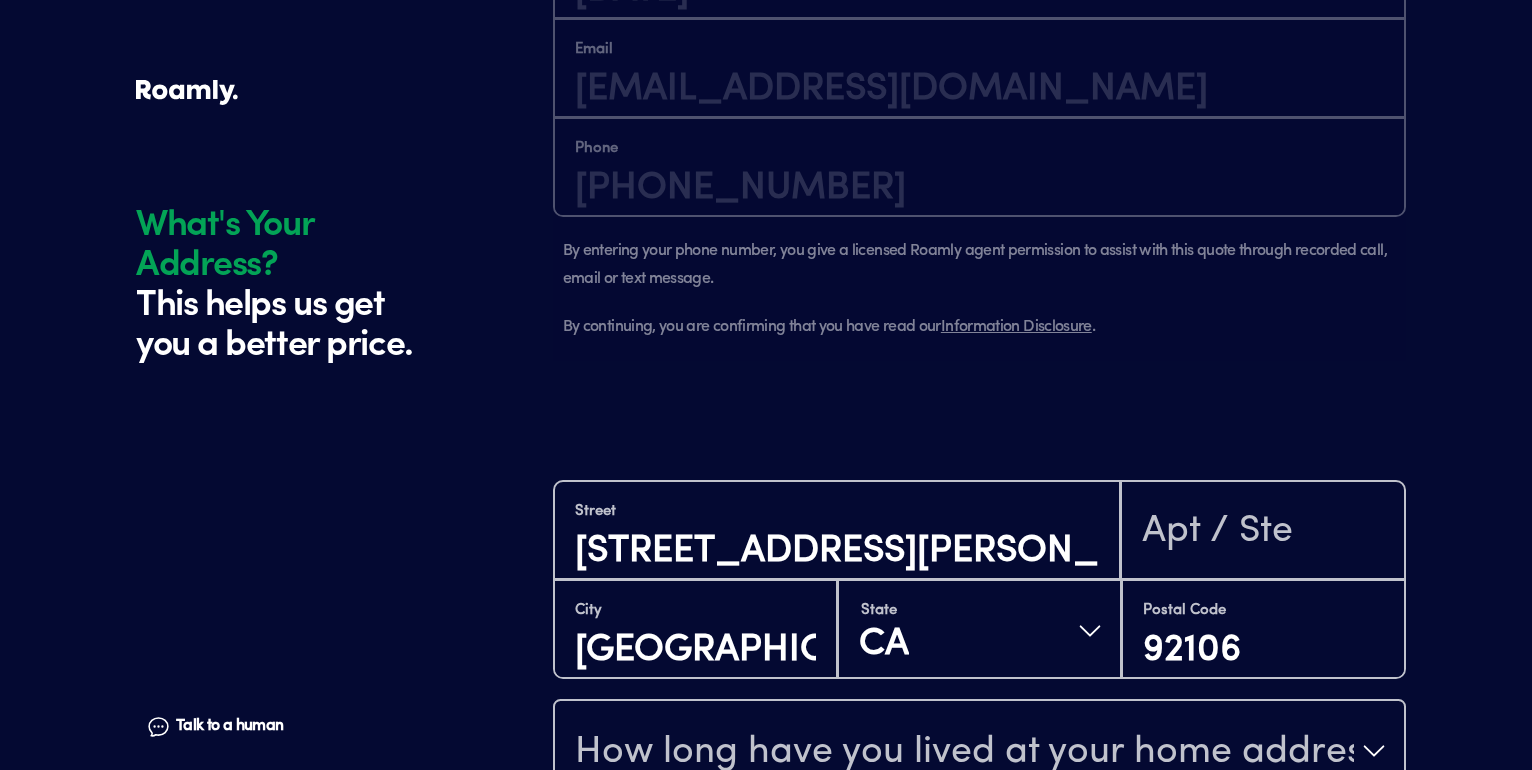 scroll, scrollTop: 1948, scrollLeft: 0, axis: vertical 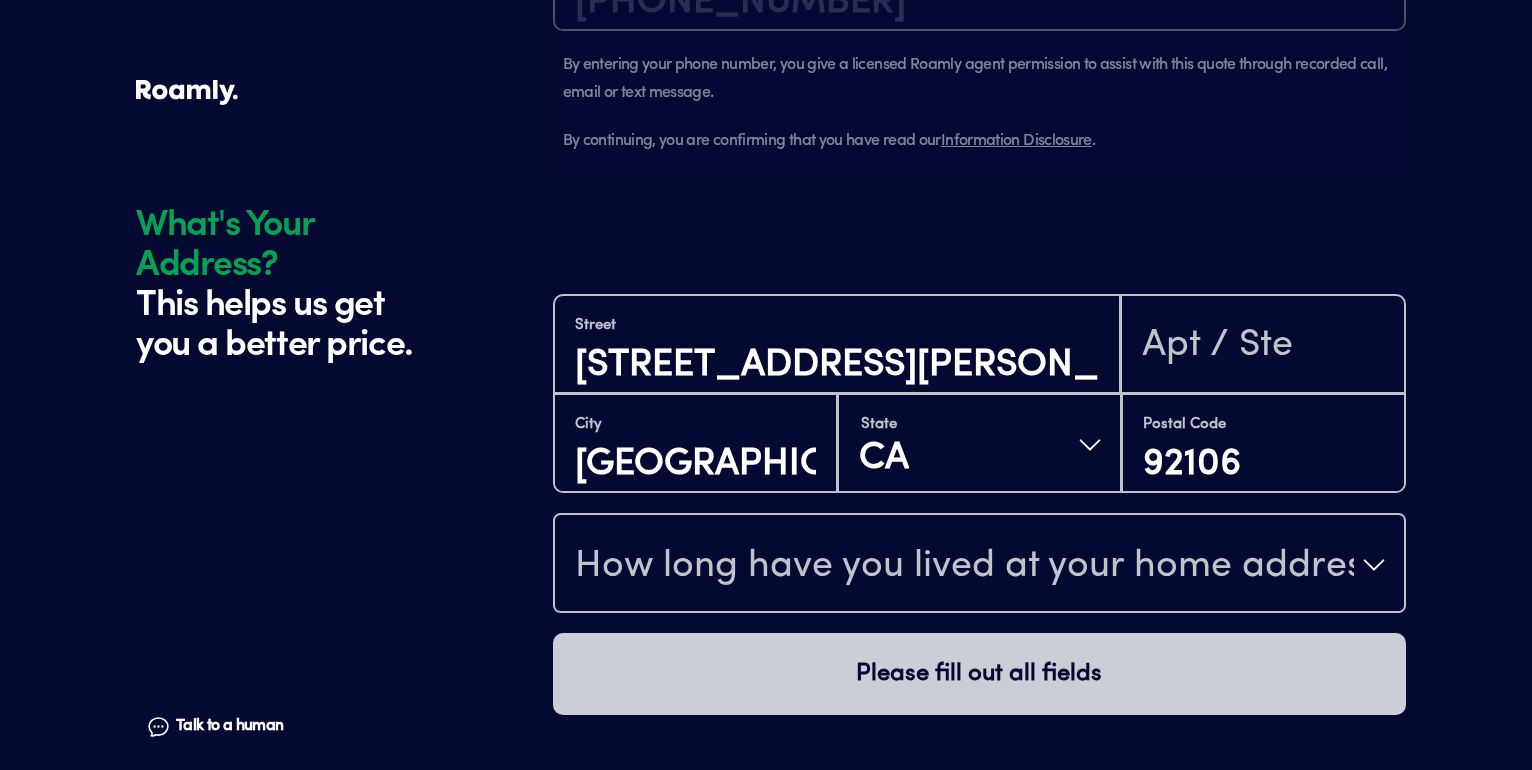 click on "How long have you lived at your home address?" at bounding box center (964, 567) 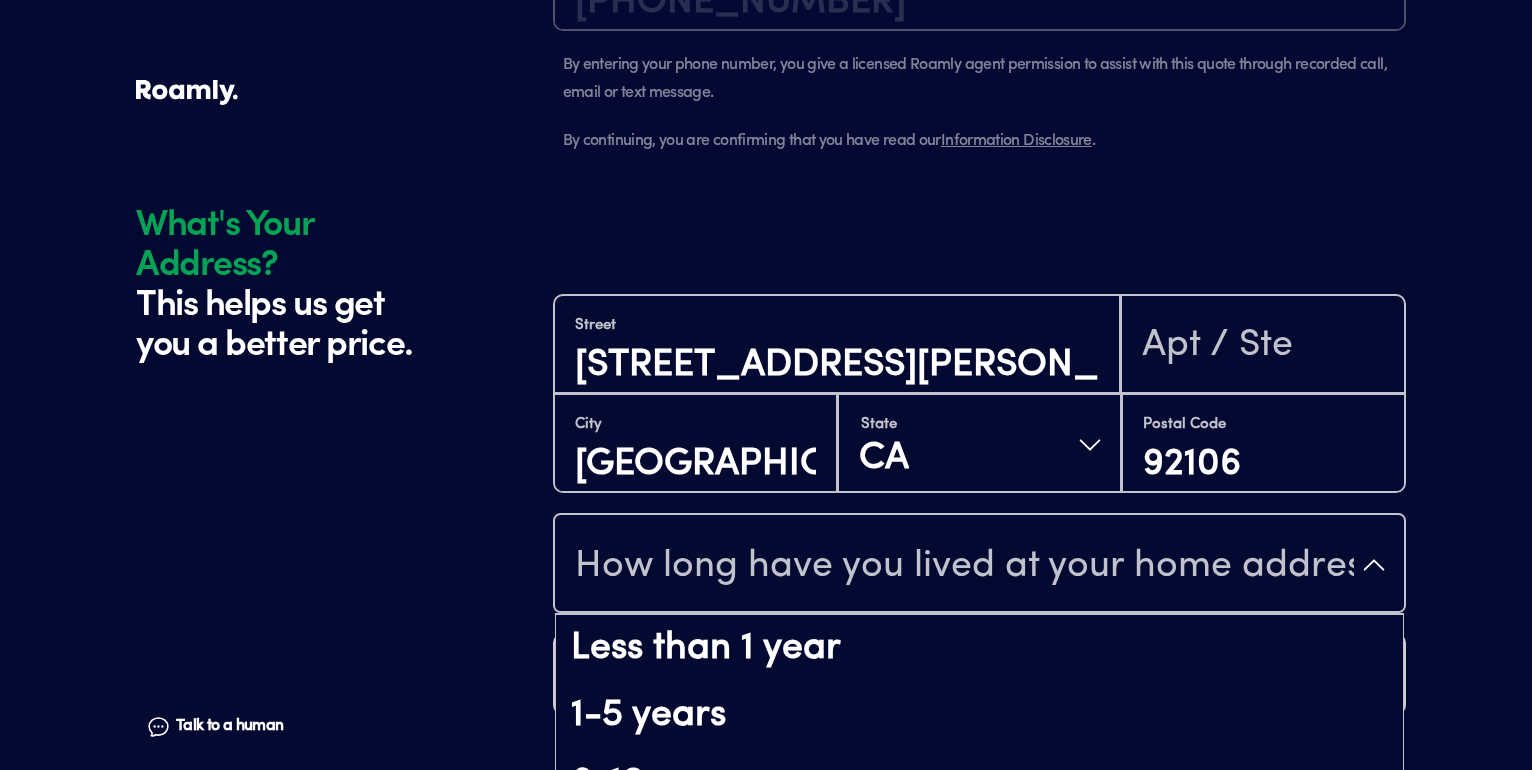 scroll, scrollTop: 127, scrollLeft: 0, axis: vertical 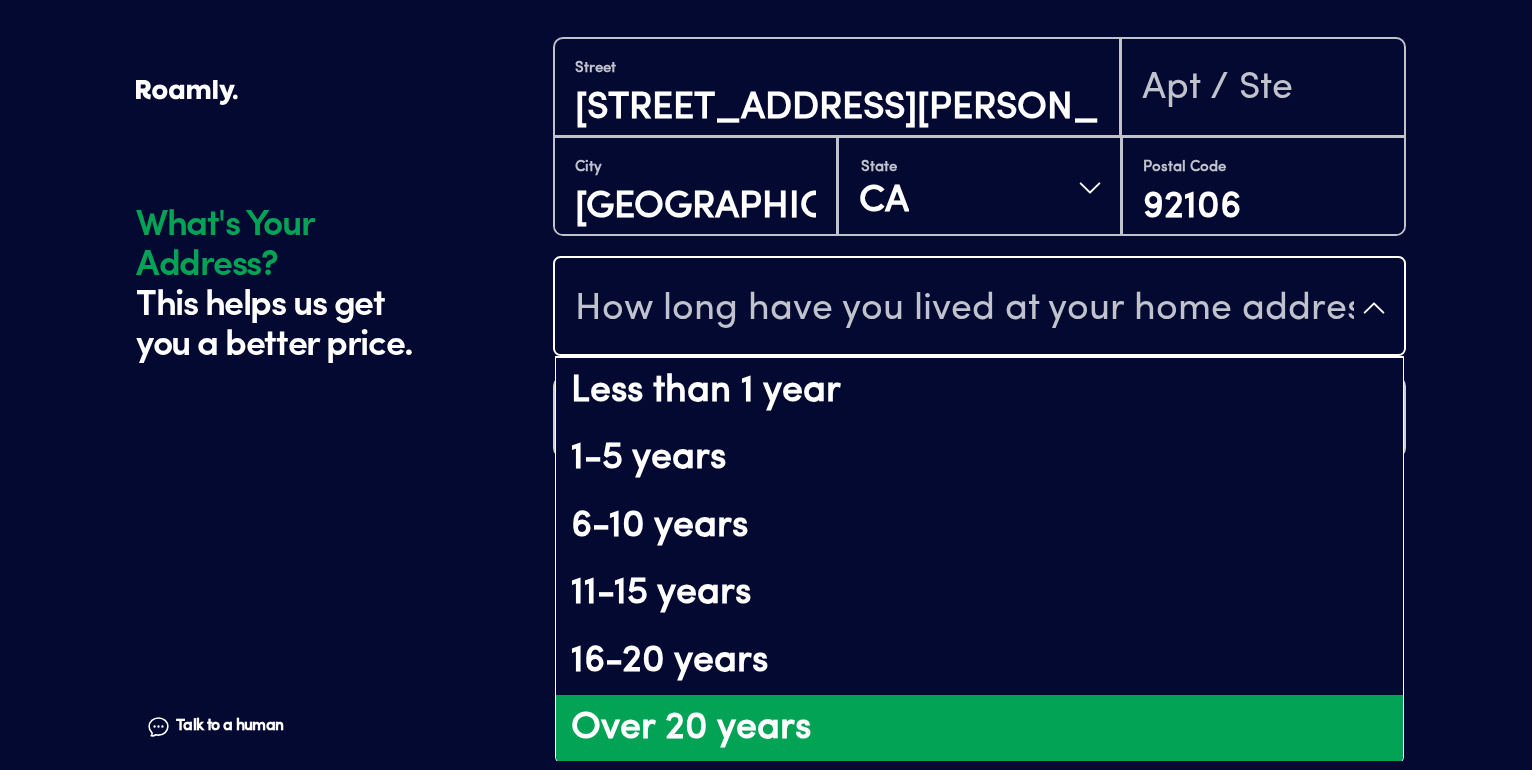 click on "Over 20 years" at bounding box center (979, 729) 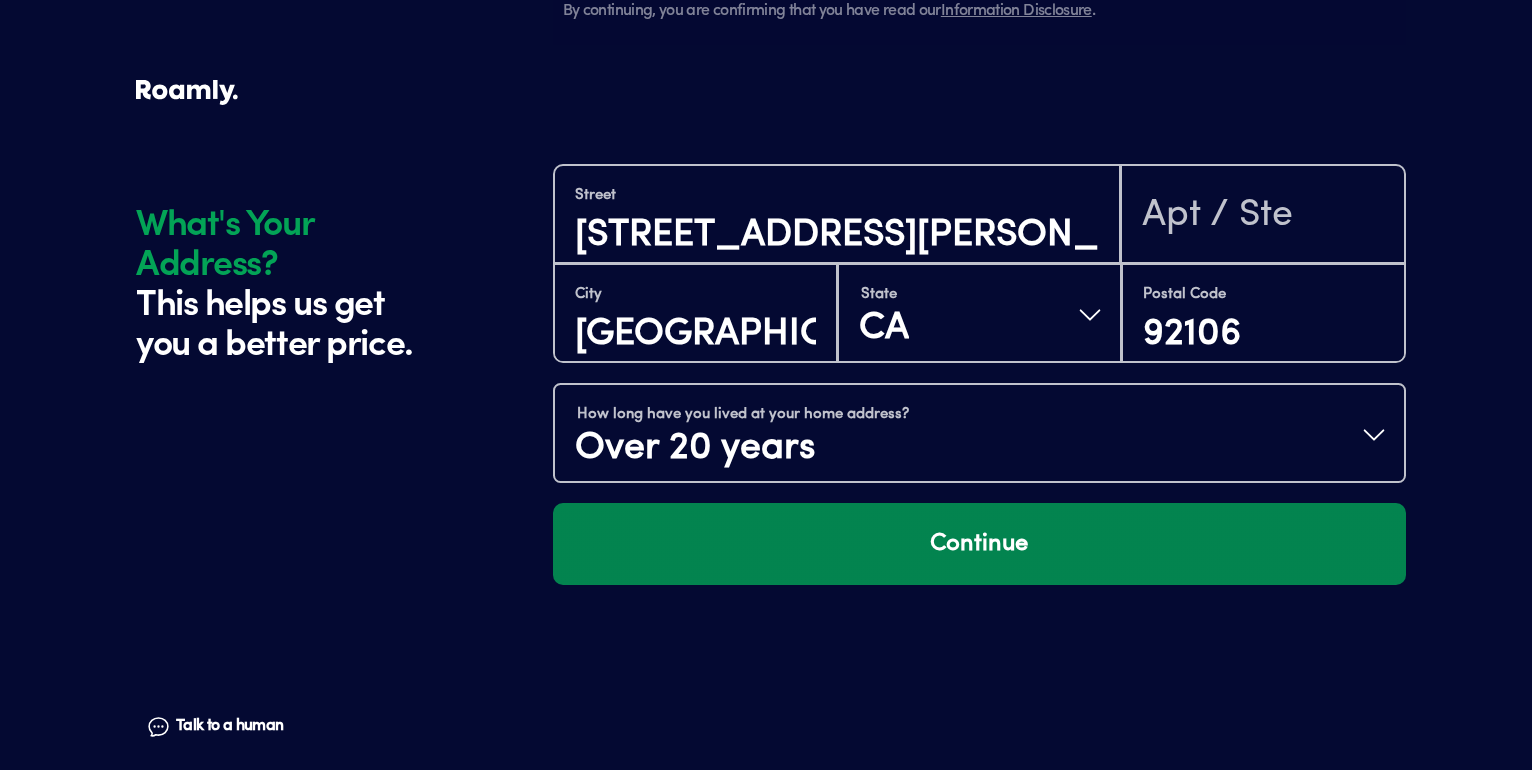 click on "Continue" at bounding box center [979, 544] 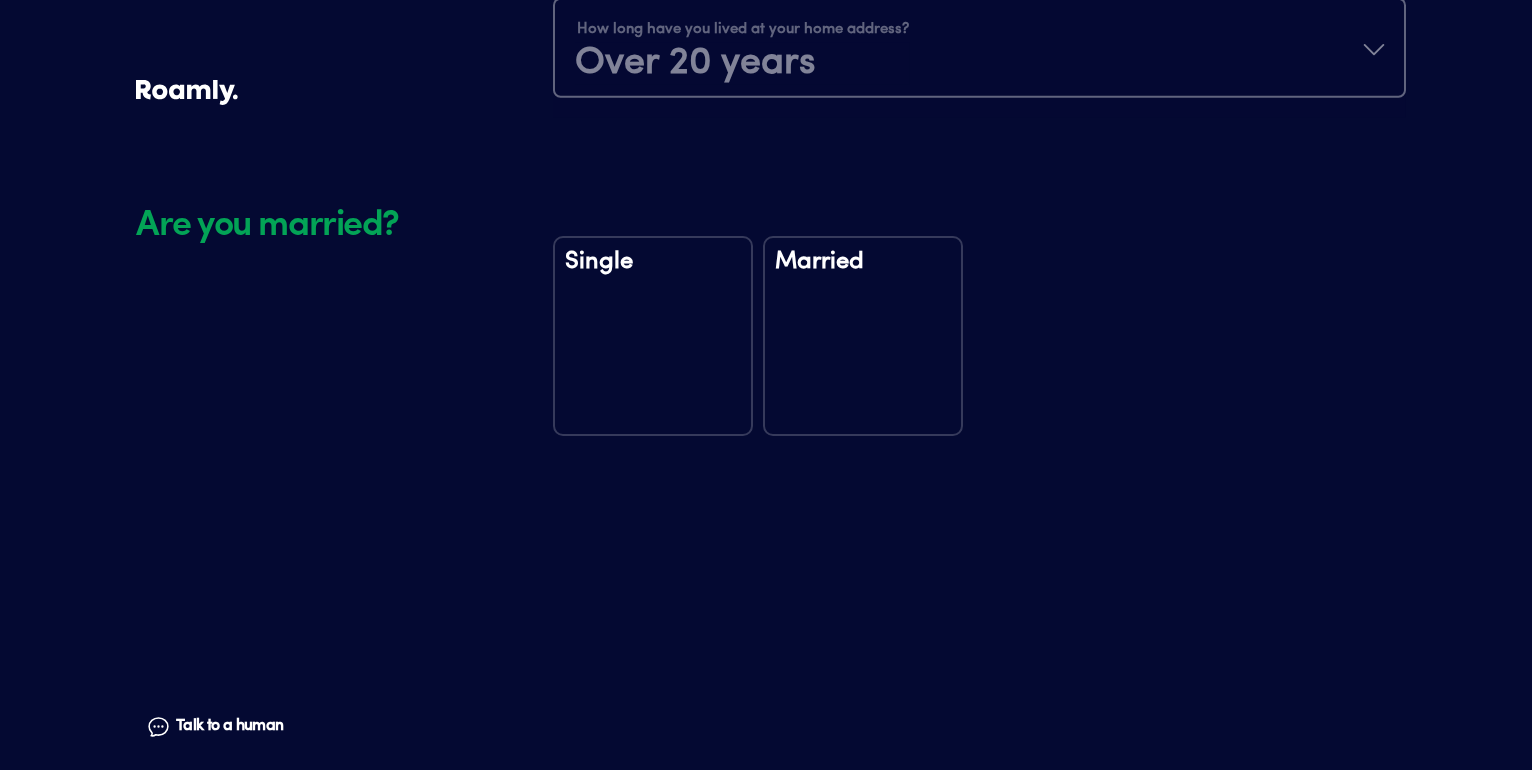 scroll, scrollTop: 2549, scrollLeft: 0, axis: vertical 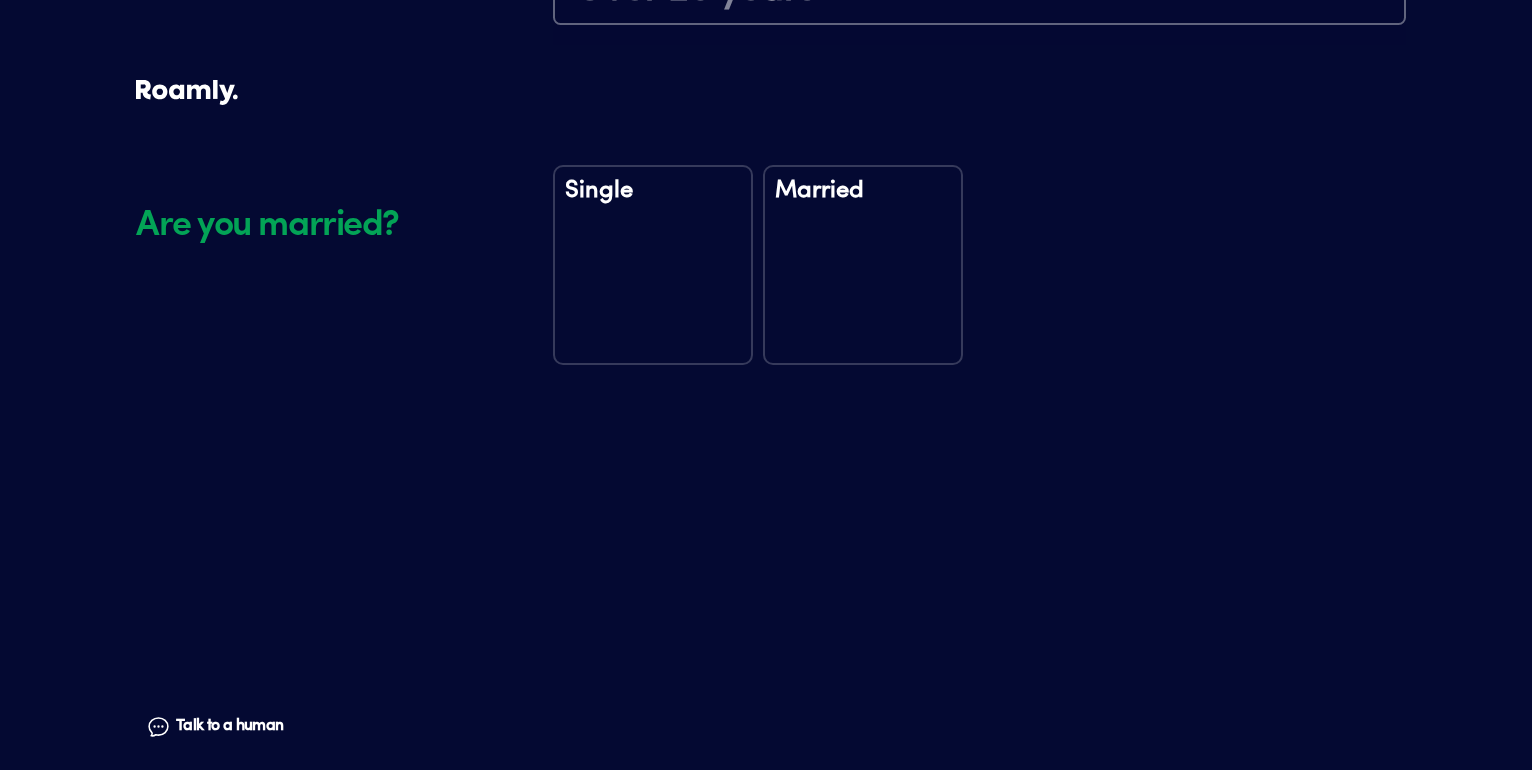 click on "Single" at bounding box center (653, 265) 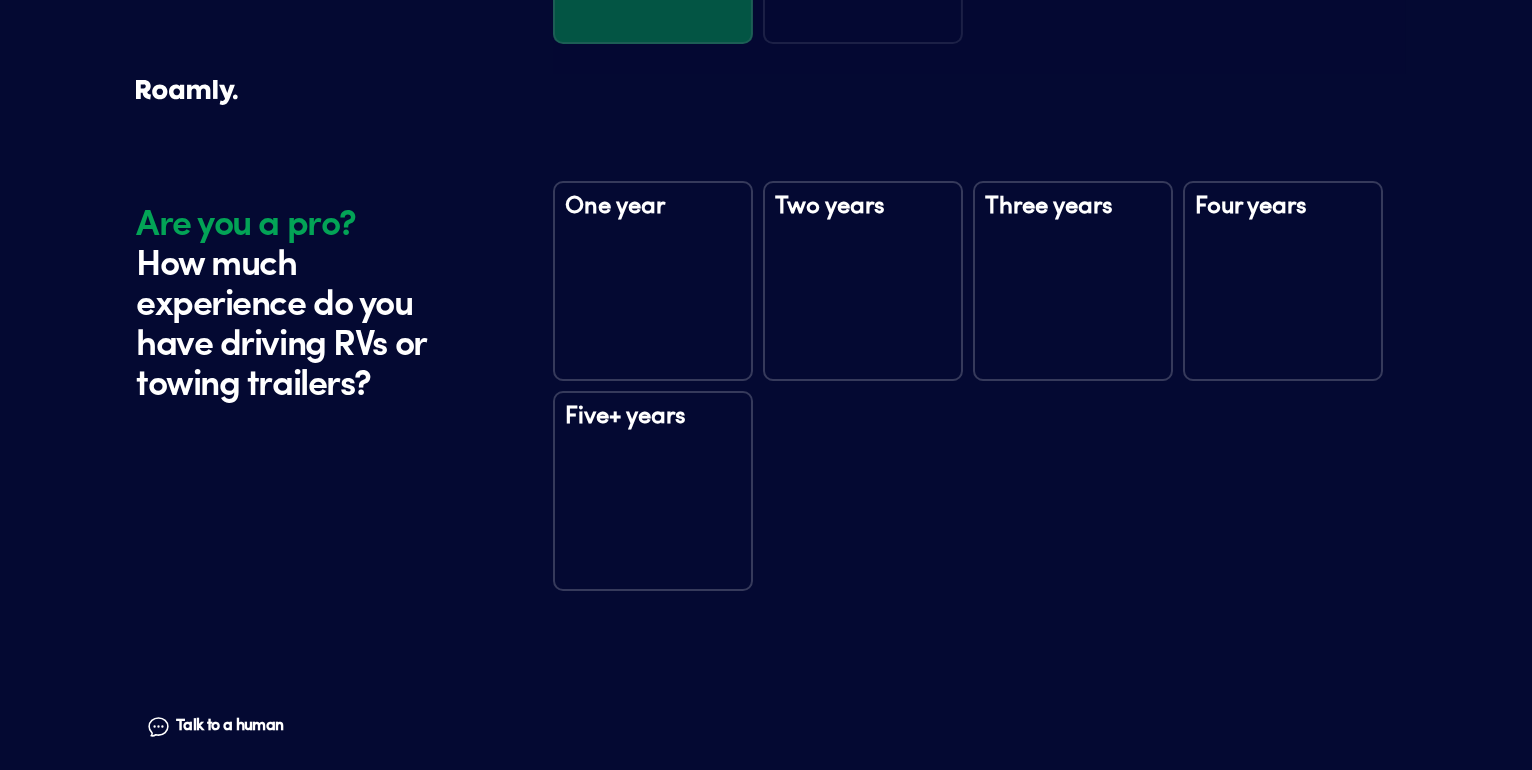 scroll, scrollTop: 2939, scrollLeft: 0, axis: vertical 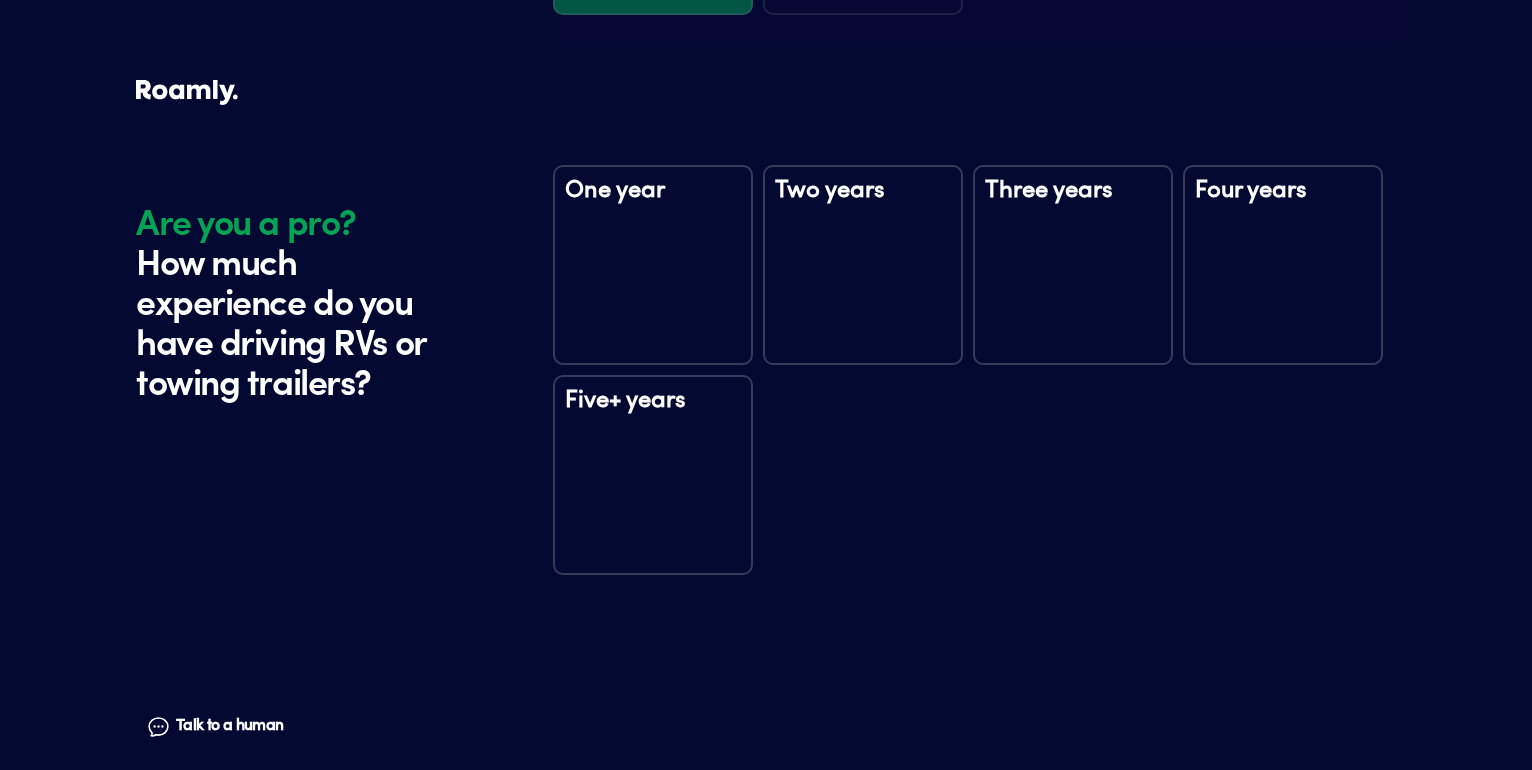 click on "Five+ years" at bounding box center (653, 475) 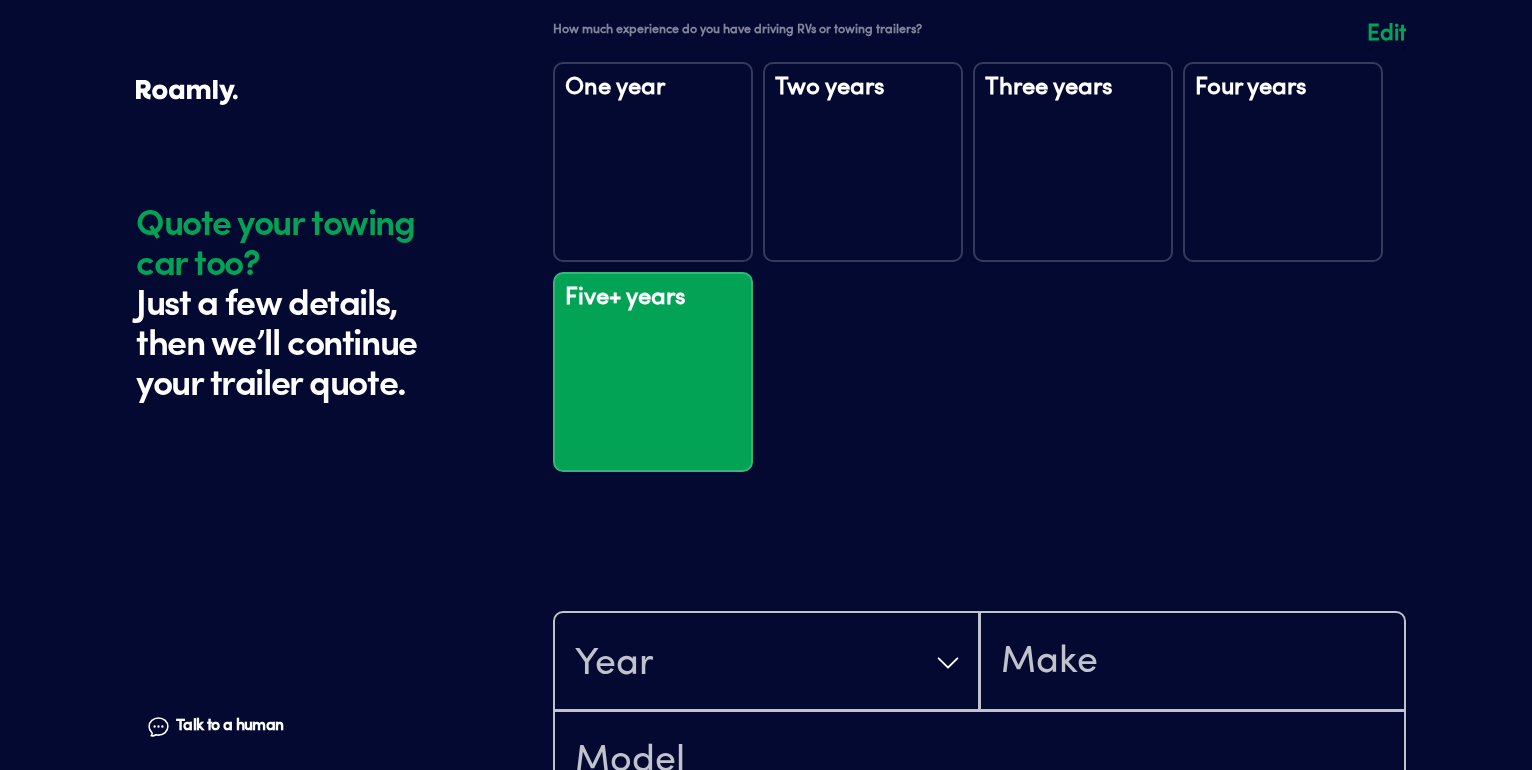 scroll, scrollTop: 3463, scrollLeft: 0, axis: vertical 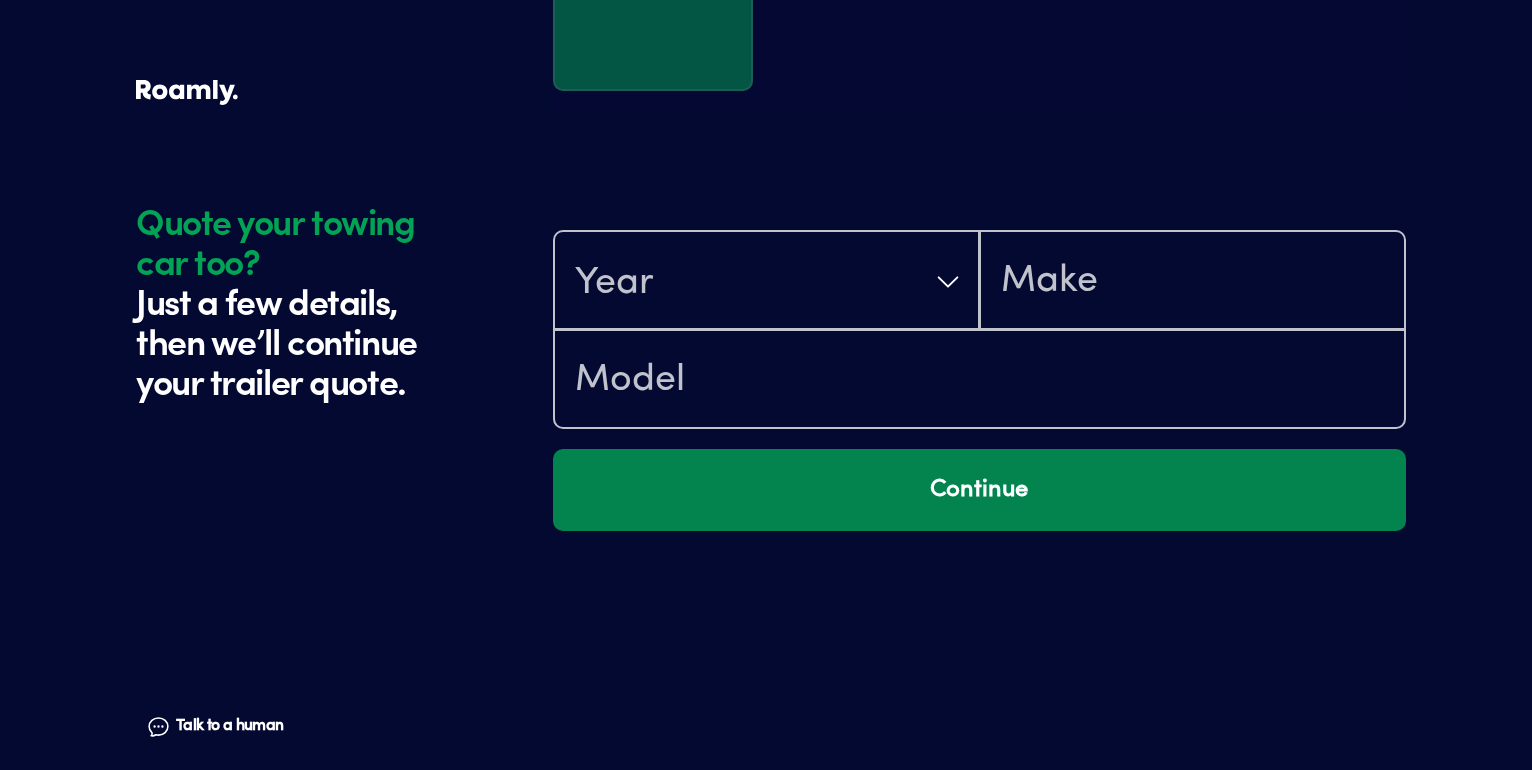 click on "Continue" at bounding box center [979, 490] 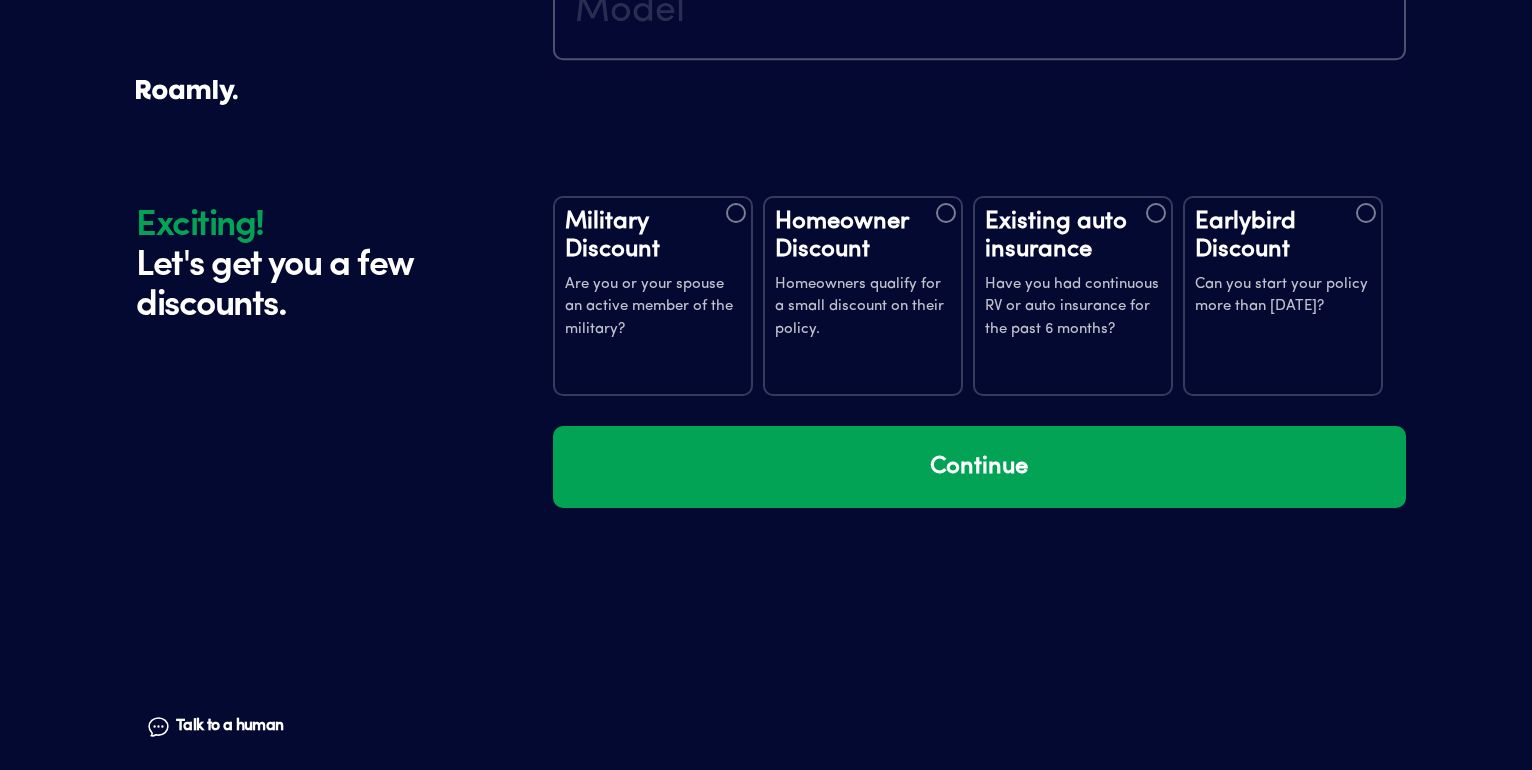 scroll, scrollTop: 3907, scrollLeft: 0, axis: vertical 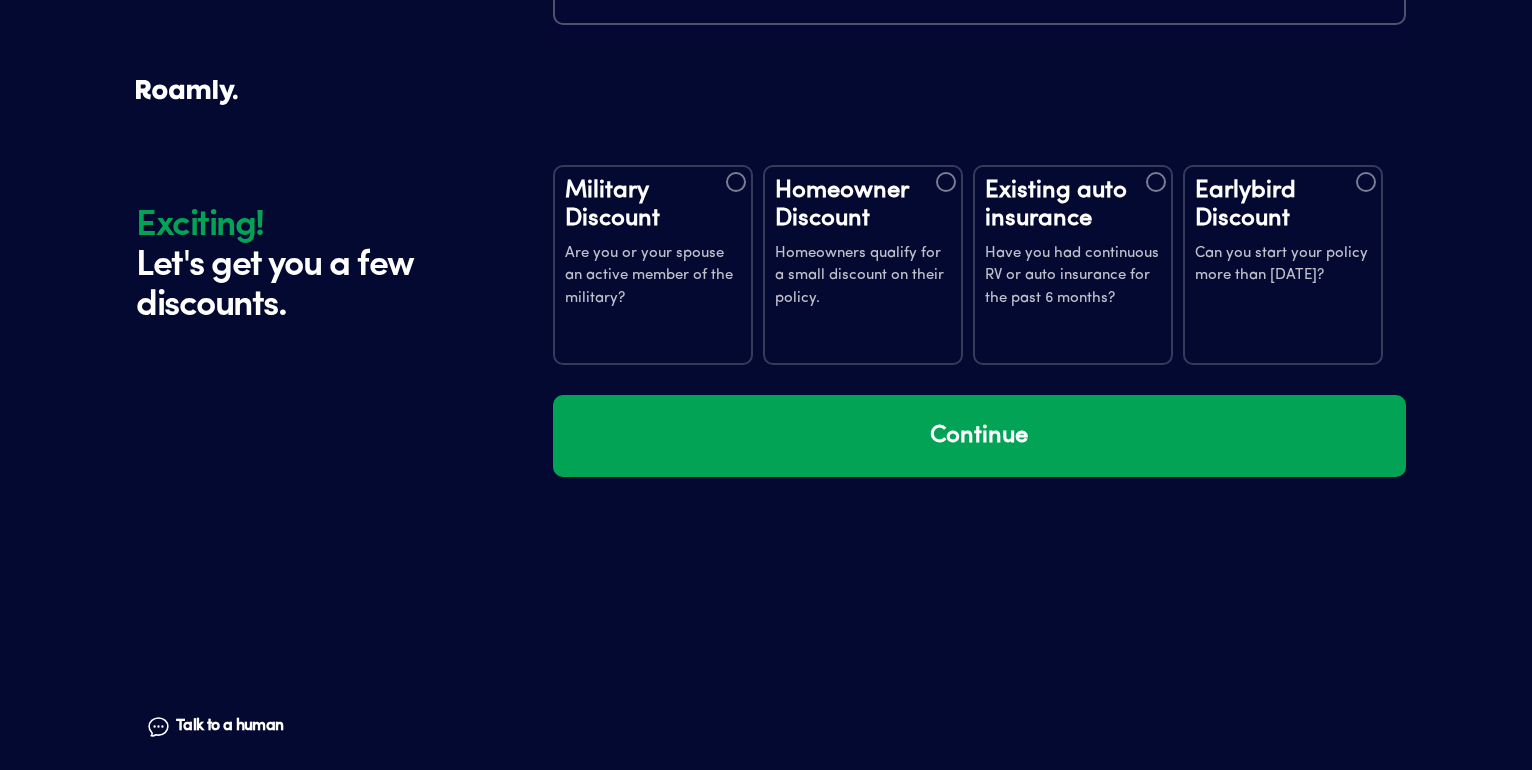 click at bounding box center (1156, 182) 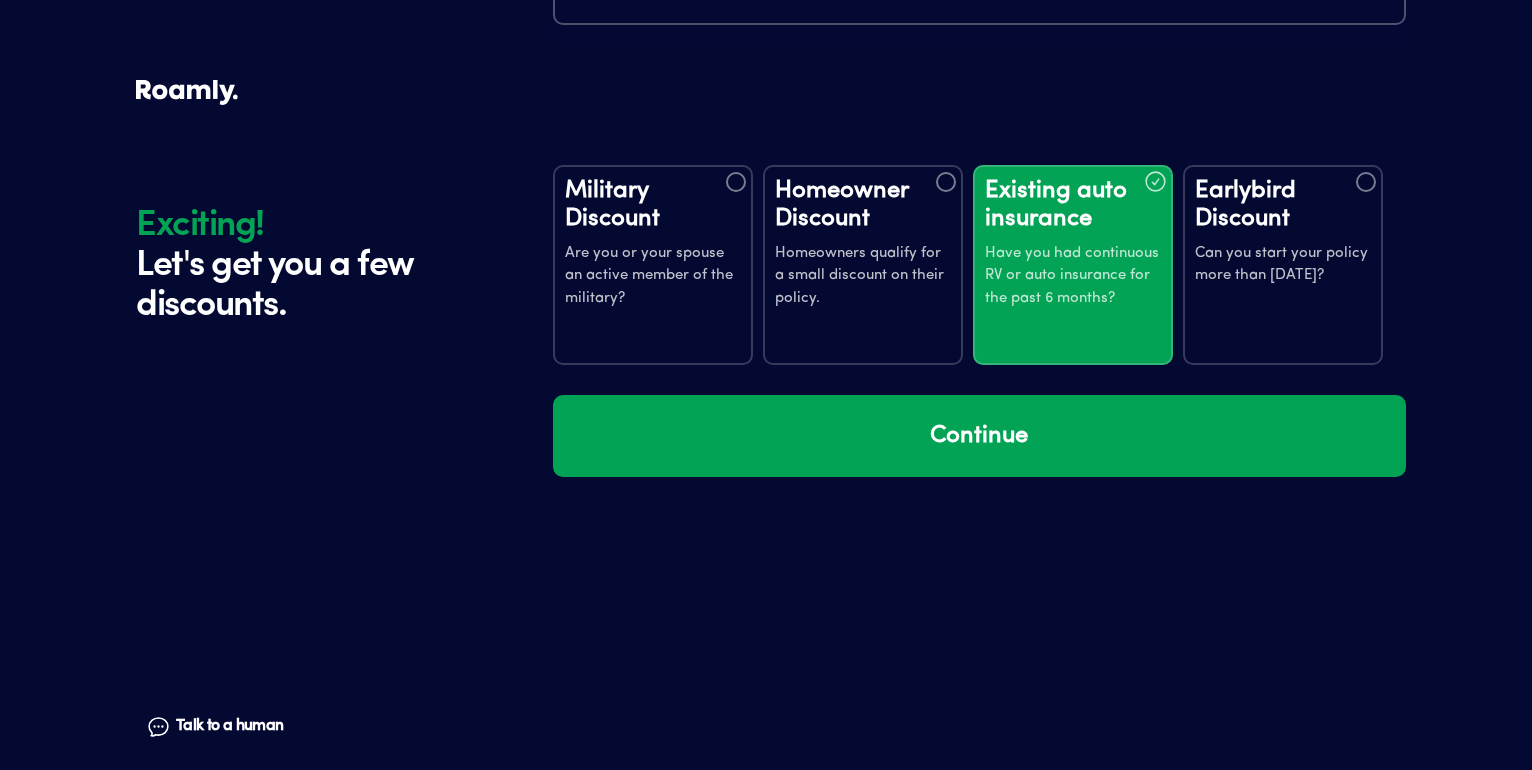 click at bounding box center [946, 182] 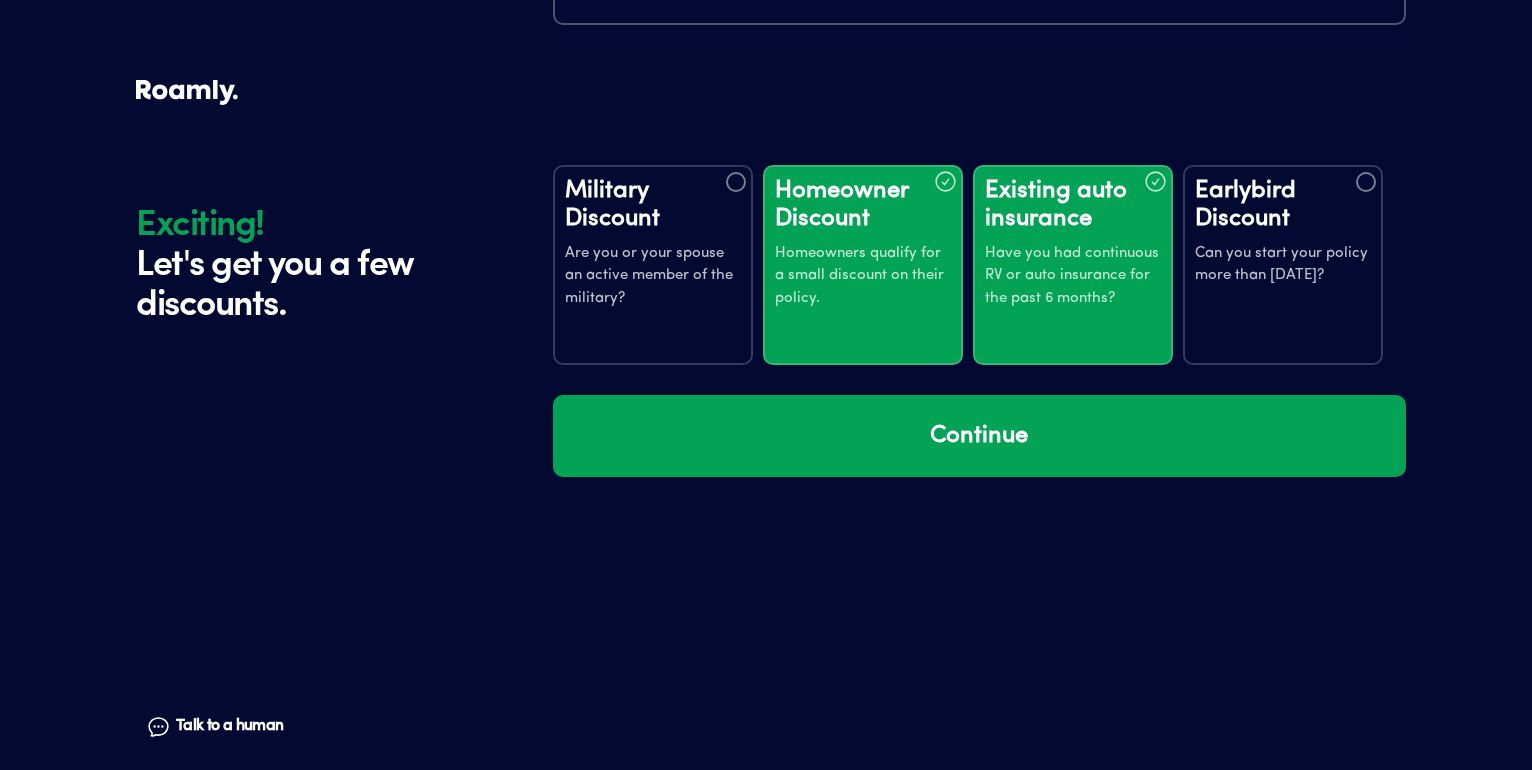 click at bounding box center [1366, 182] 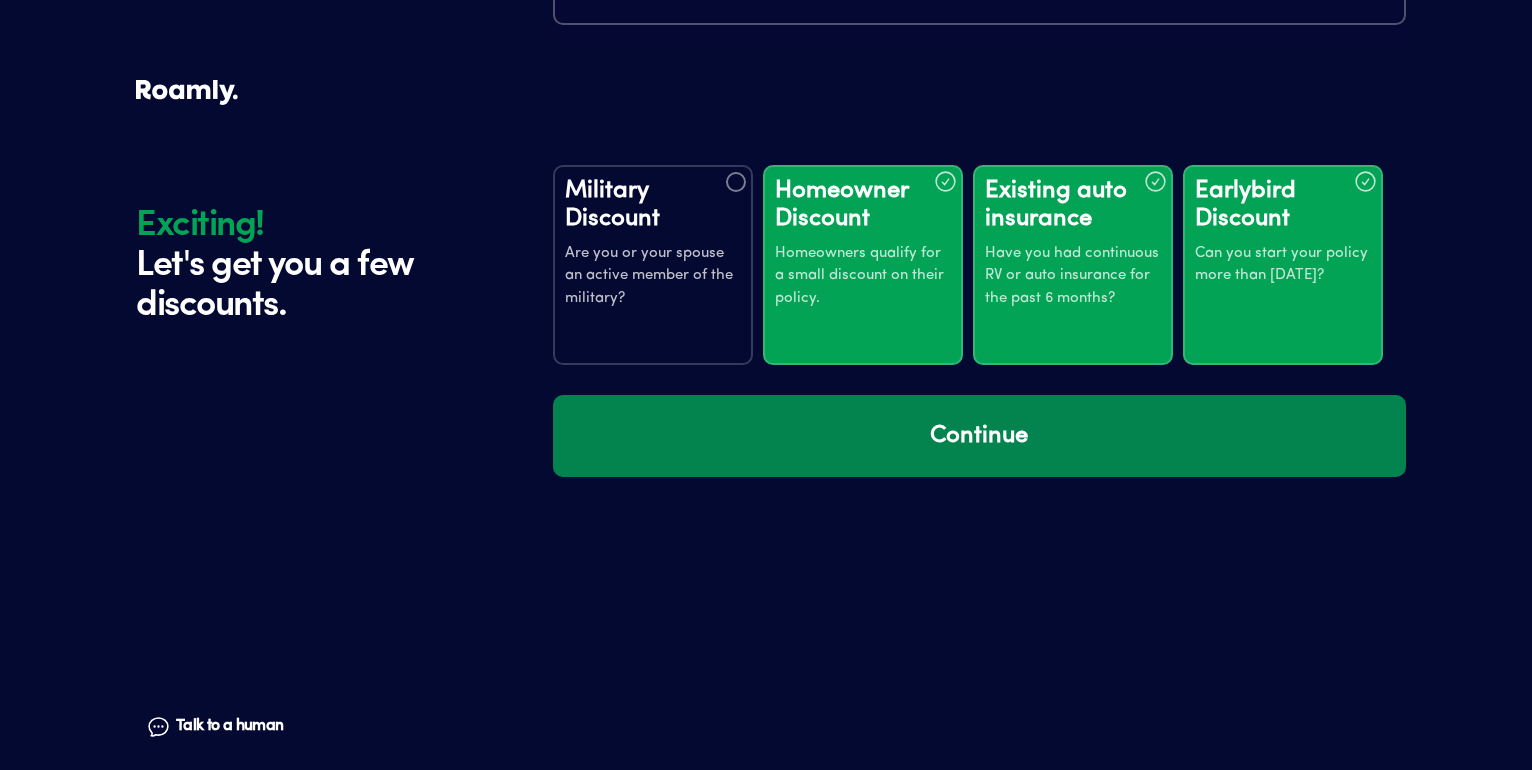 click on "Continue" at bounding box center (979, 436) 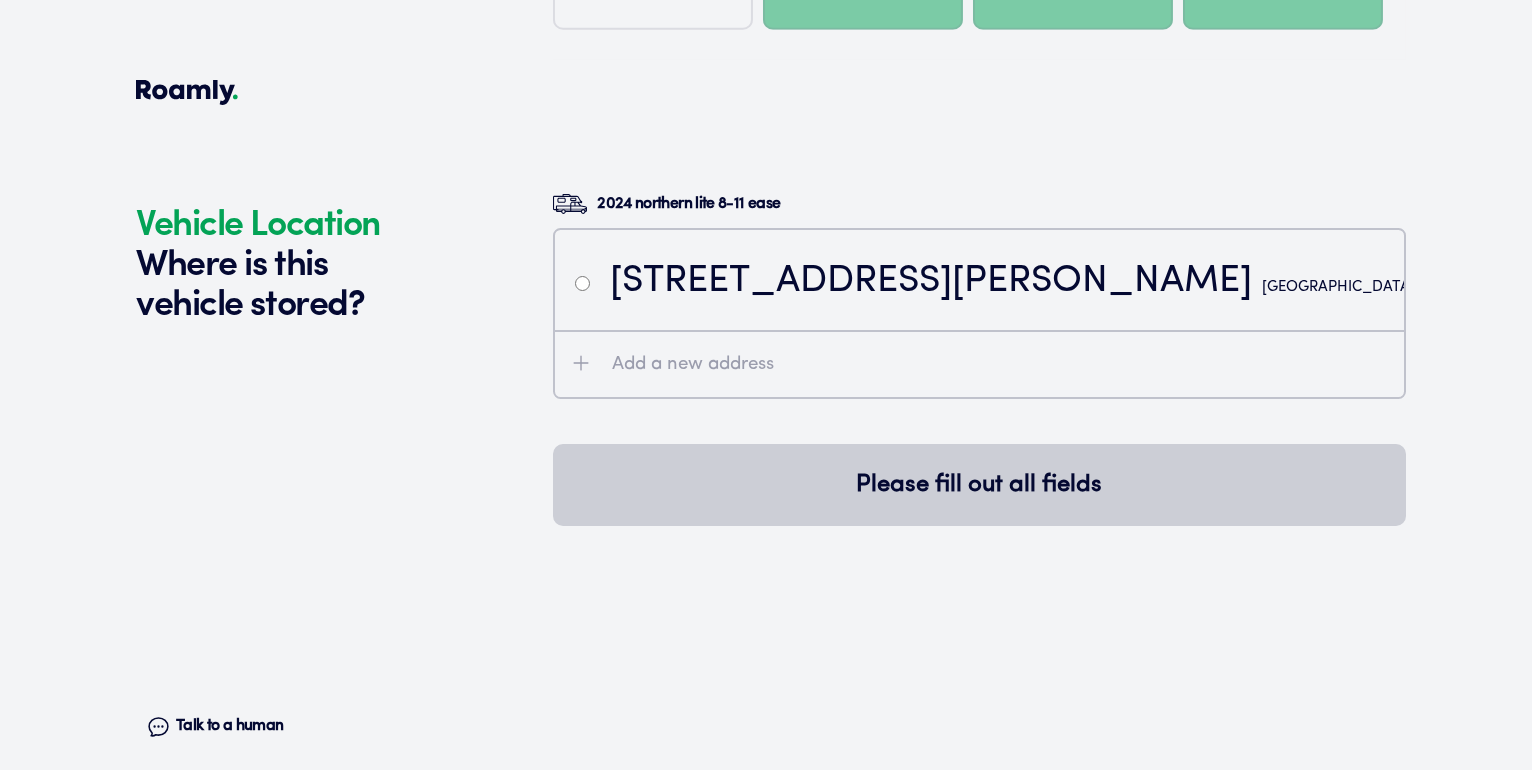 scroll, scrollTop: 4297, scrollLeft: 0, axis: vertical 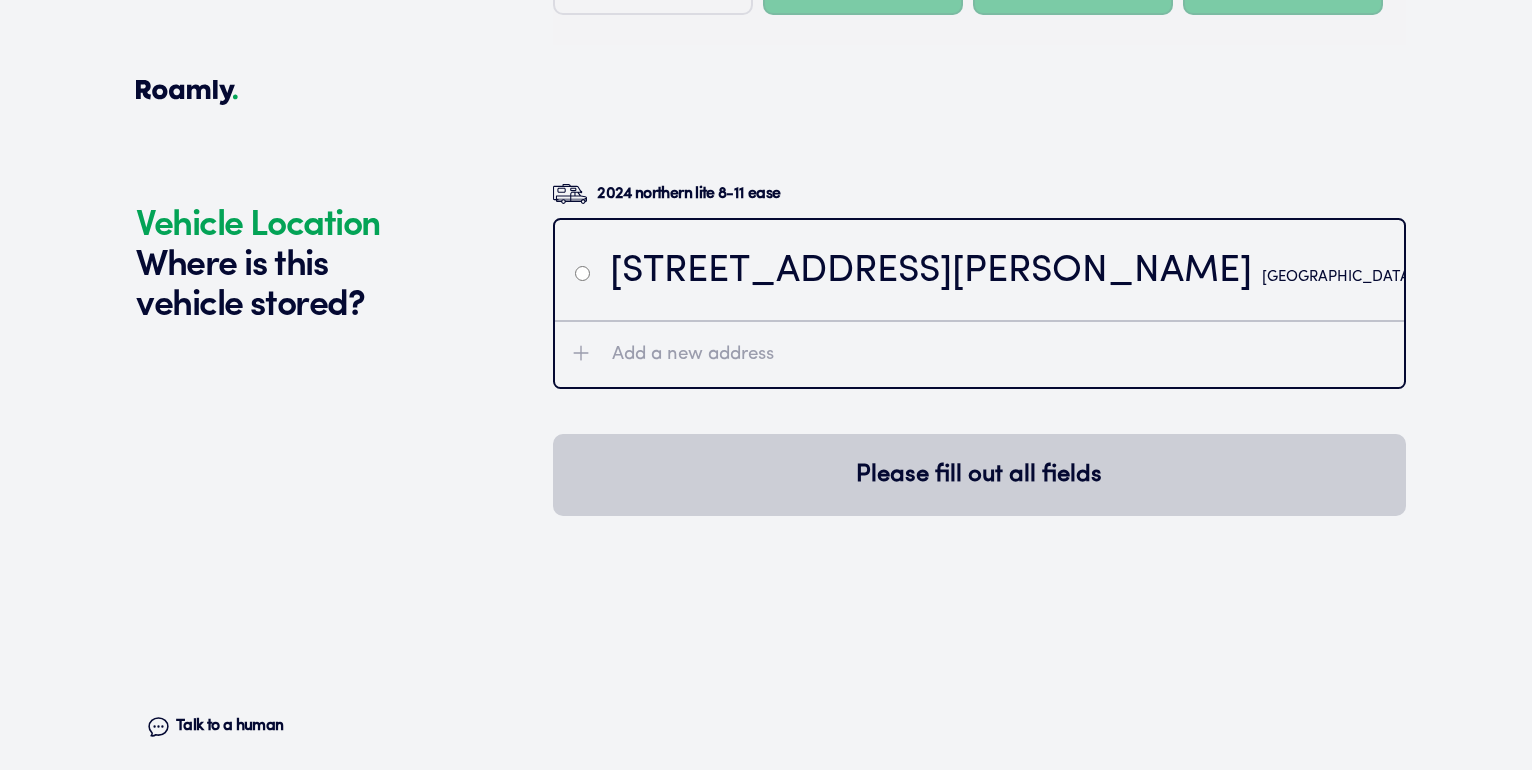 click on "[STREET_ADDRESS][PERSON_NAME]" at bounding box center (1012, 272) 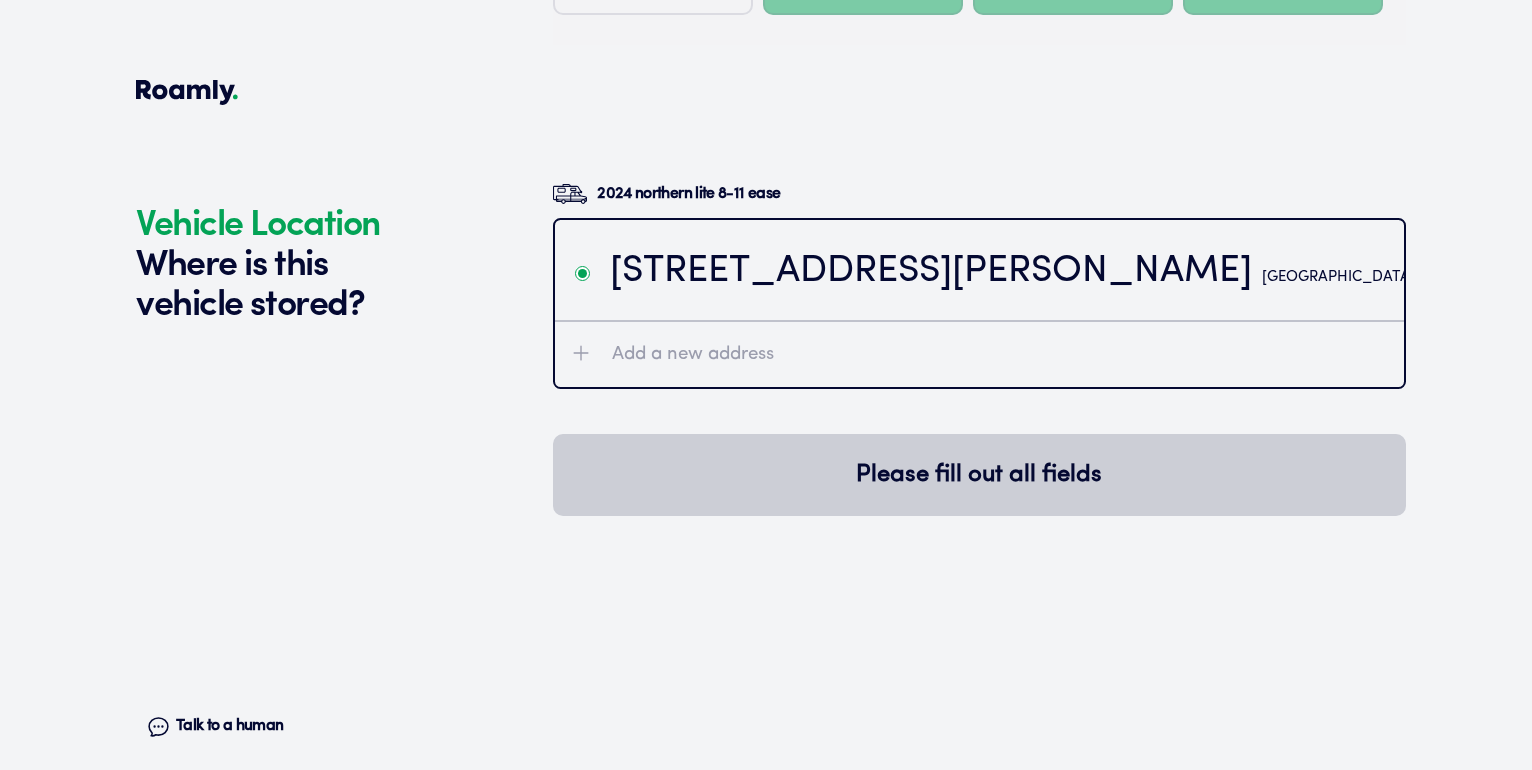 radio on "true" 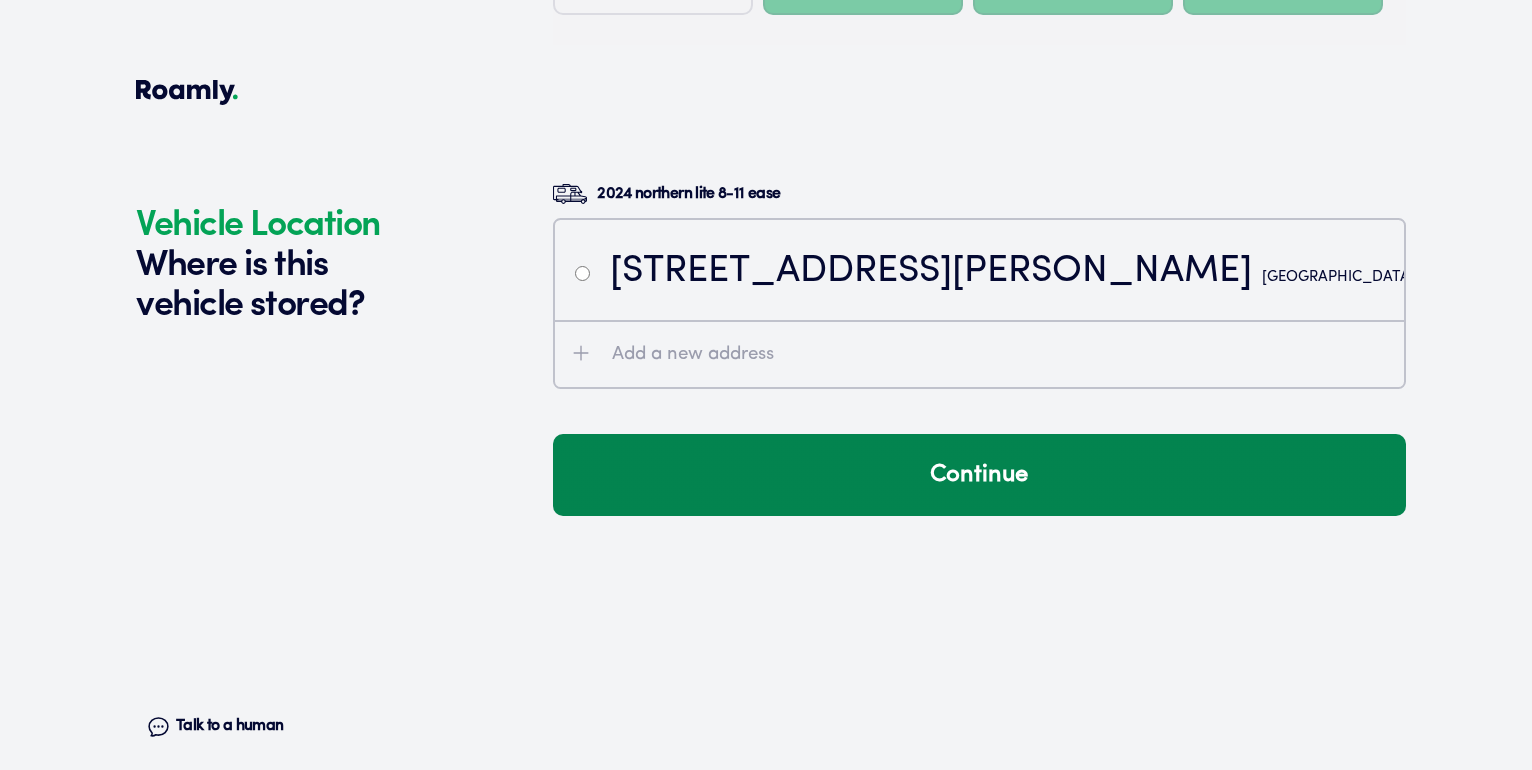 click on "Continue" at bounding box center [979, 475] 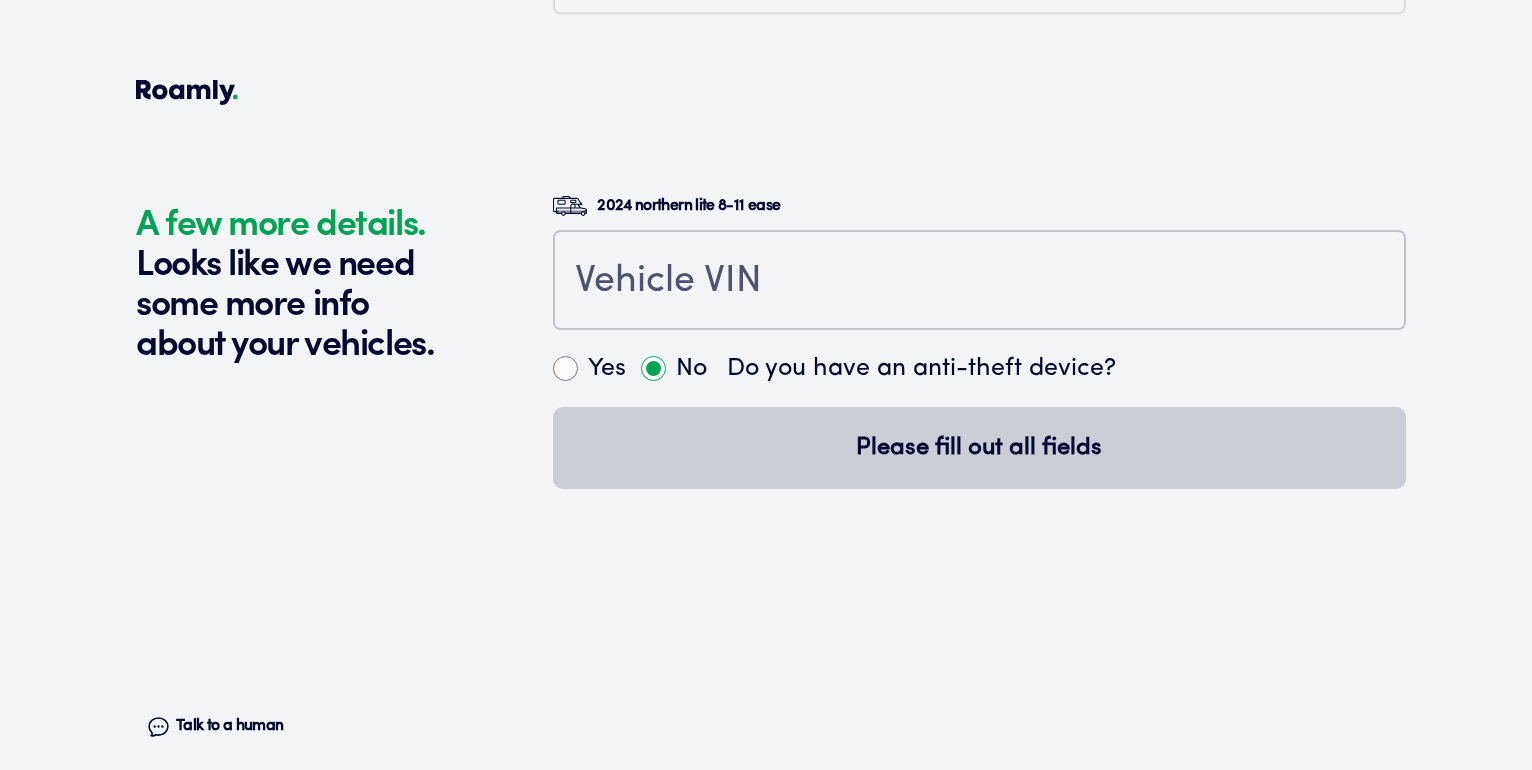 scroll, scrollTop: 4735, scrollLeft: 0, axis: vertical 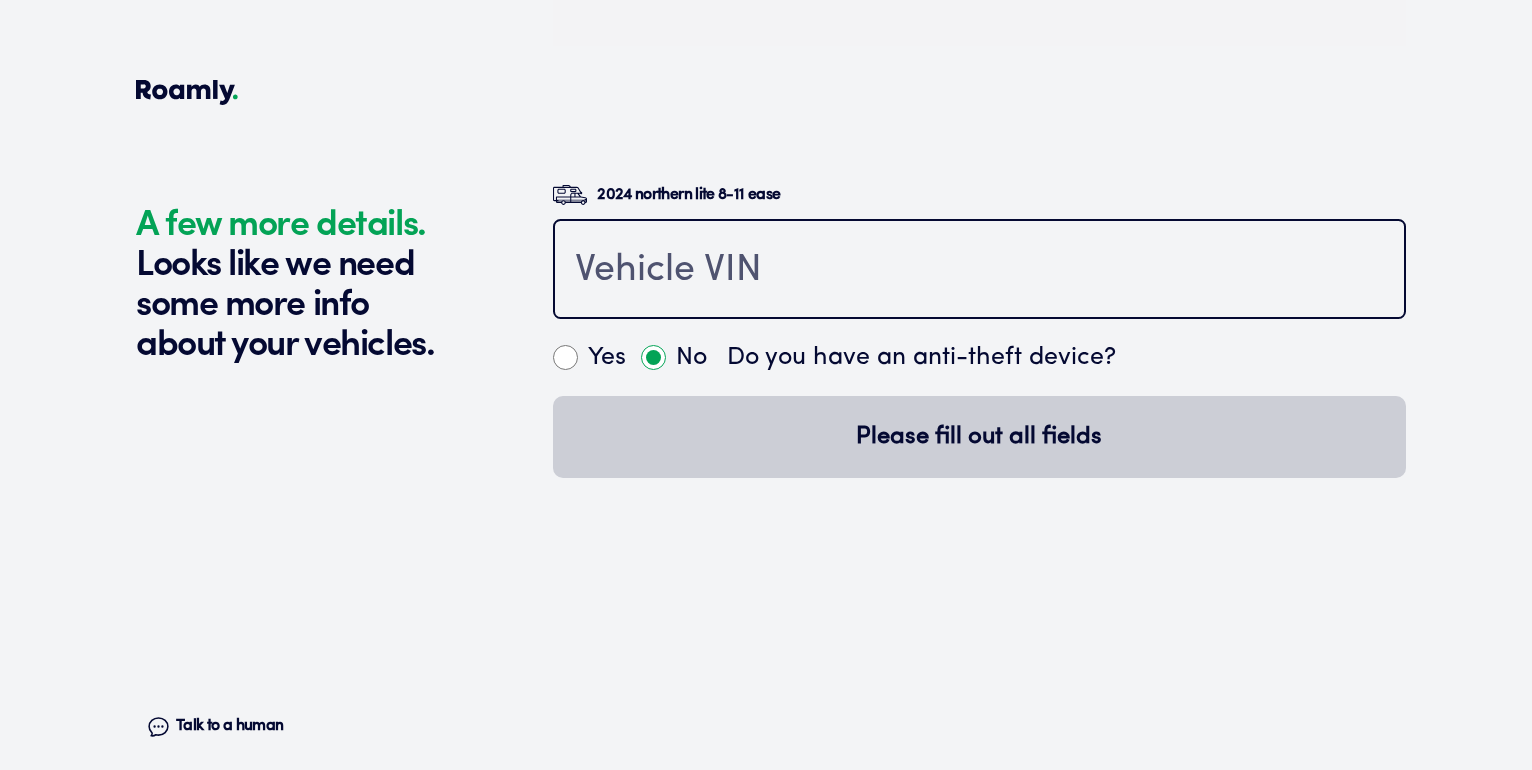 click at bounding box center (979, 271) 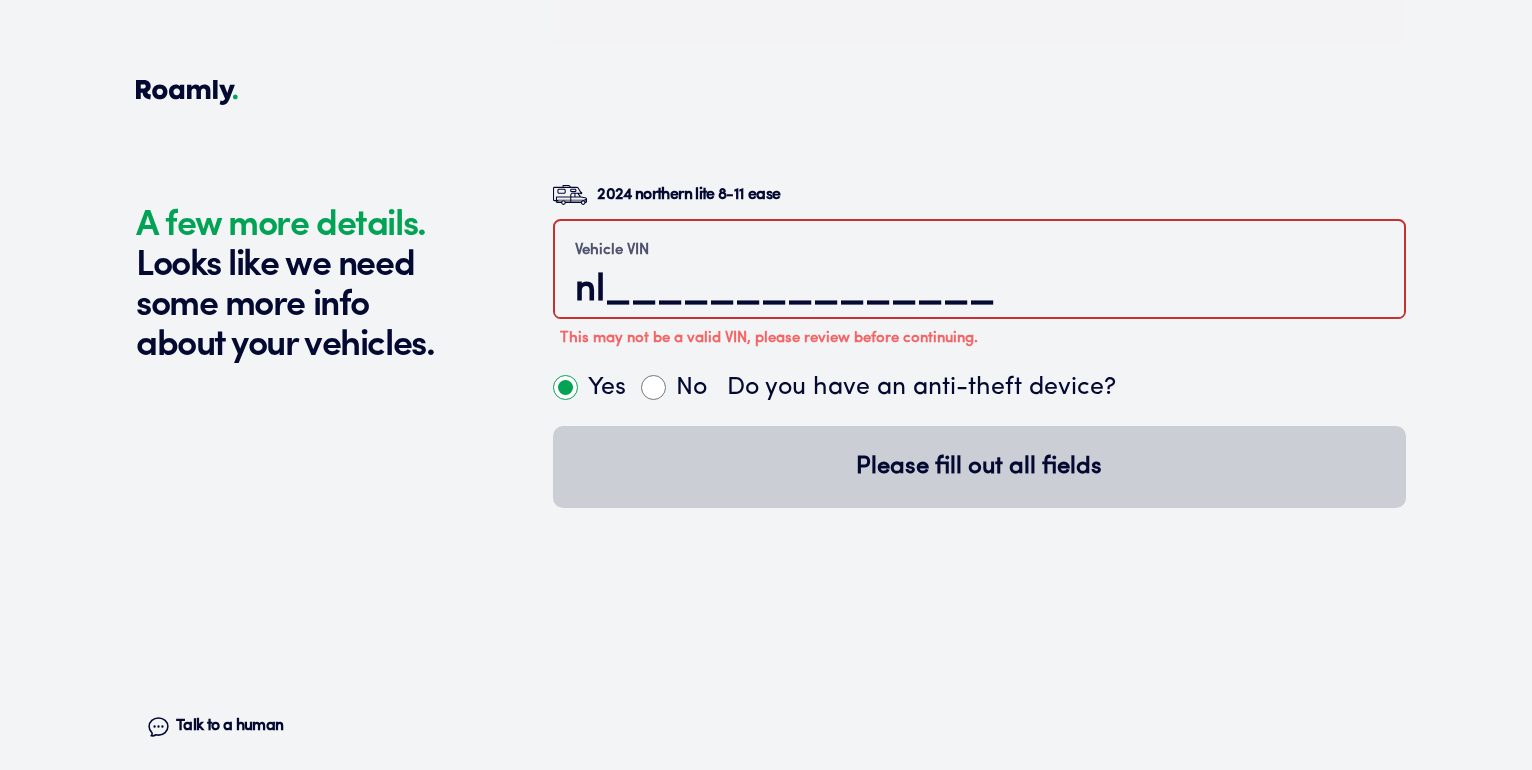 type on "n________________" 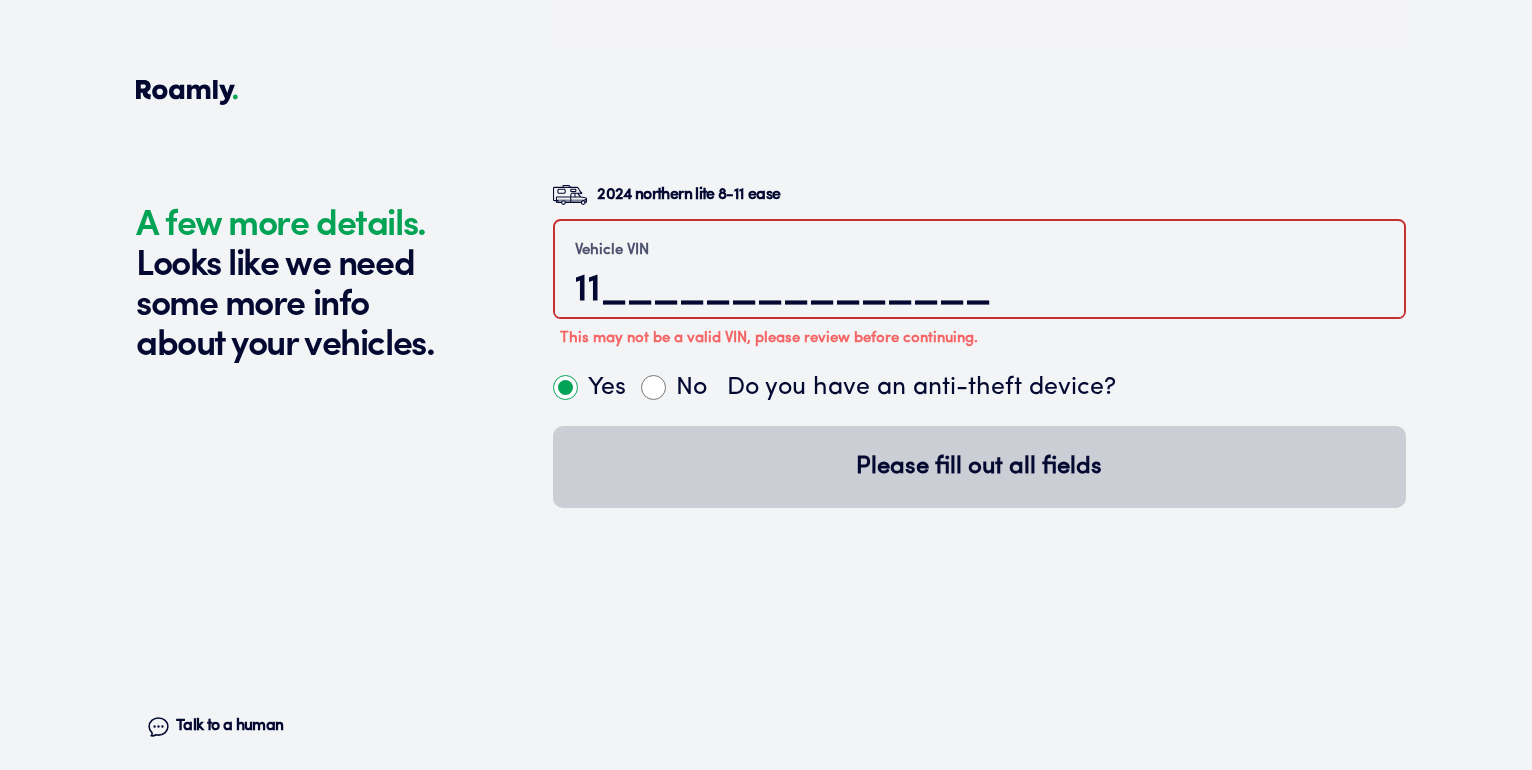 type on "1________________" 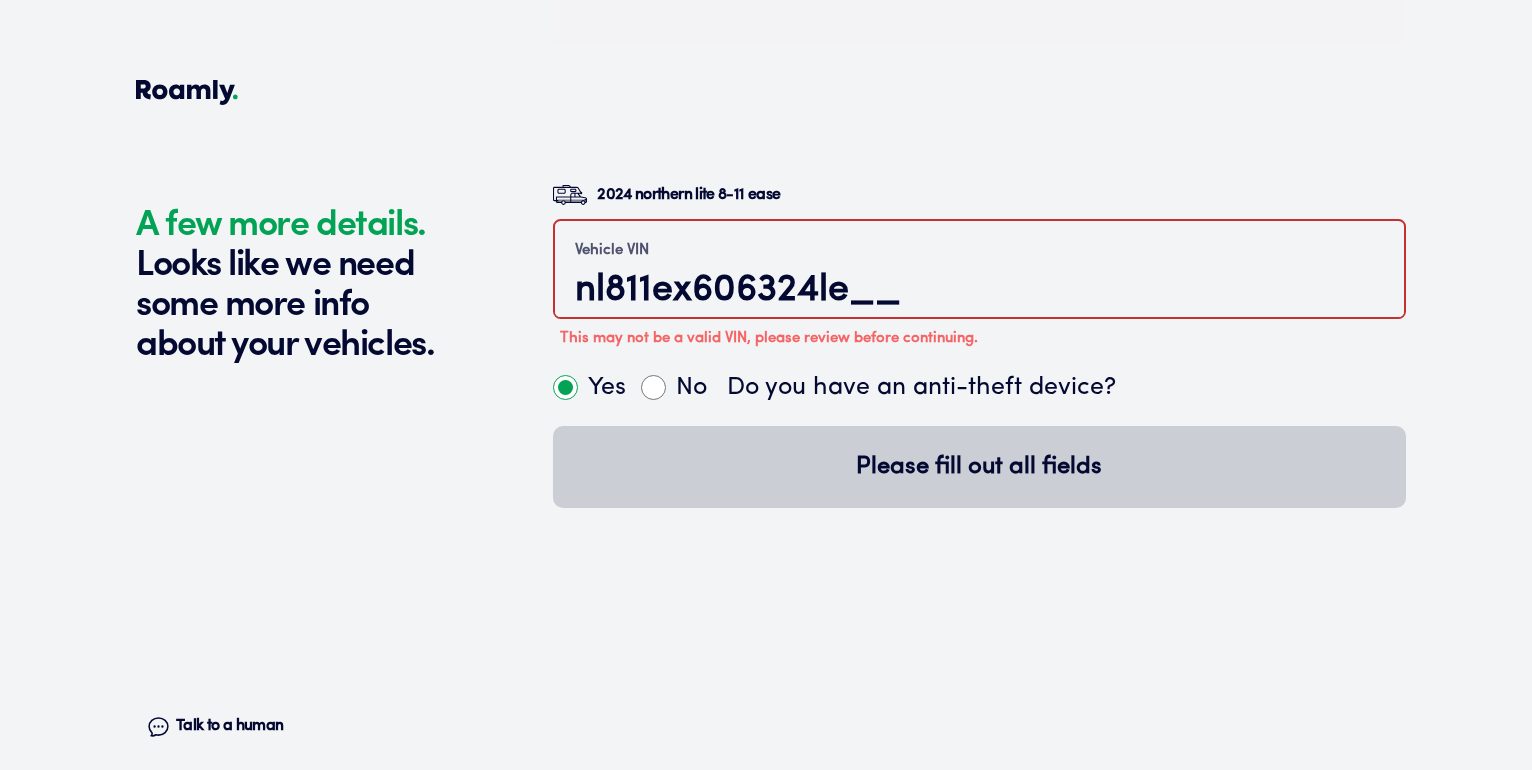 click on "nl811ex606324le__" at bounding box center (979, 290) 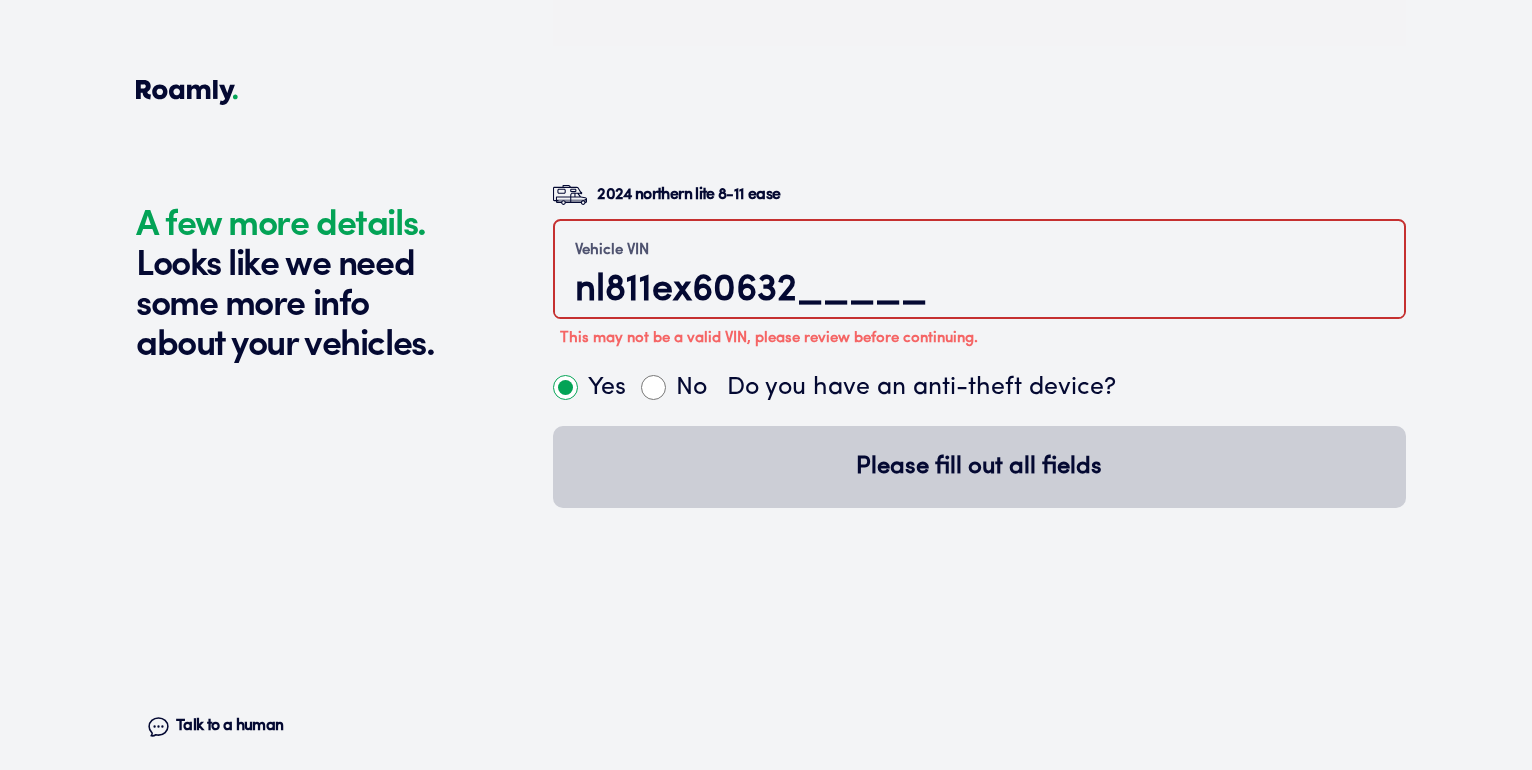 type on "nl811ex6063______" 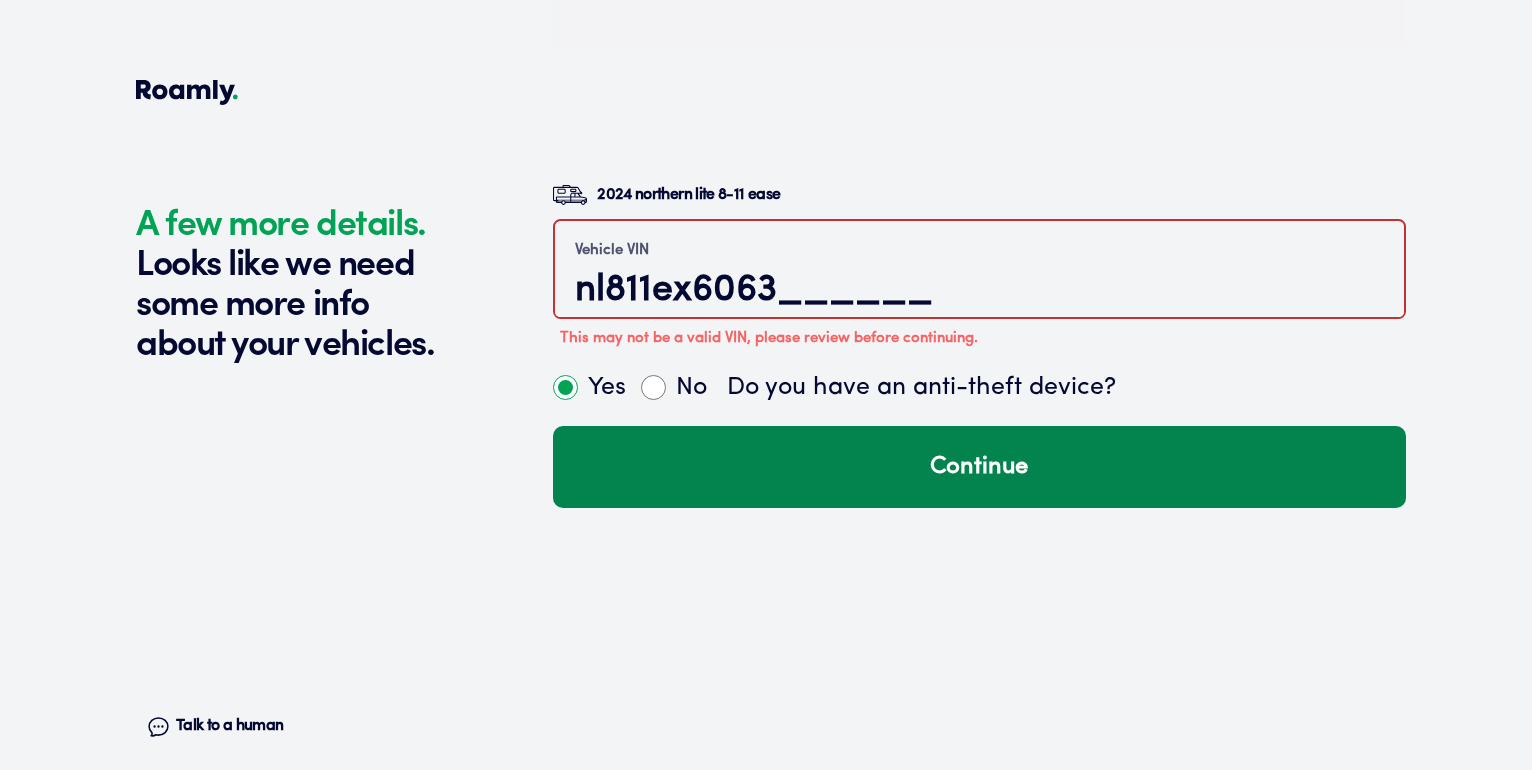 click on "Continue" at bounding box center [979, 467] 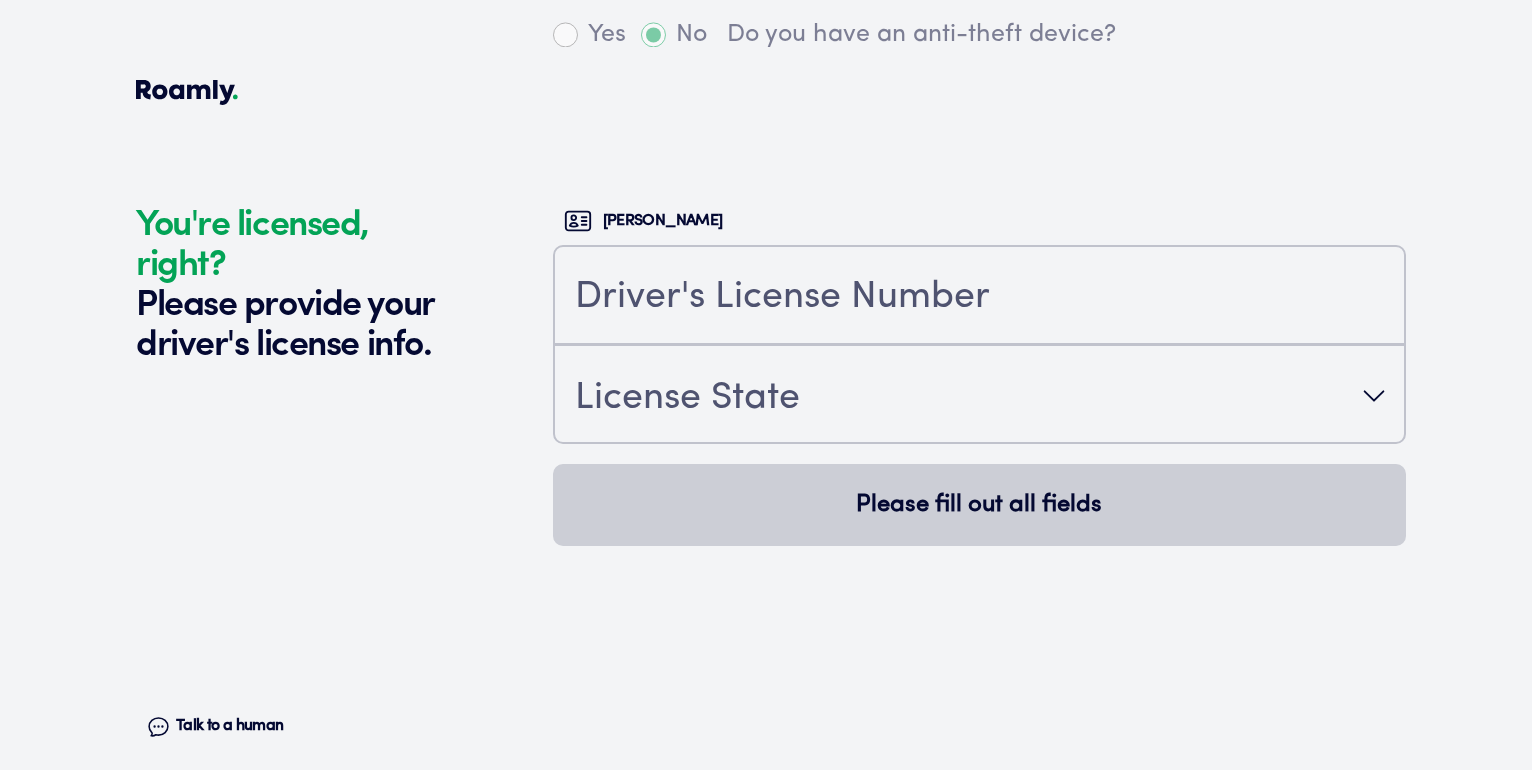 scroll, scrollTop: 5155, scrollLeft: 0, axis: vertical 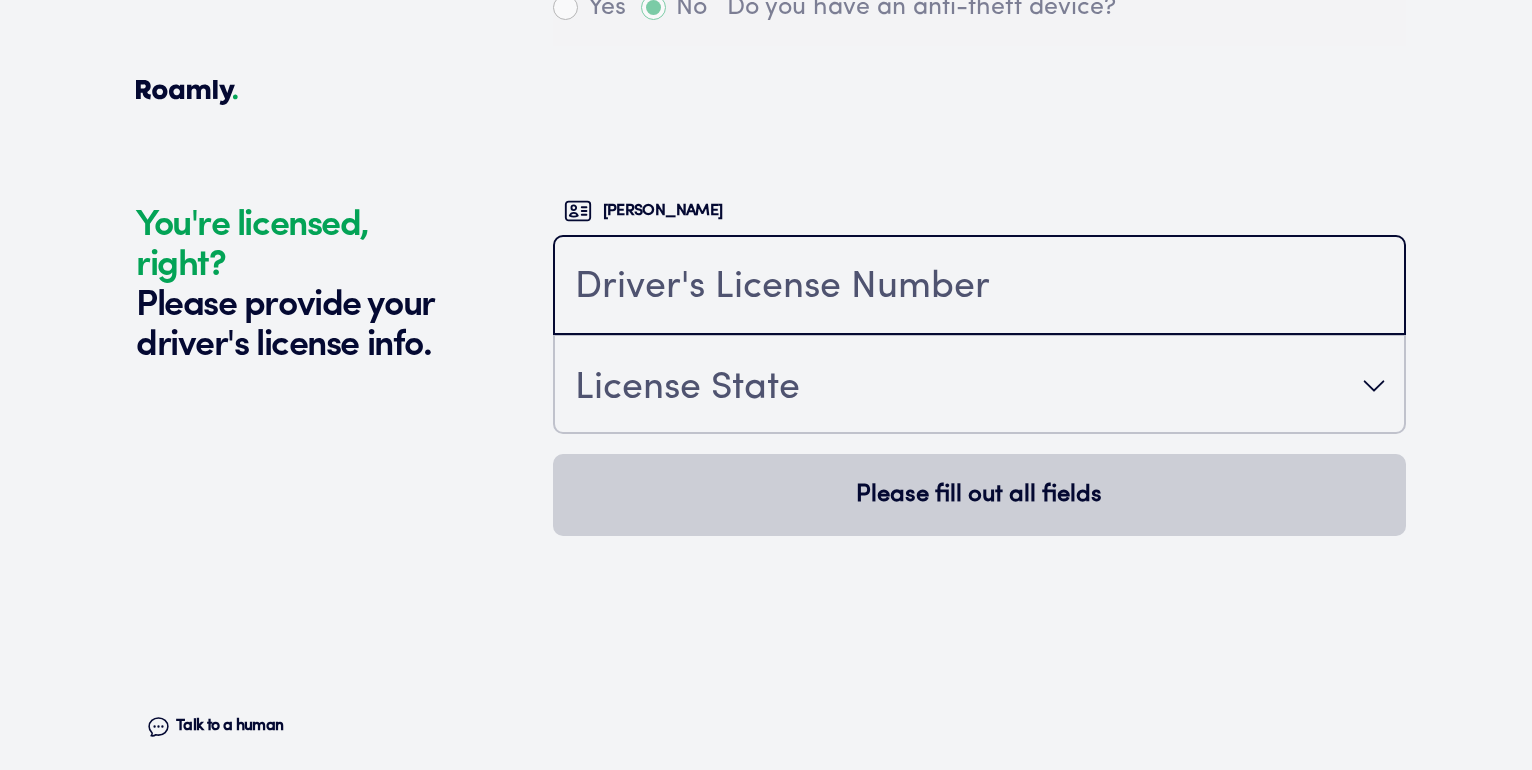 click at bounding box center [979, 287] 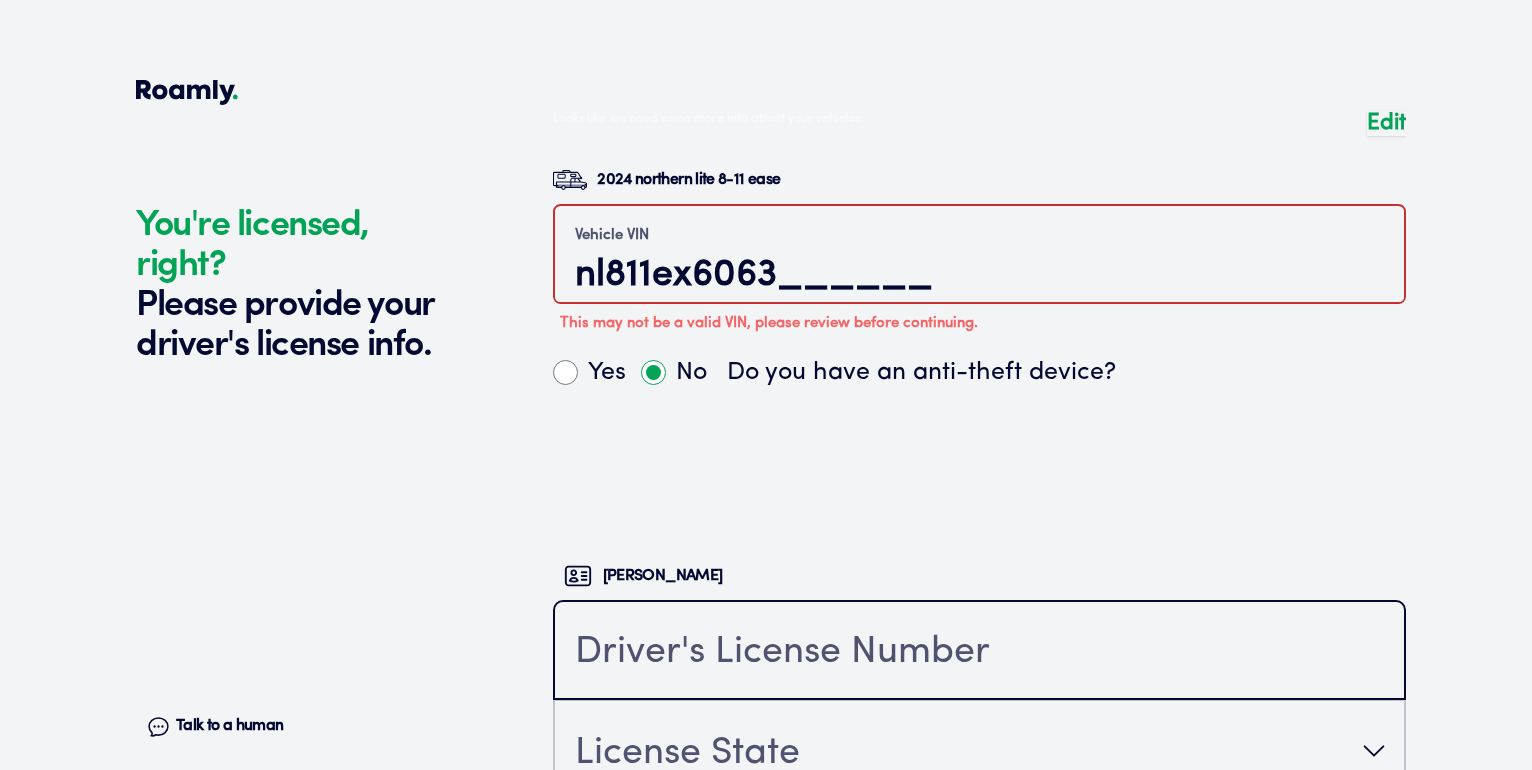 scroll, scrollTop: 5147, scrollLeft: 0, axis: vertical 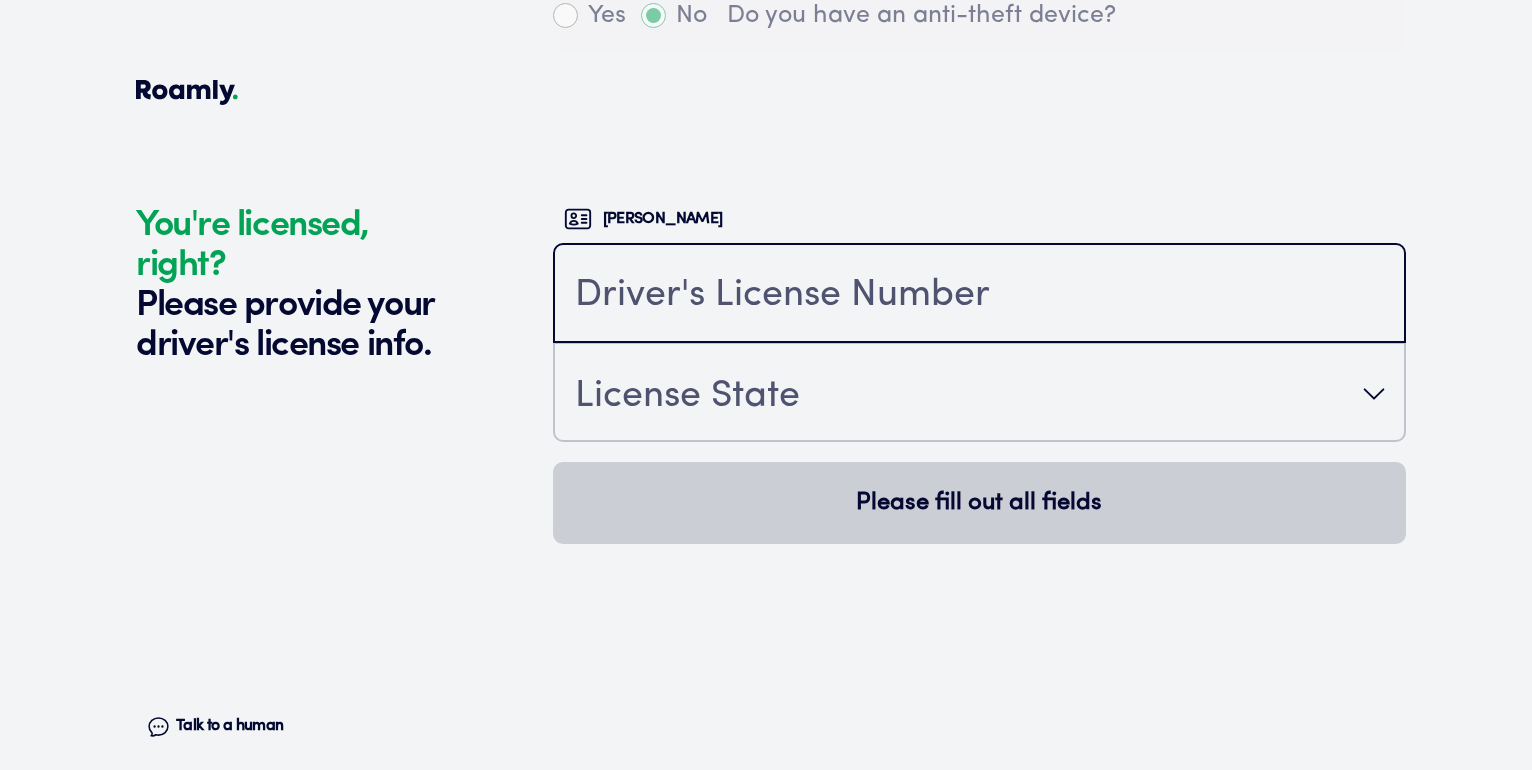 click at bounding box center (979, 295) 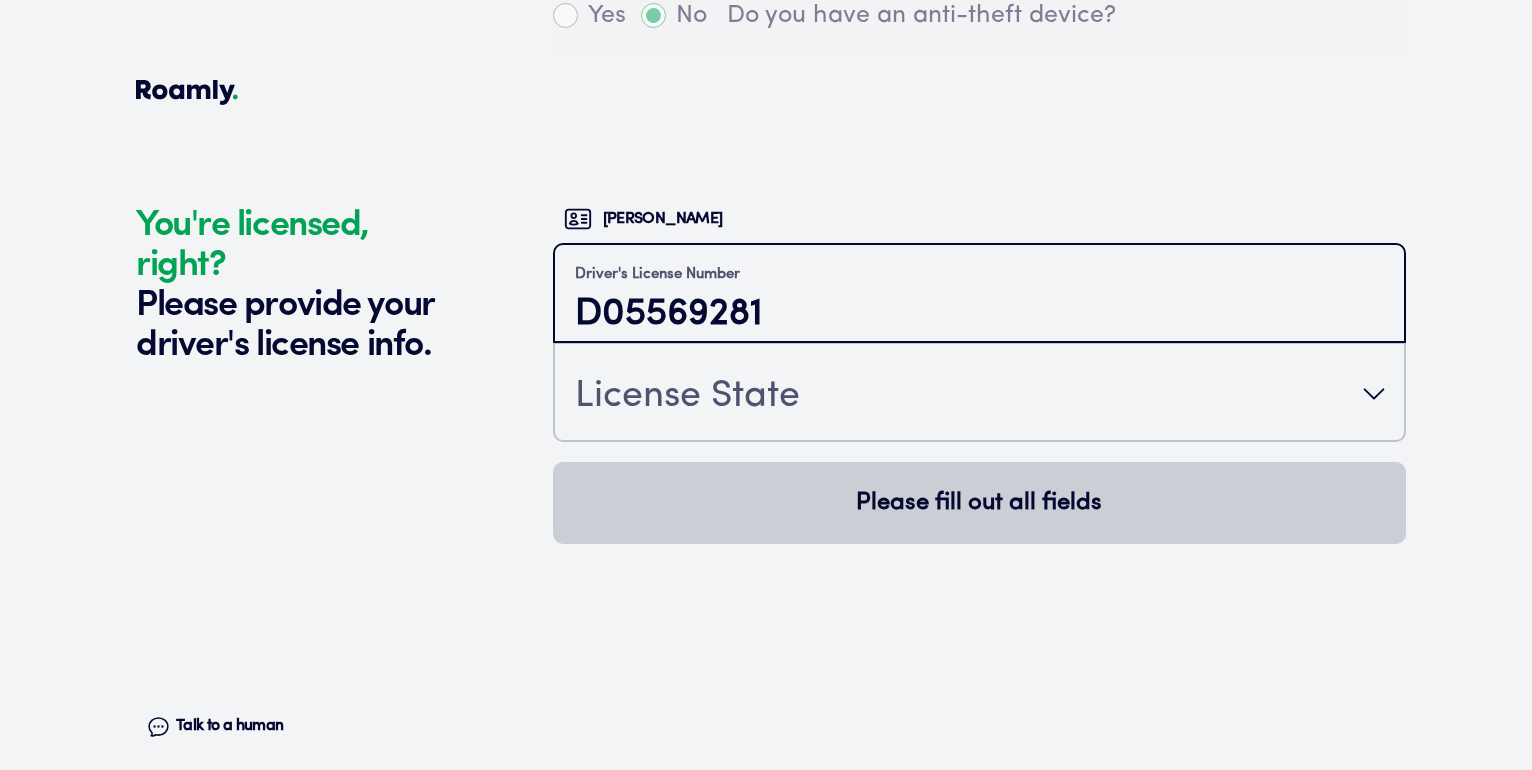 type on "D05569281" 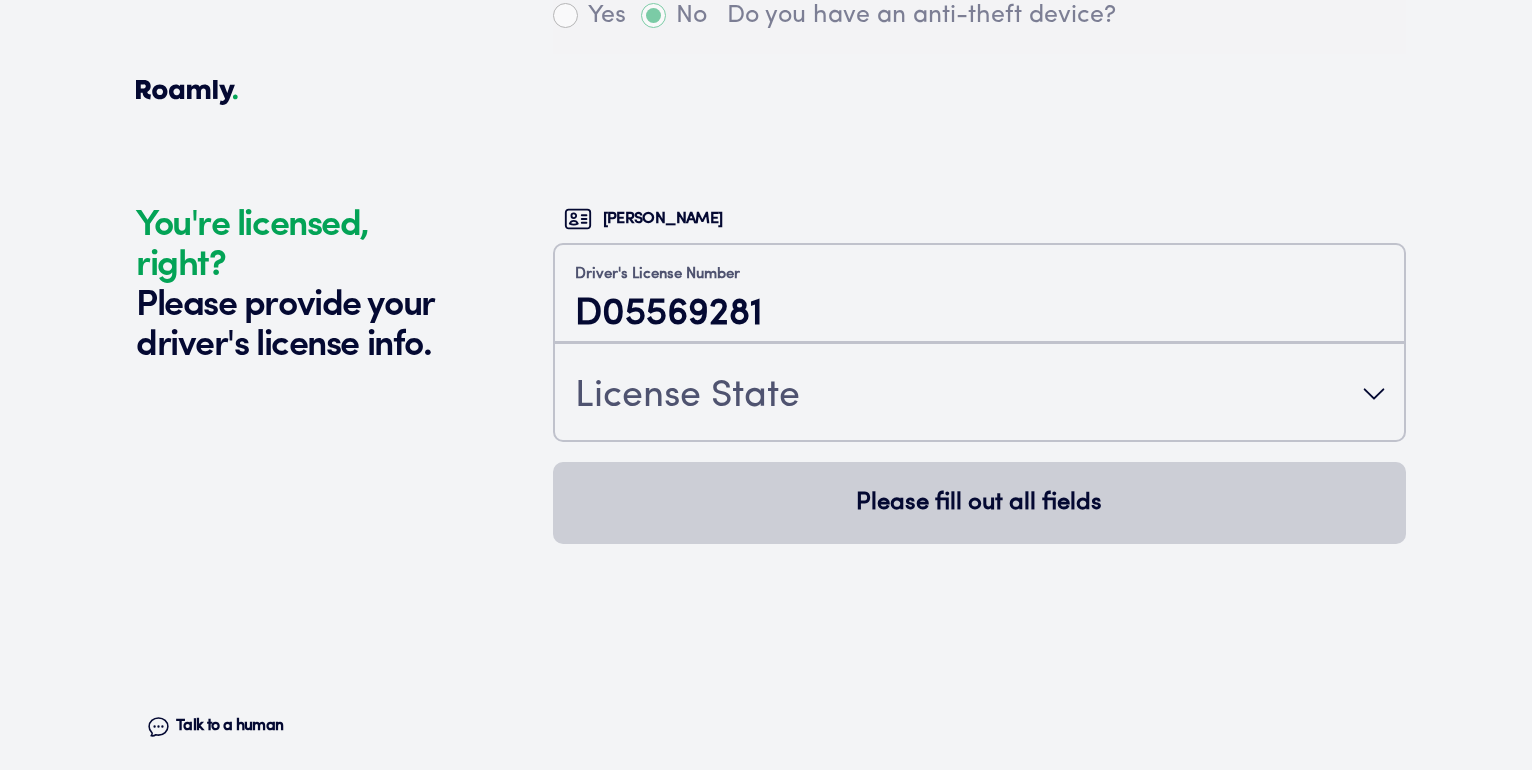 click on "License State" at bounding box center (687, 396) 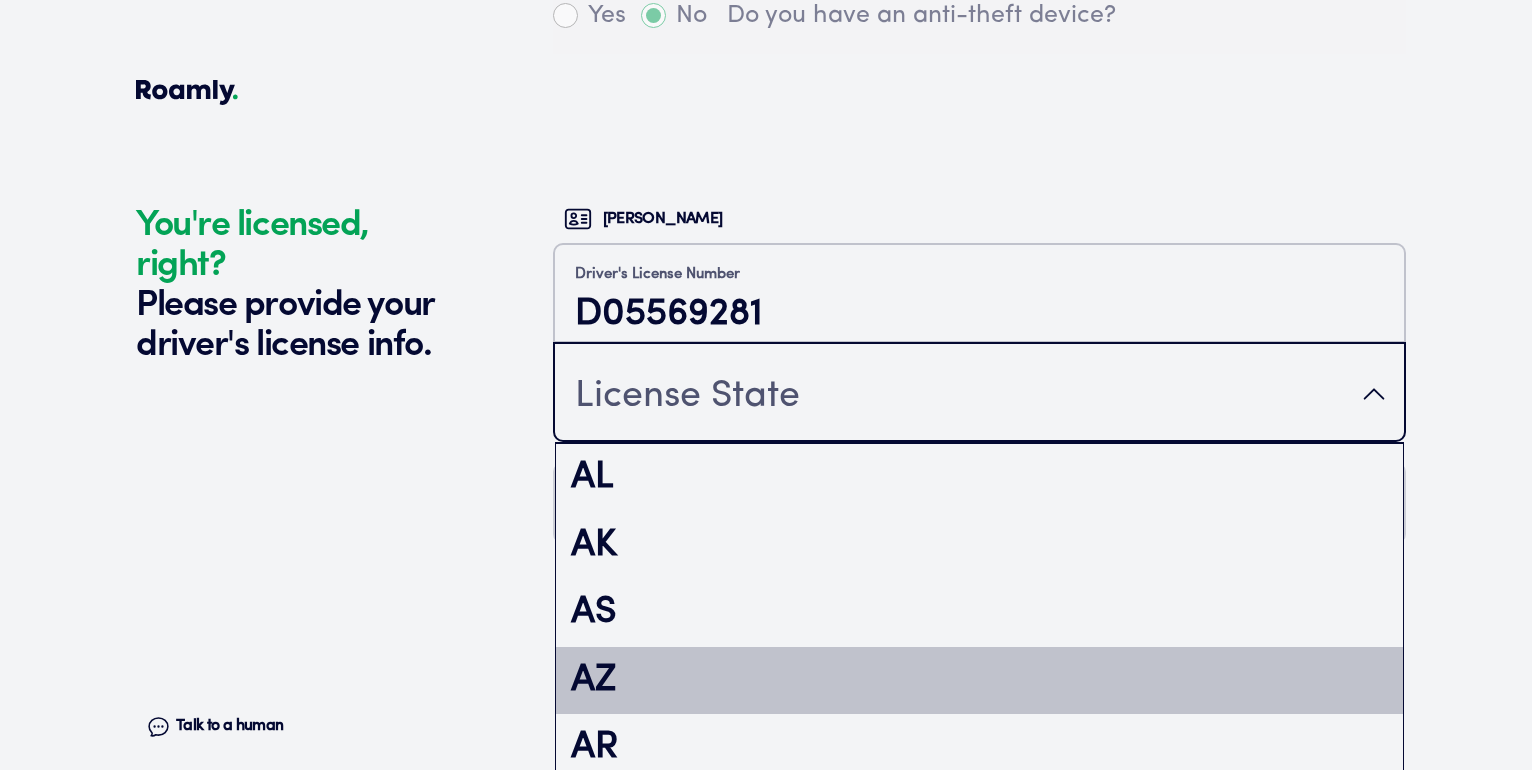 click on "AZ" at bounding box center [979, 681] 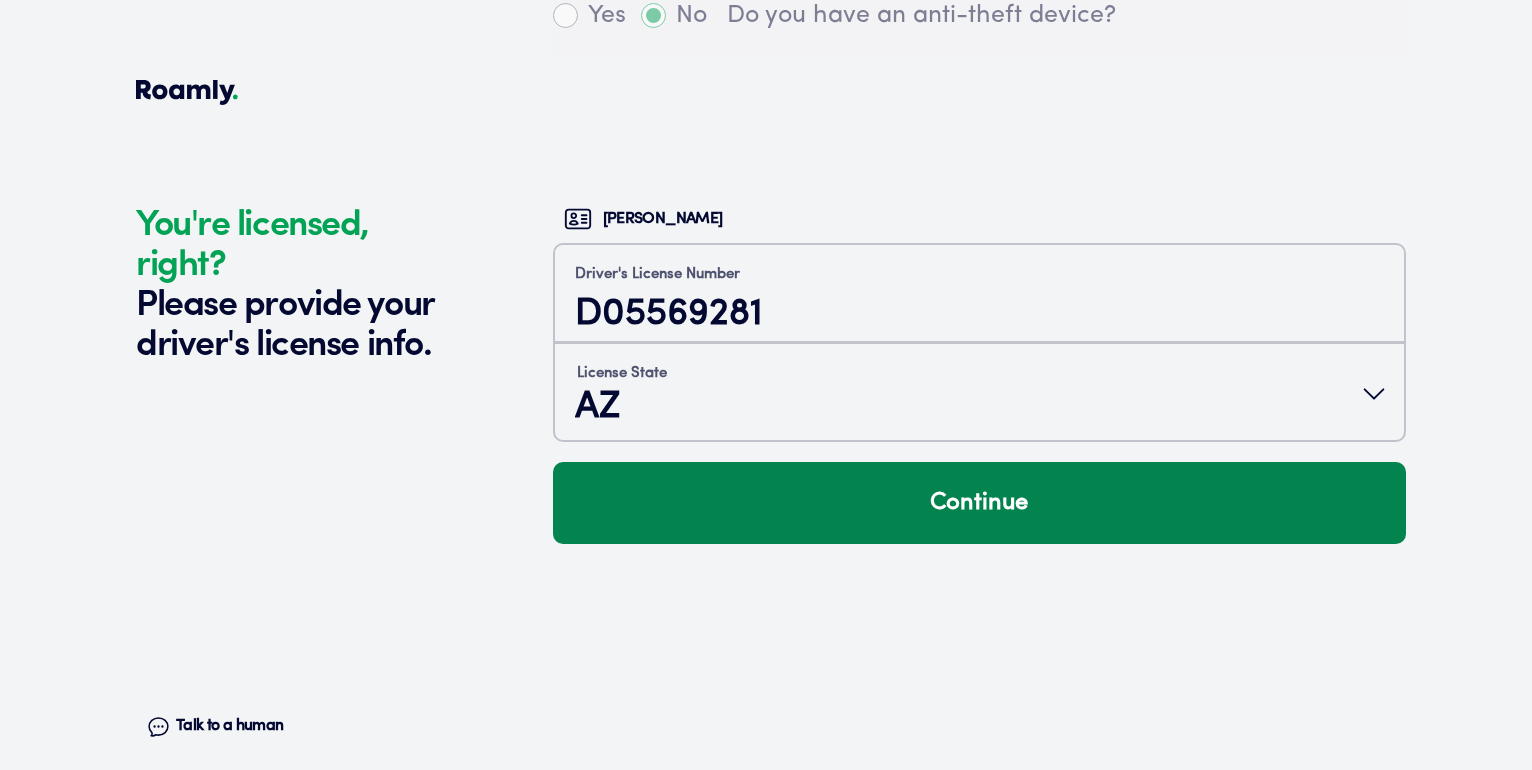 click on "Continue" at bounding box center (979, 503) 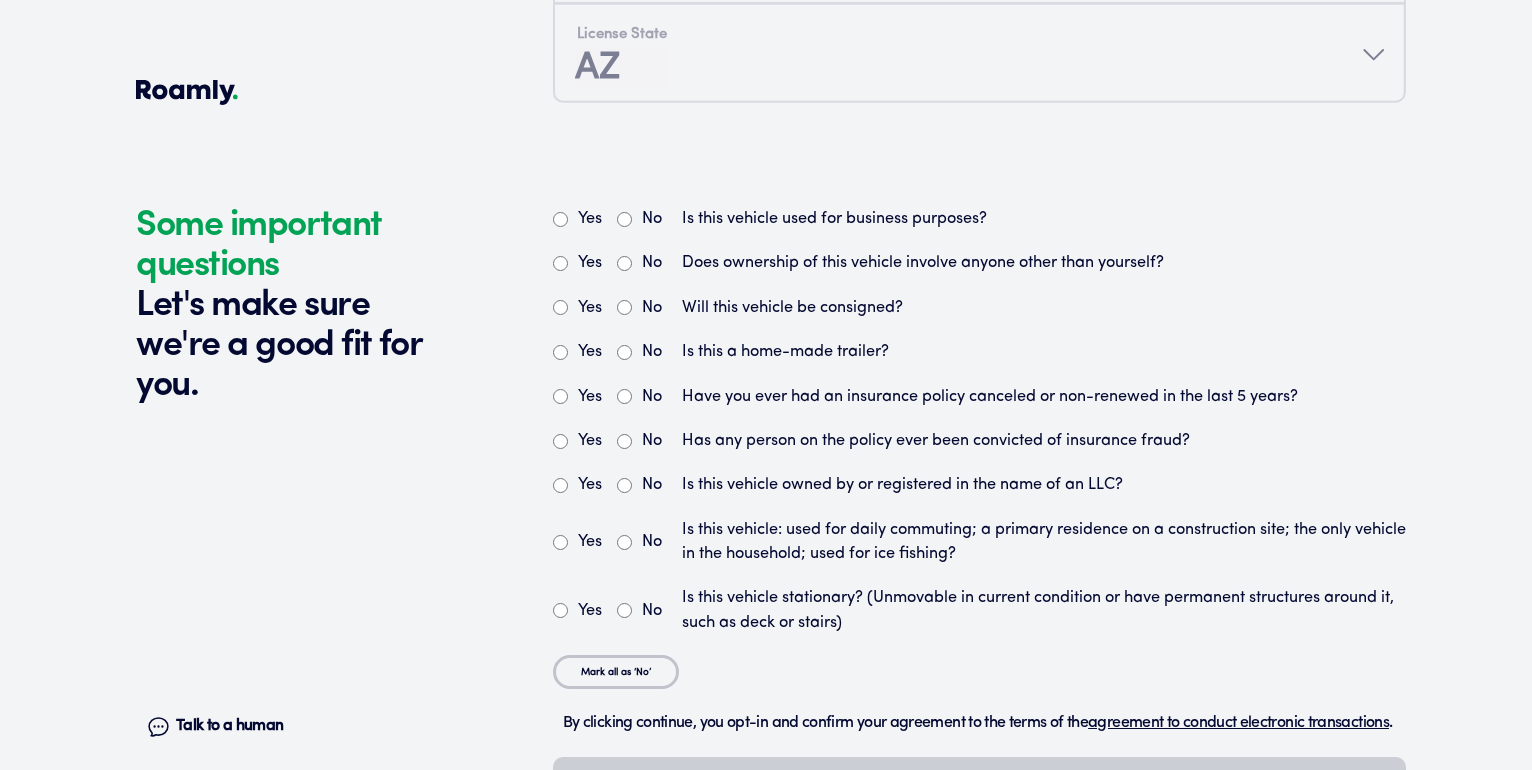 scroll, scrollTop: 5637, scrollLeft: 0, axis: vertical 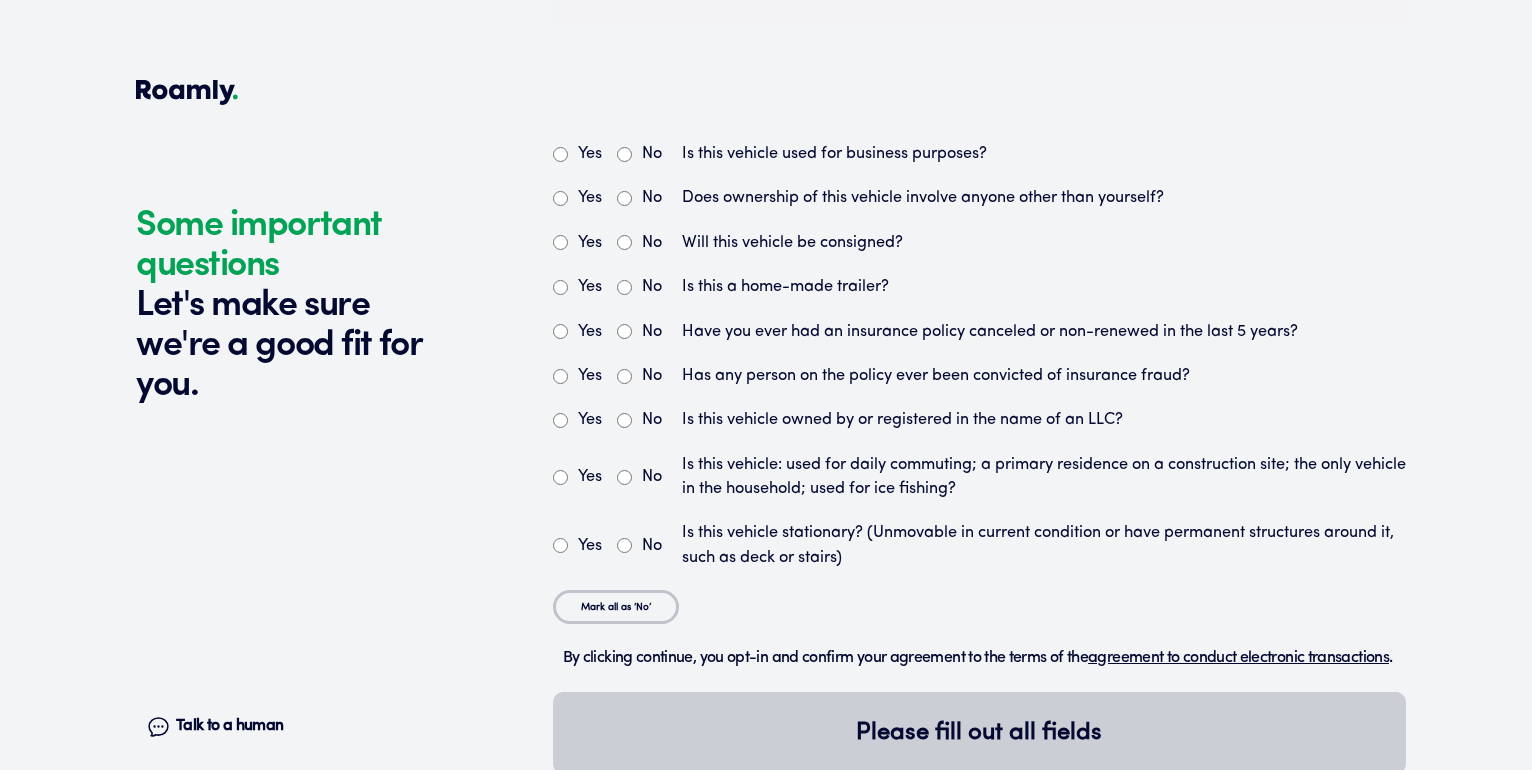 click on "No" at bounding box center (624, 154) 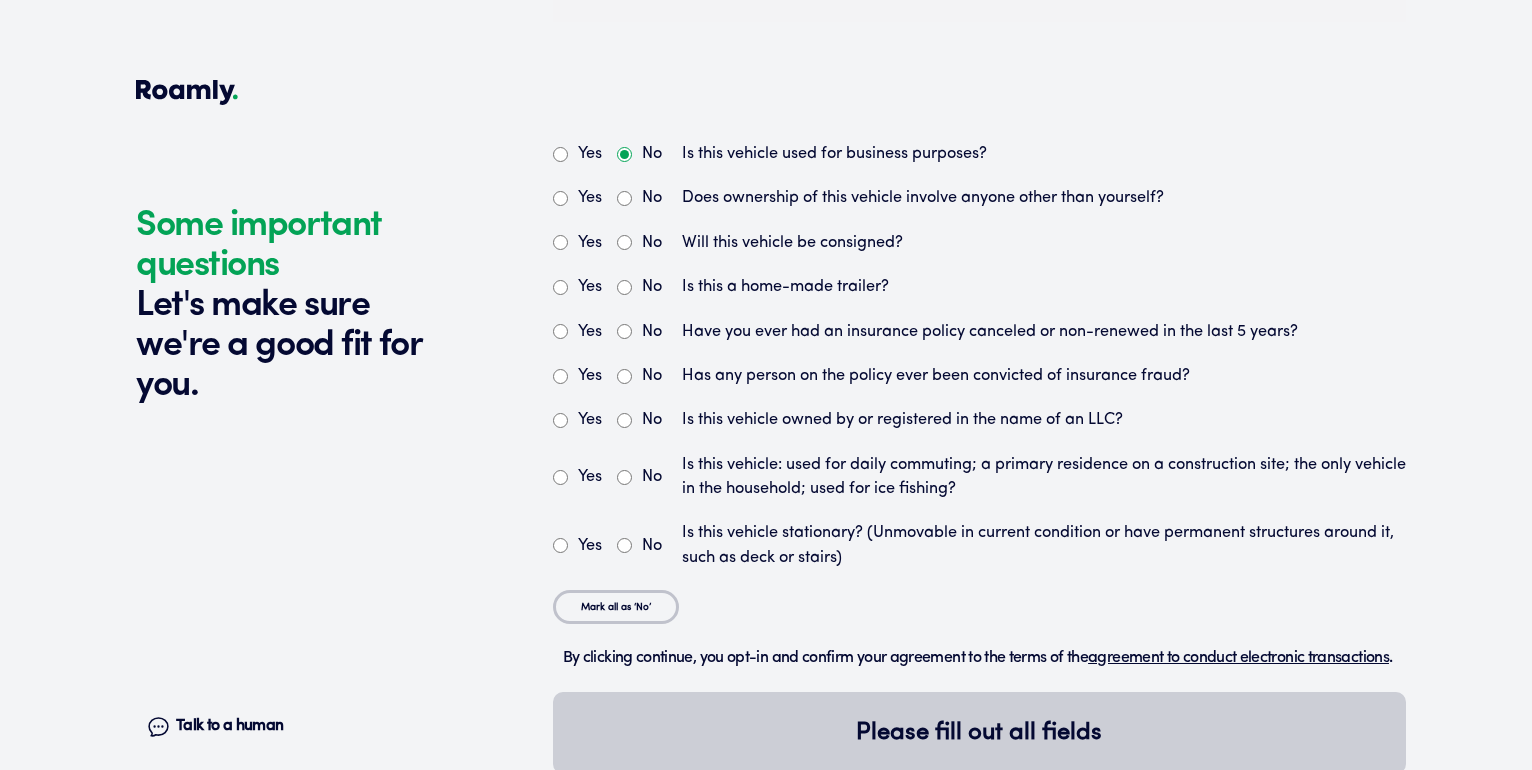 radio on "true" 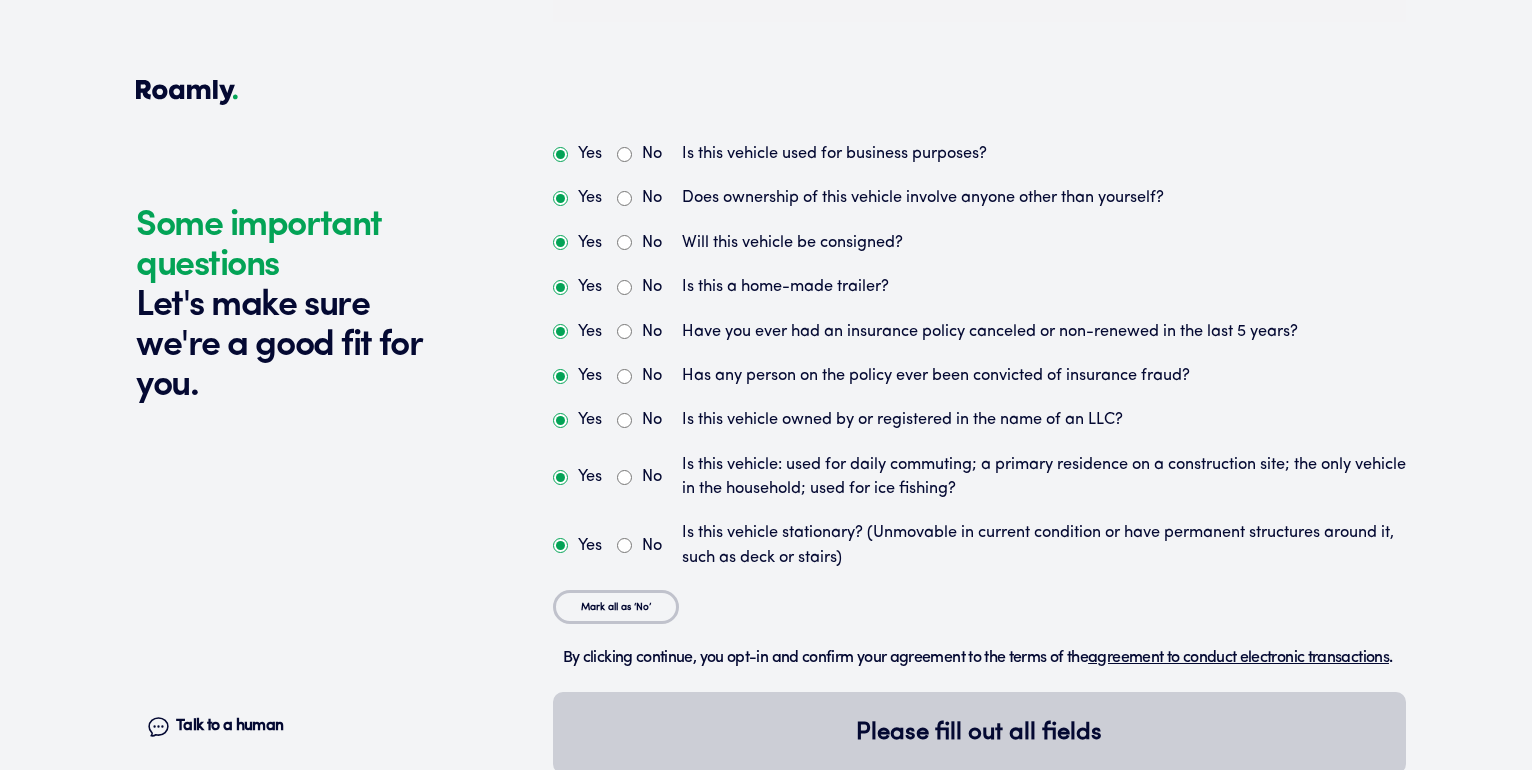 click on "No" at bounding box center (624, 198) 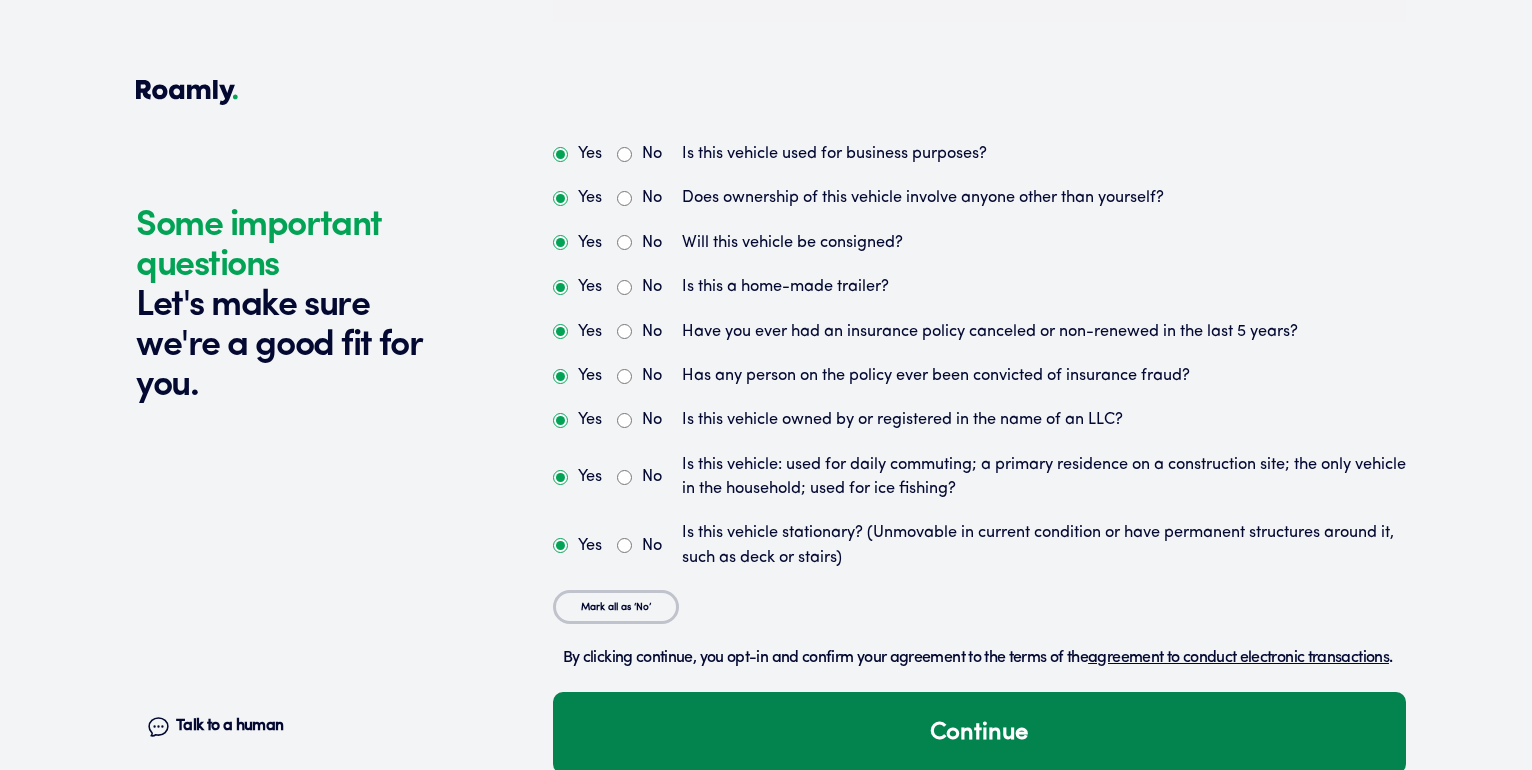 click on "Continue" at bounding box center [979, 733] 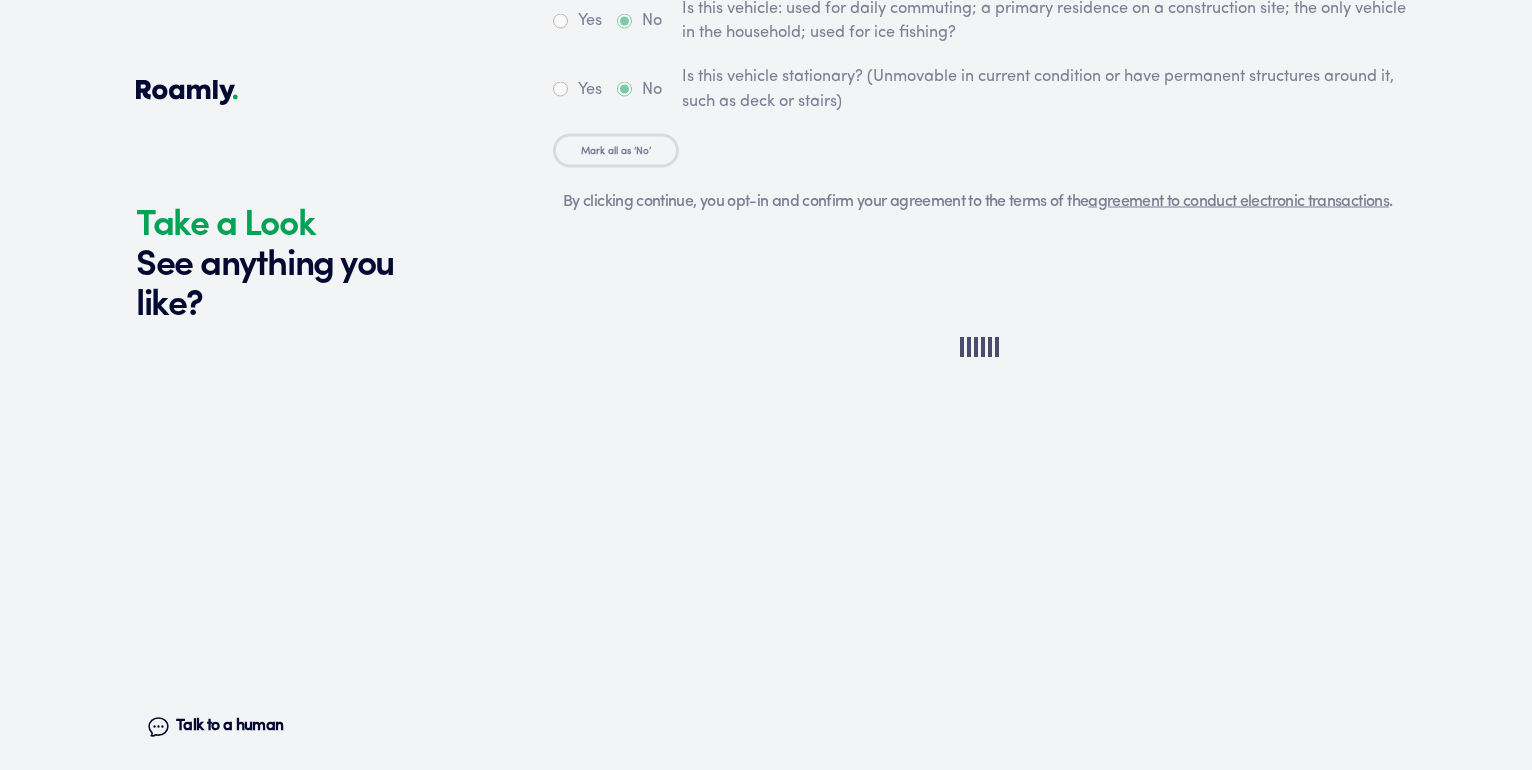 scroll, scrollTop: 6347, scrollLeft: 0, axis: vertical 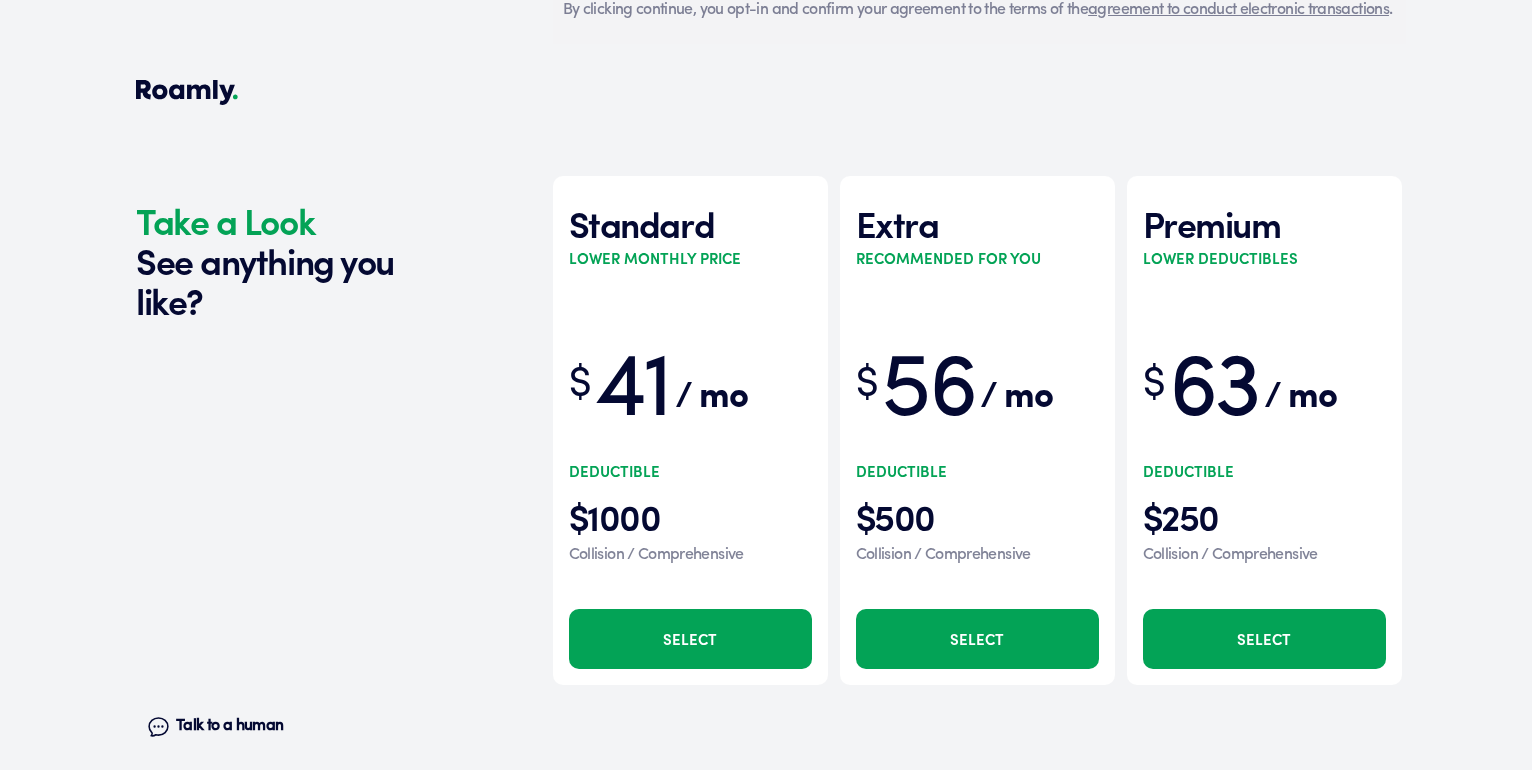 click on "Select" at bounding box center (690, 639) 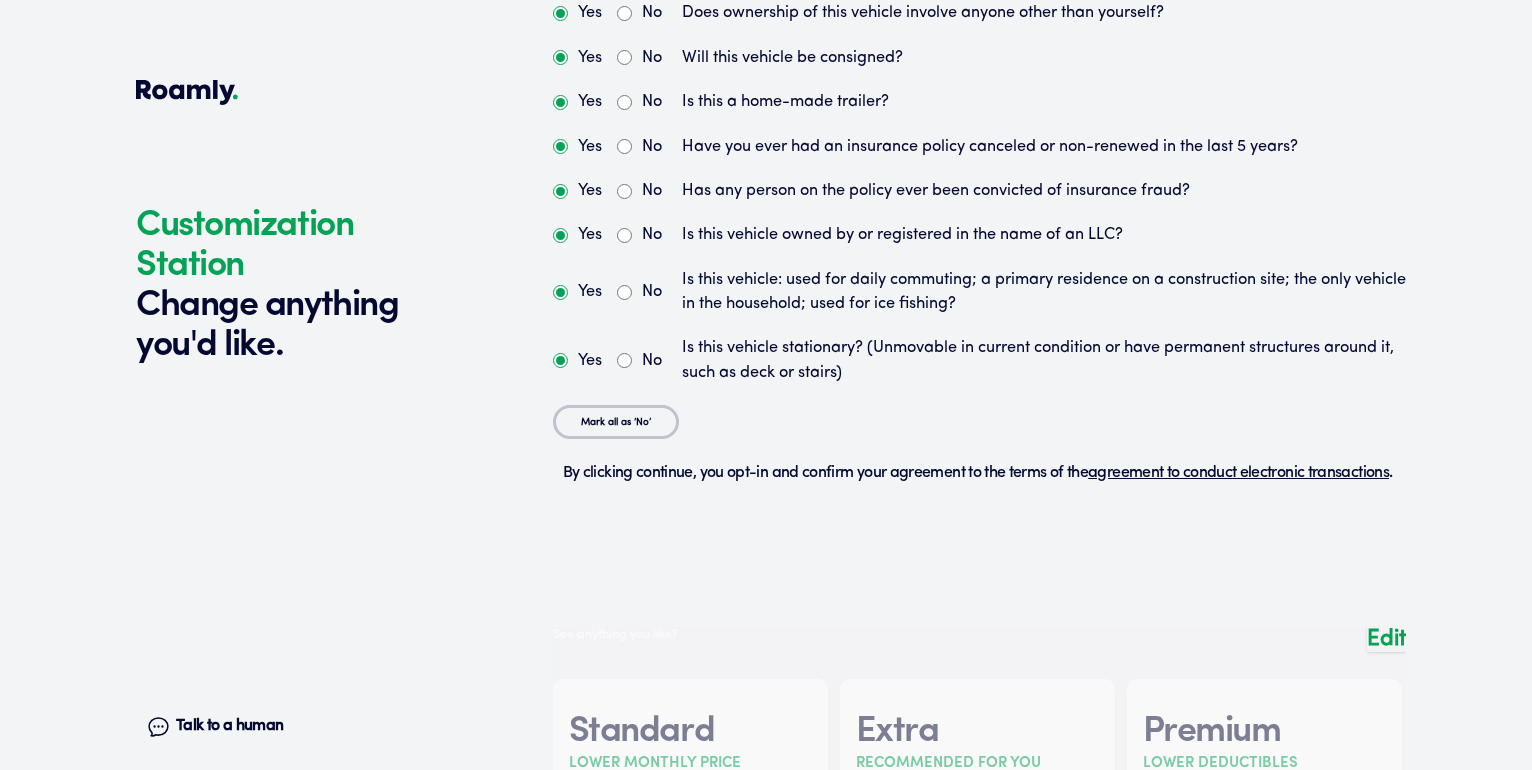 scroll, scrollTop: 6574, scrollLeft: 0, axis: vertical 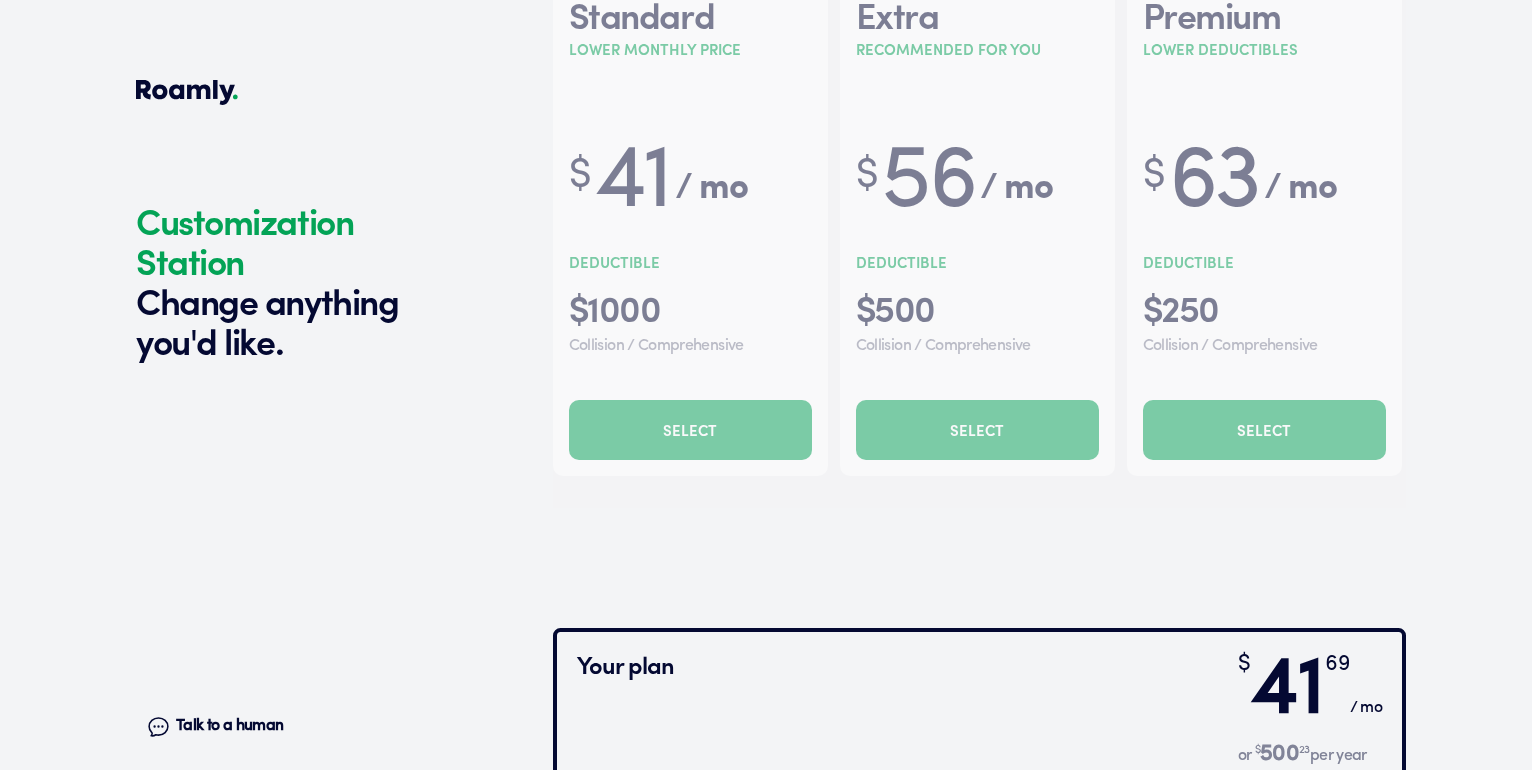 click on "Talk to a human" at bounding box center (229, 726) 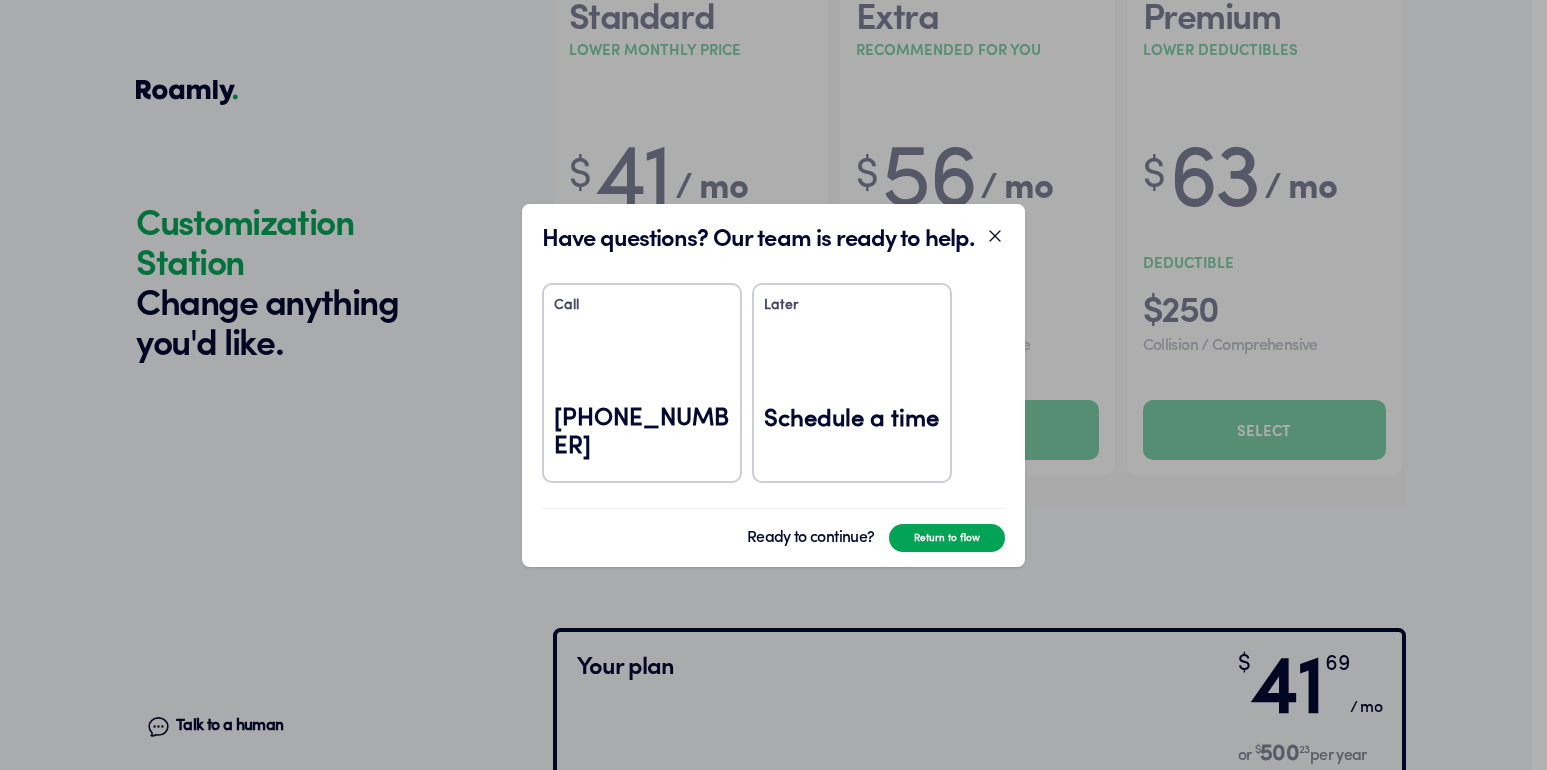click on "Schedule a time" at bounding box center [852, 433] 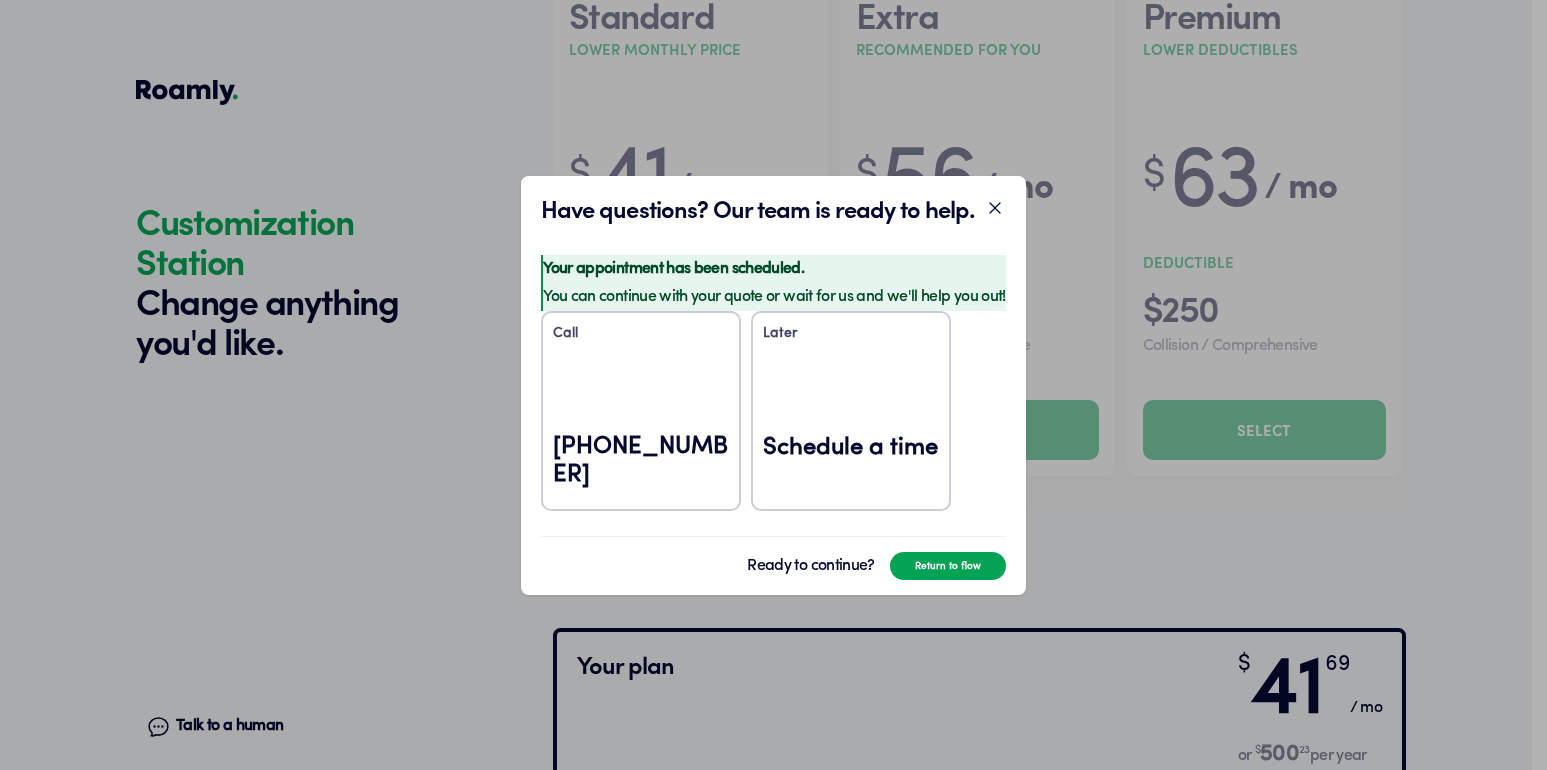 click 